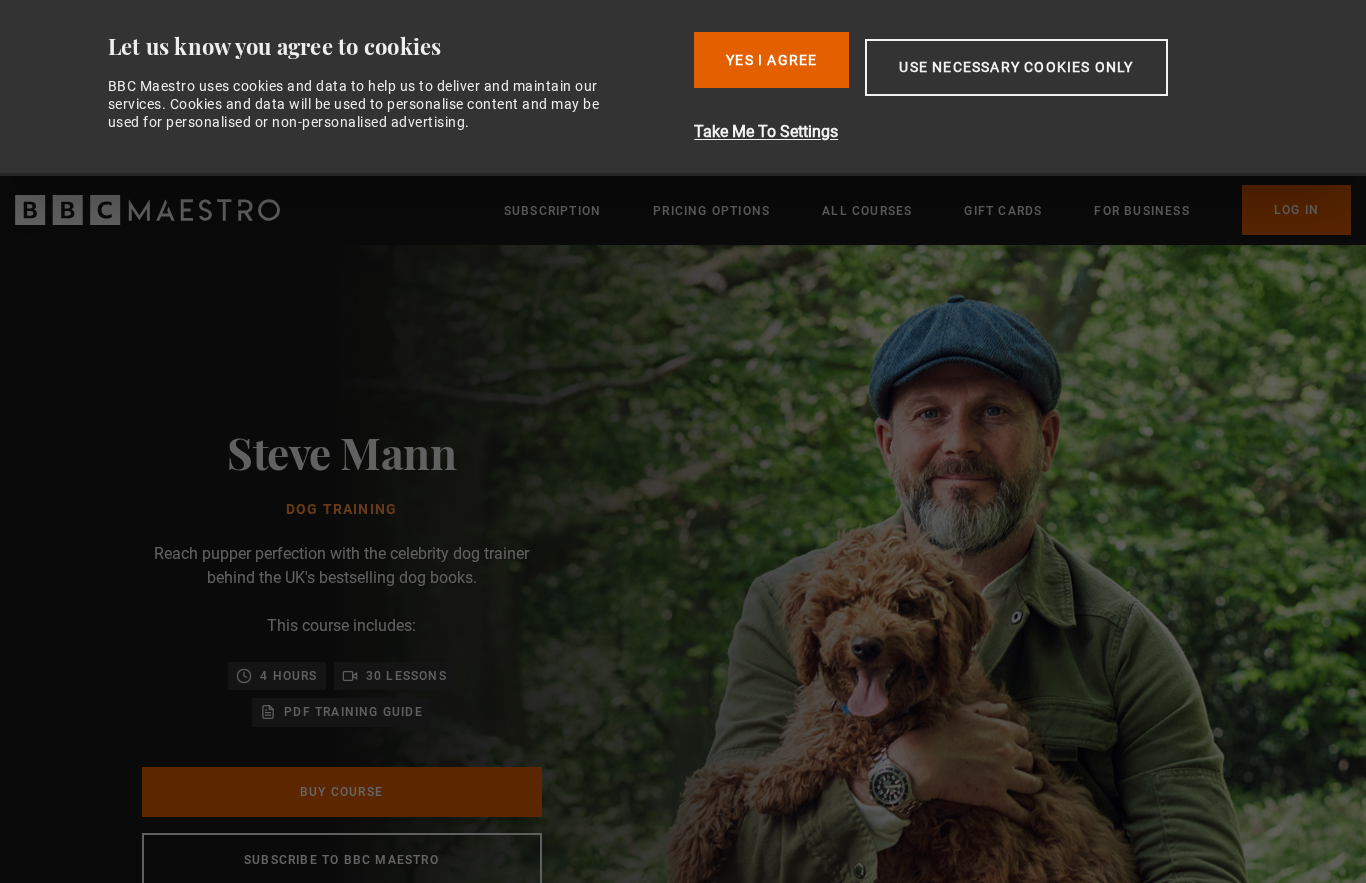 scroll, scrollTop: 0, scrollLeft: 0, axis: both 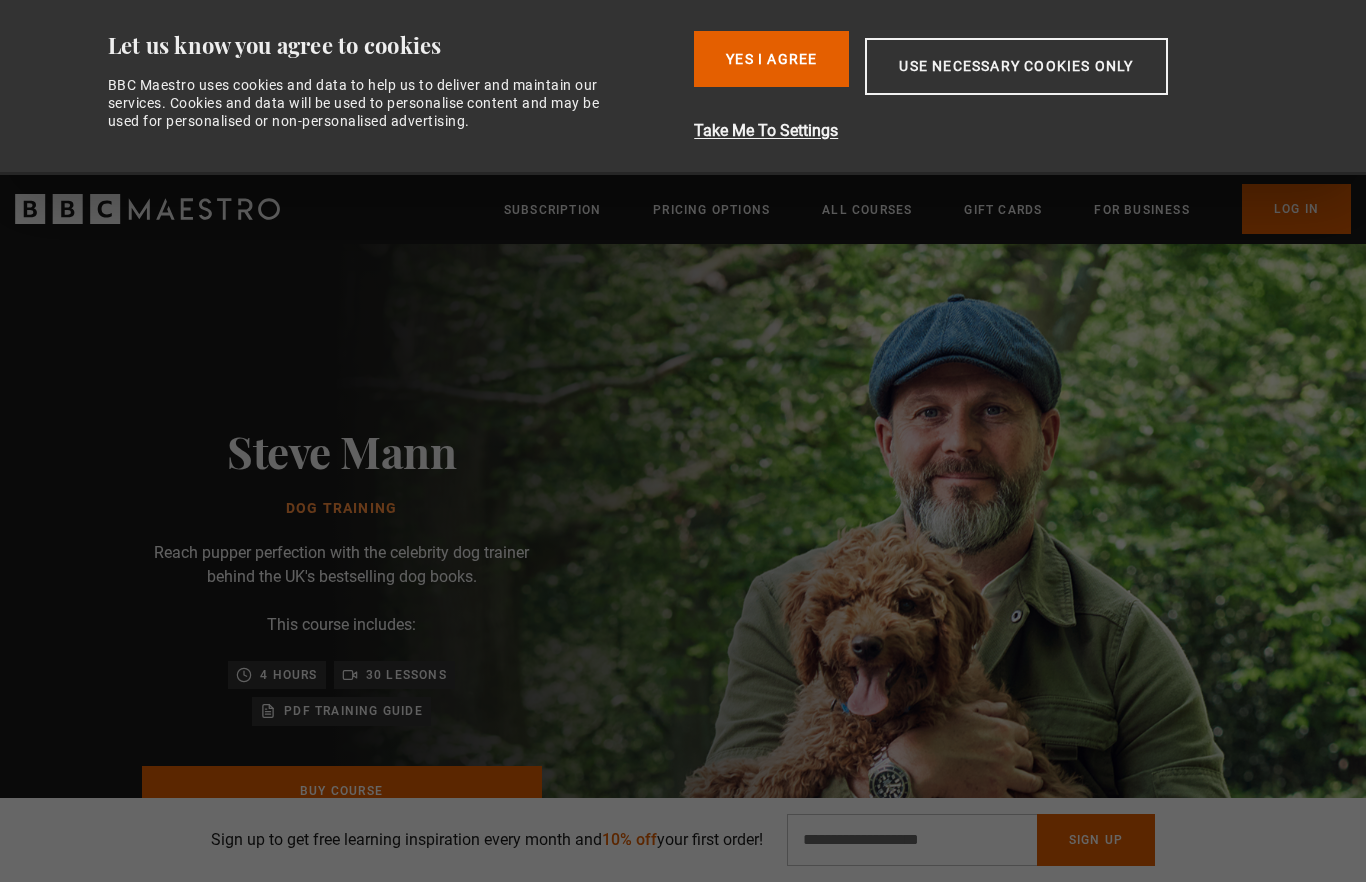 click on "Sign Up" at bounding box center [1096, 841] 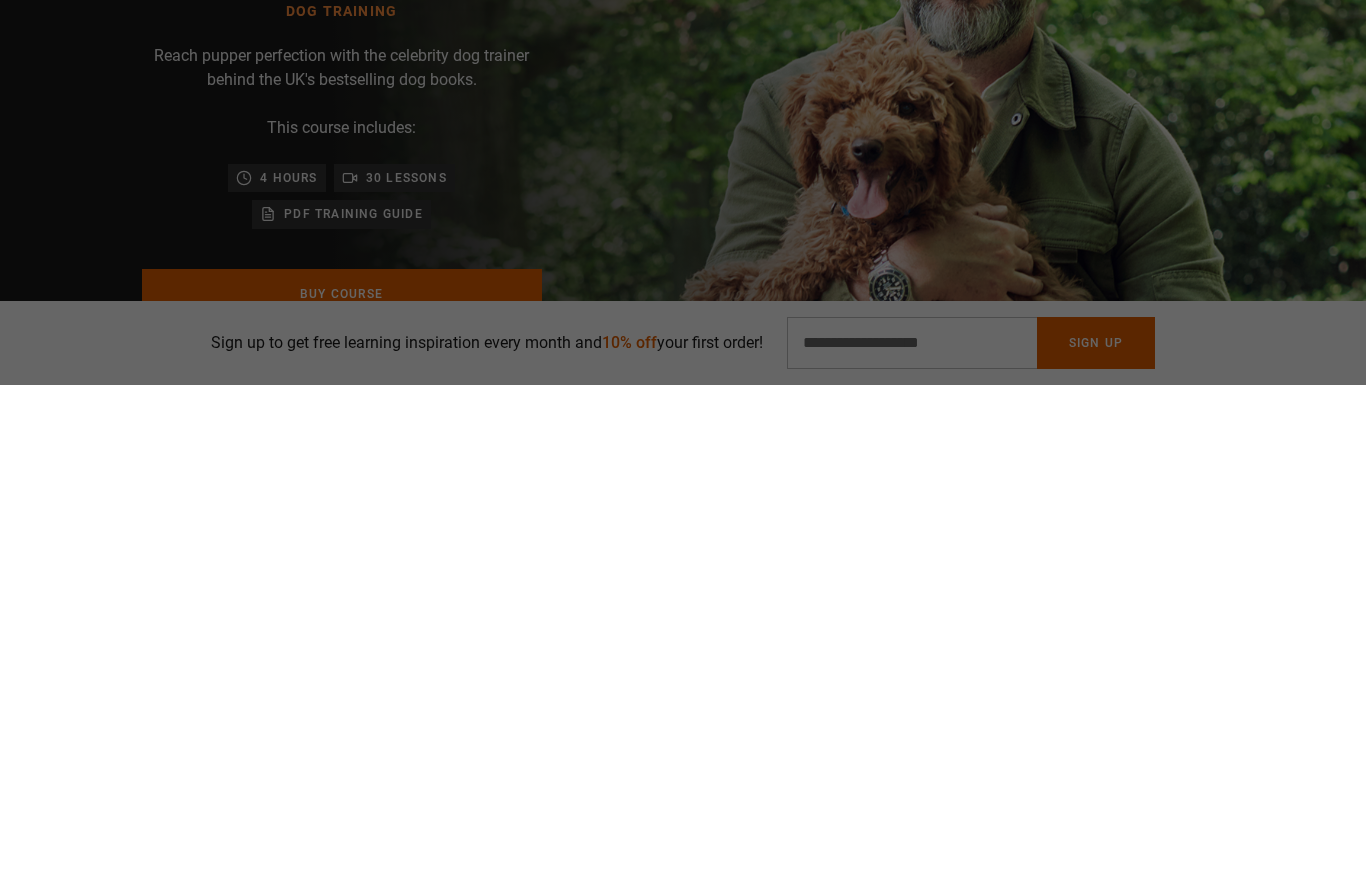 click at bounding box center (753, 656) 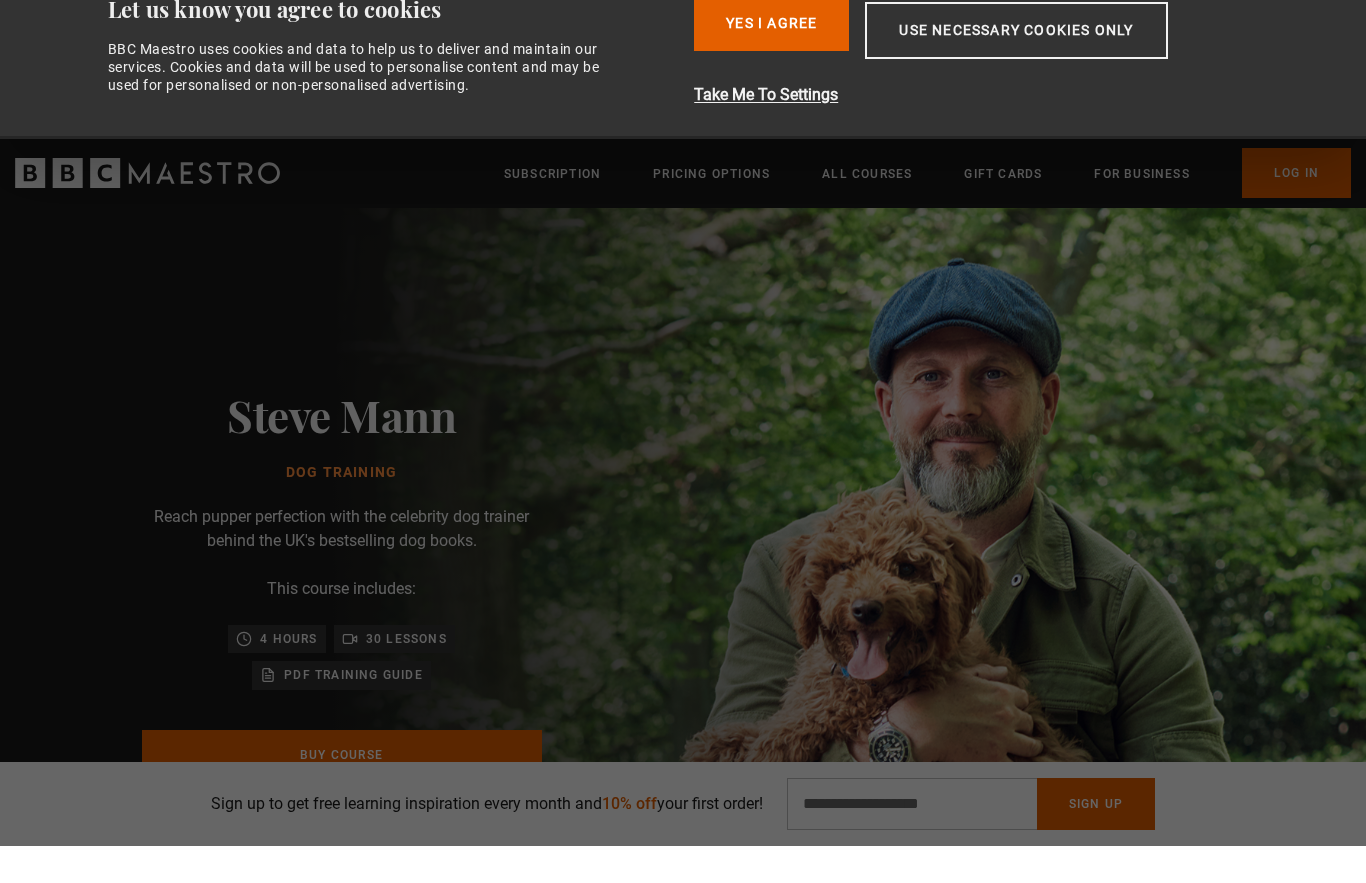 scroll, scrollTop: 0, scrollLeft: 262, axis: horizontal 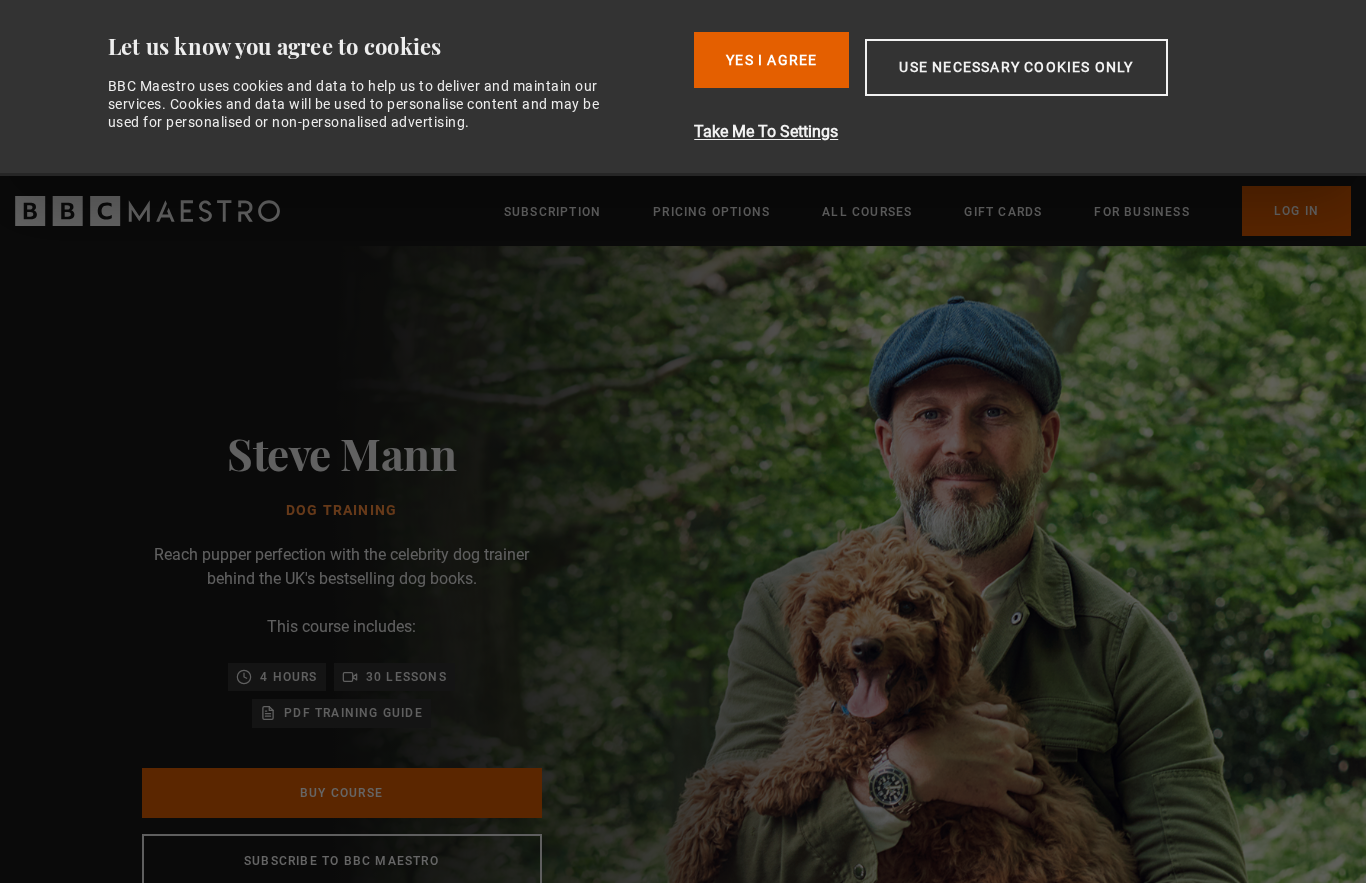 click on "Yes I Agree" at bounding box center (771, 60) 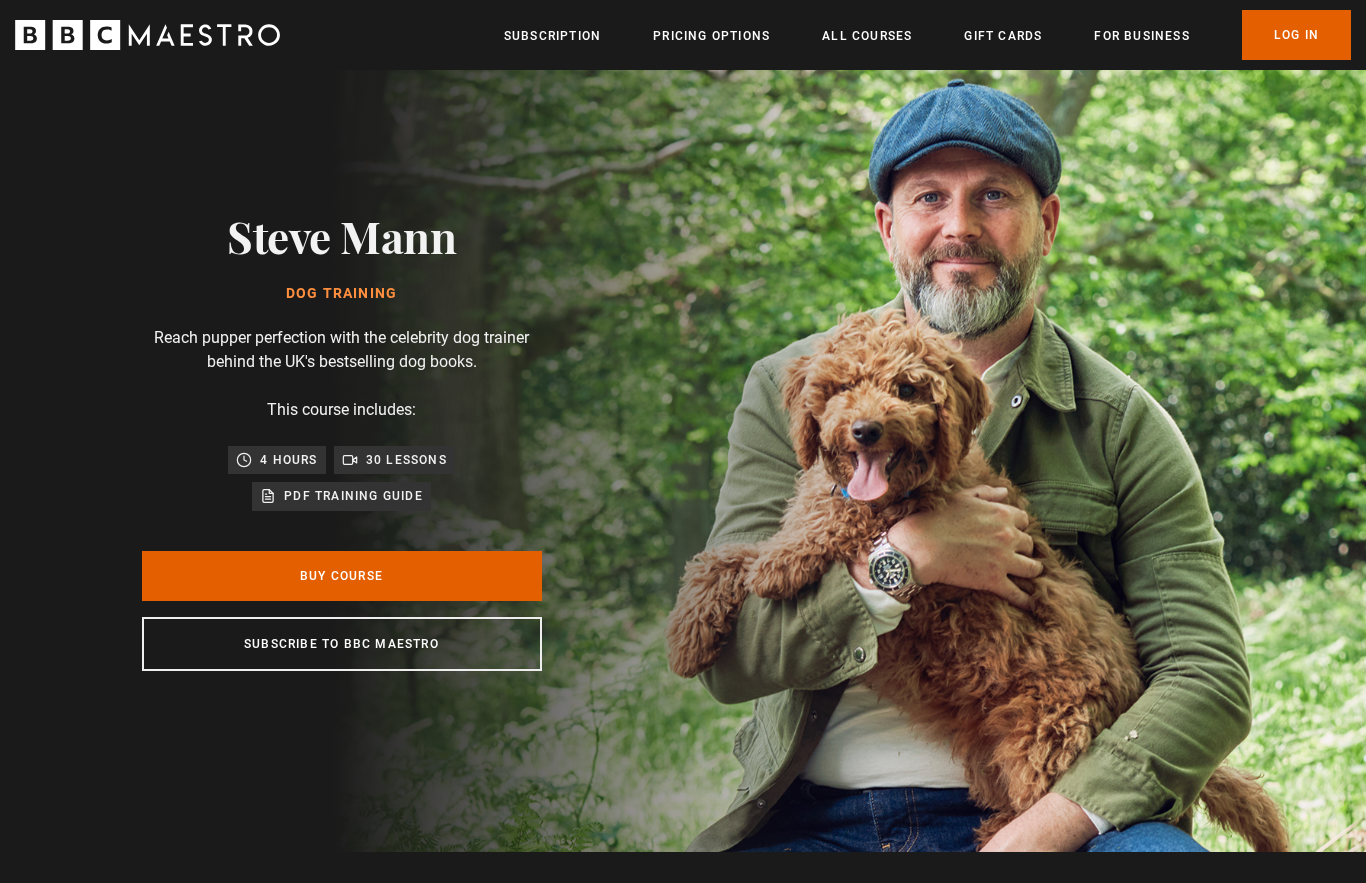 scroll, scrollTop: 0, scrollLeft: 524, axis: horizontal 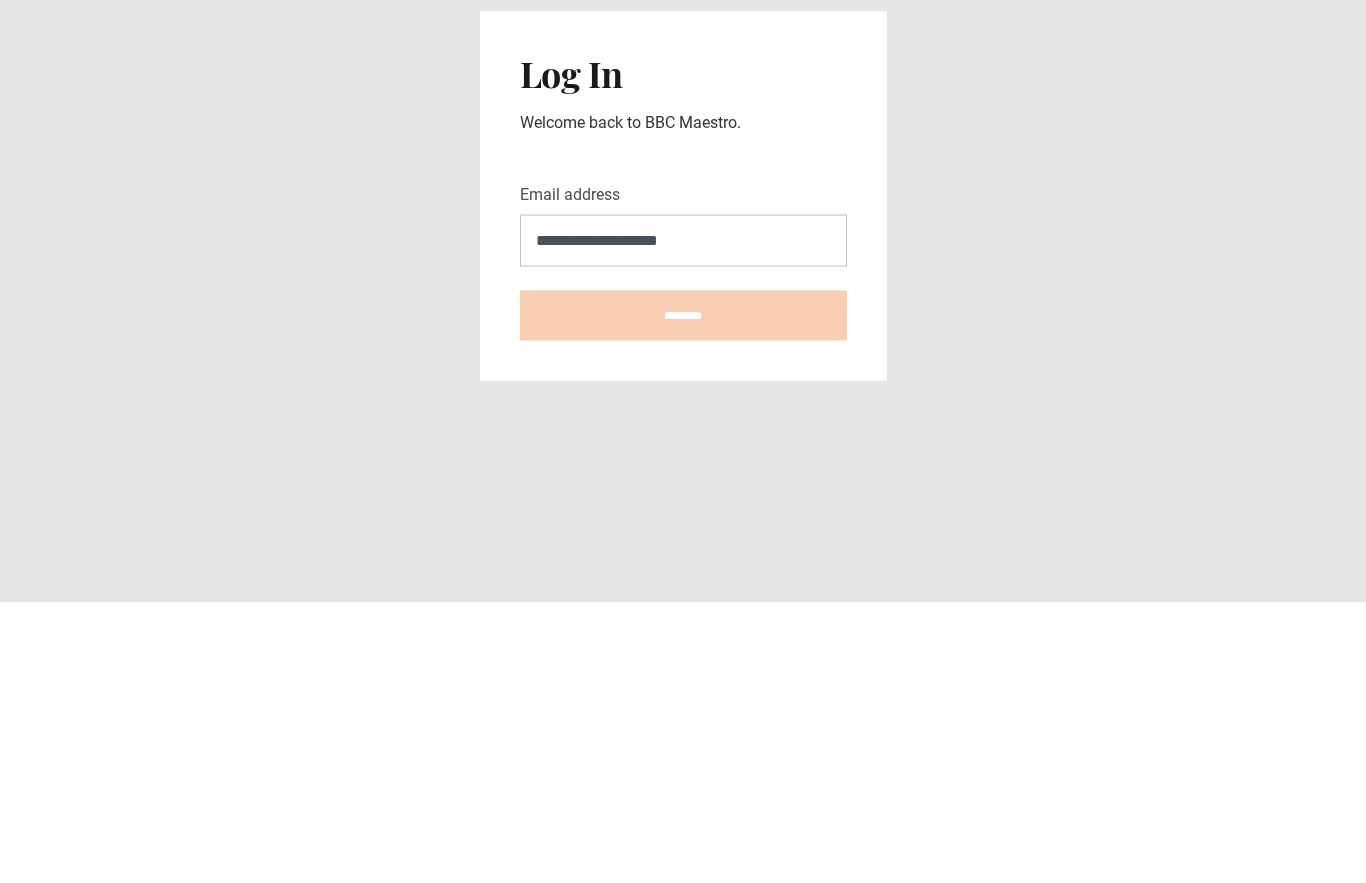 click on "********" at bounding box center [683, 596] 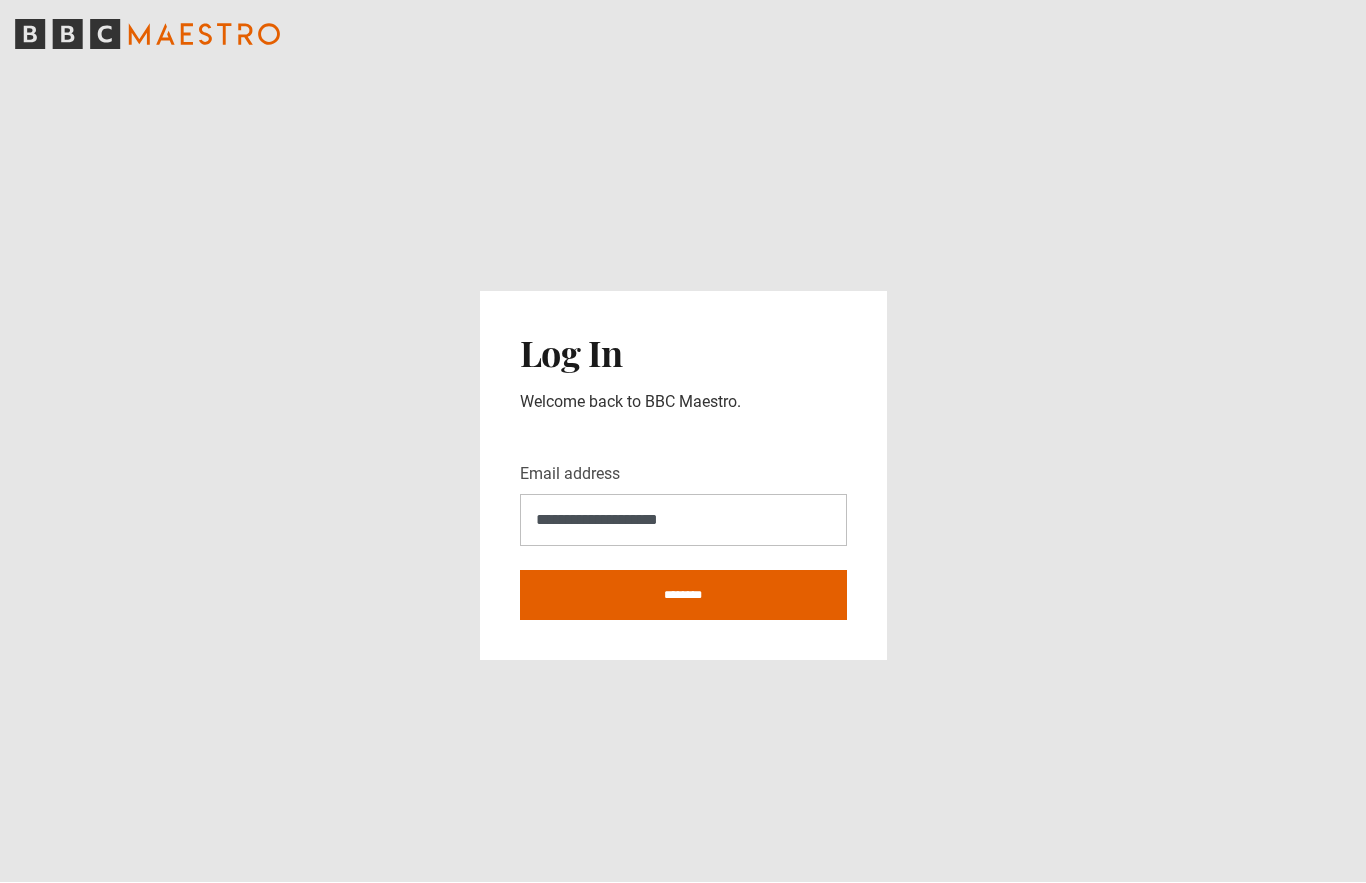 click on "**********" at bounding box center [683, 521] 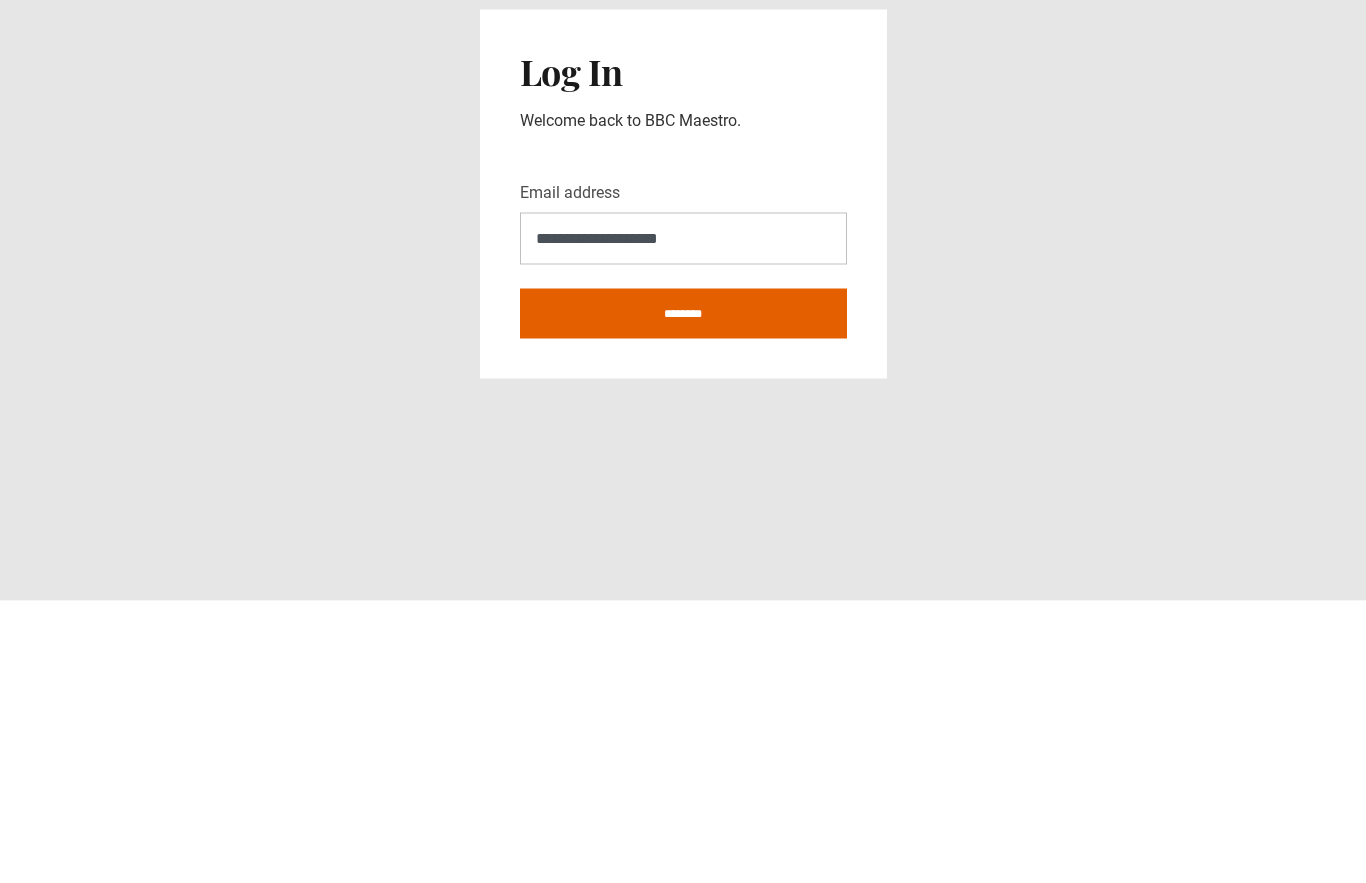 type on "**********" 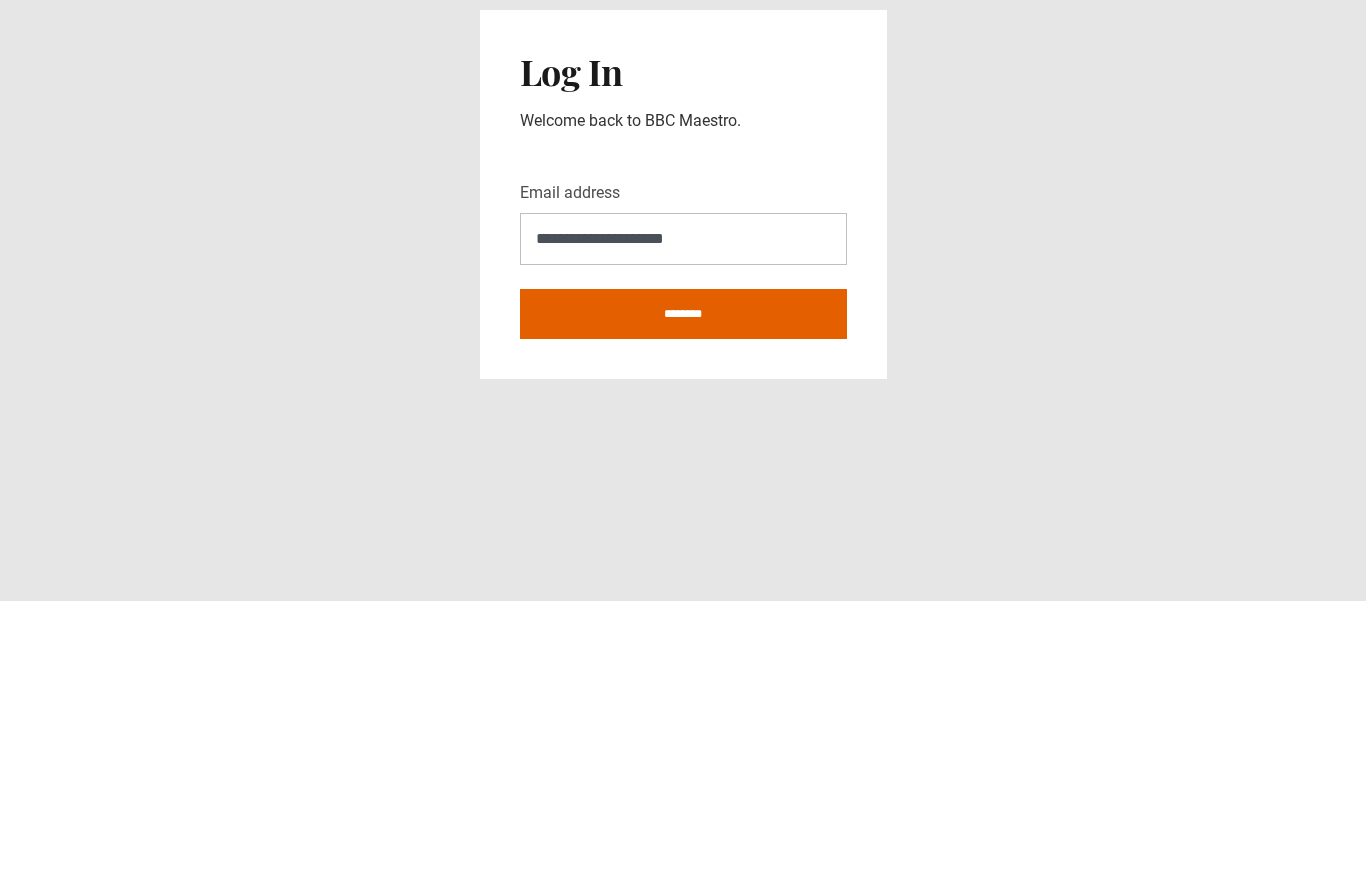 click on "**********" at bounding box center (683, 521) 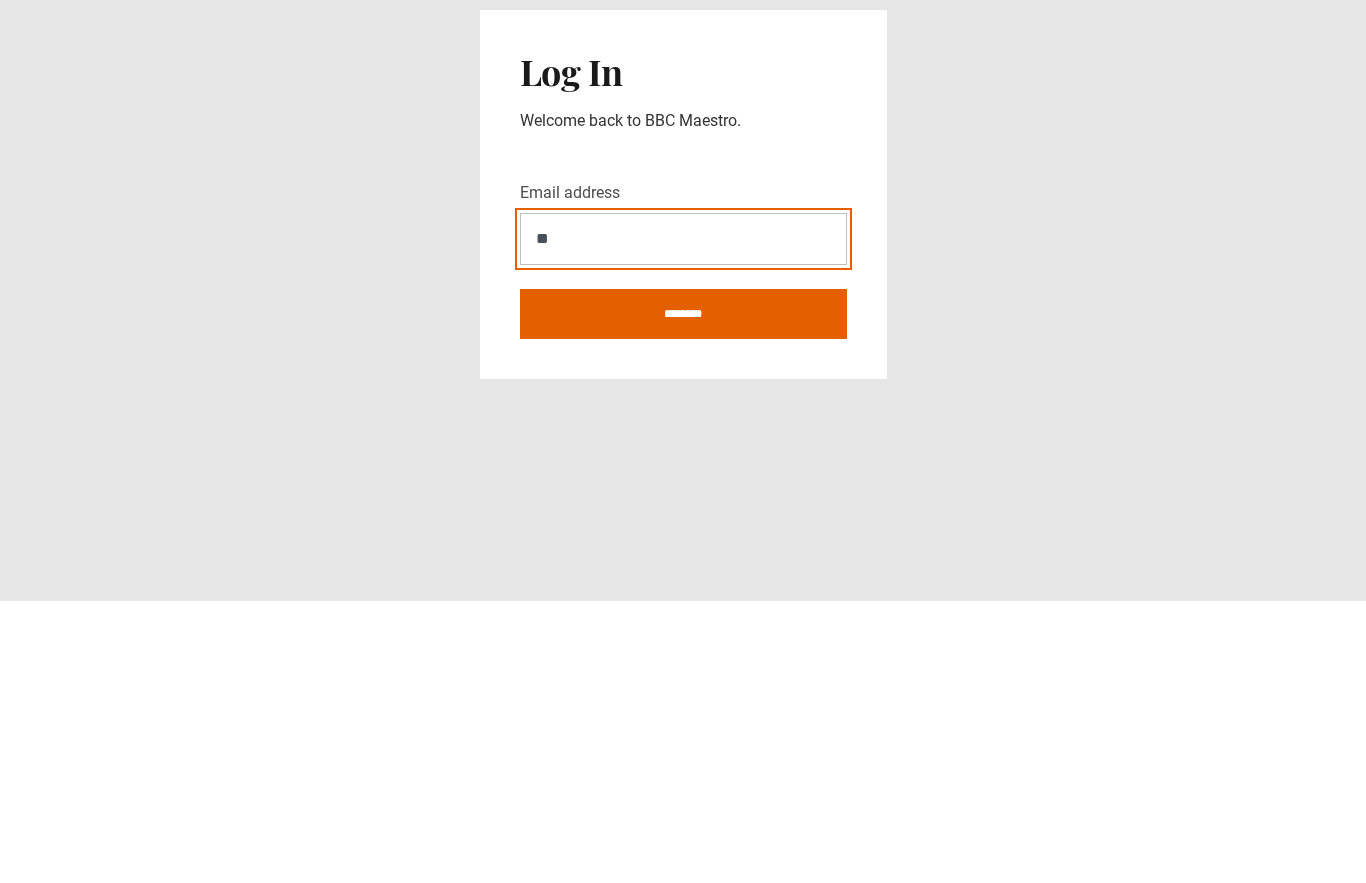 type on "**********" 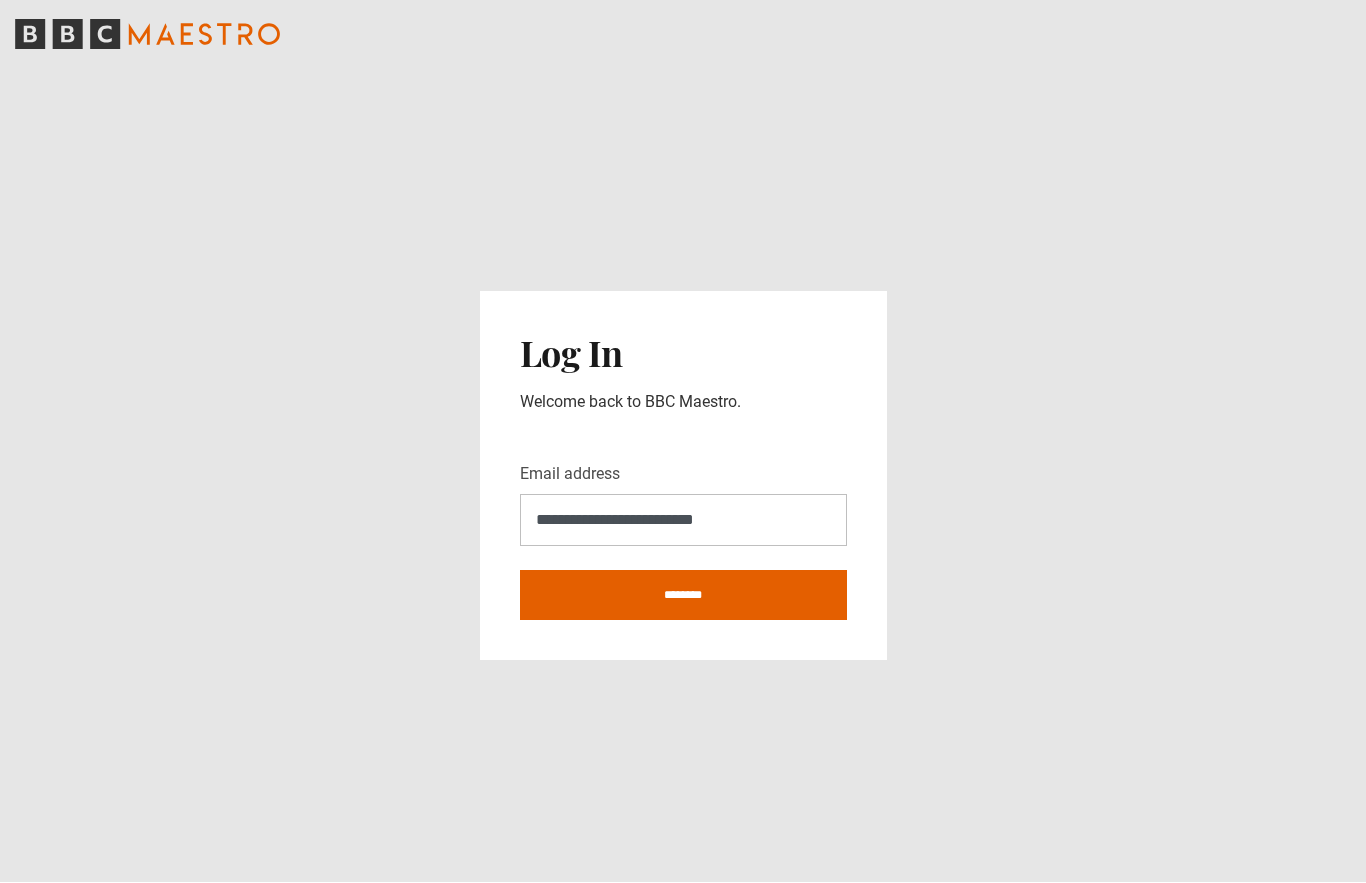 click on "********" at bounding box center (683, 596) 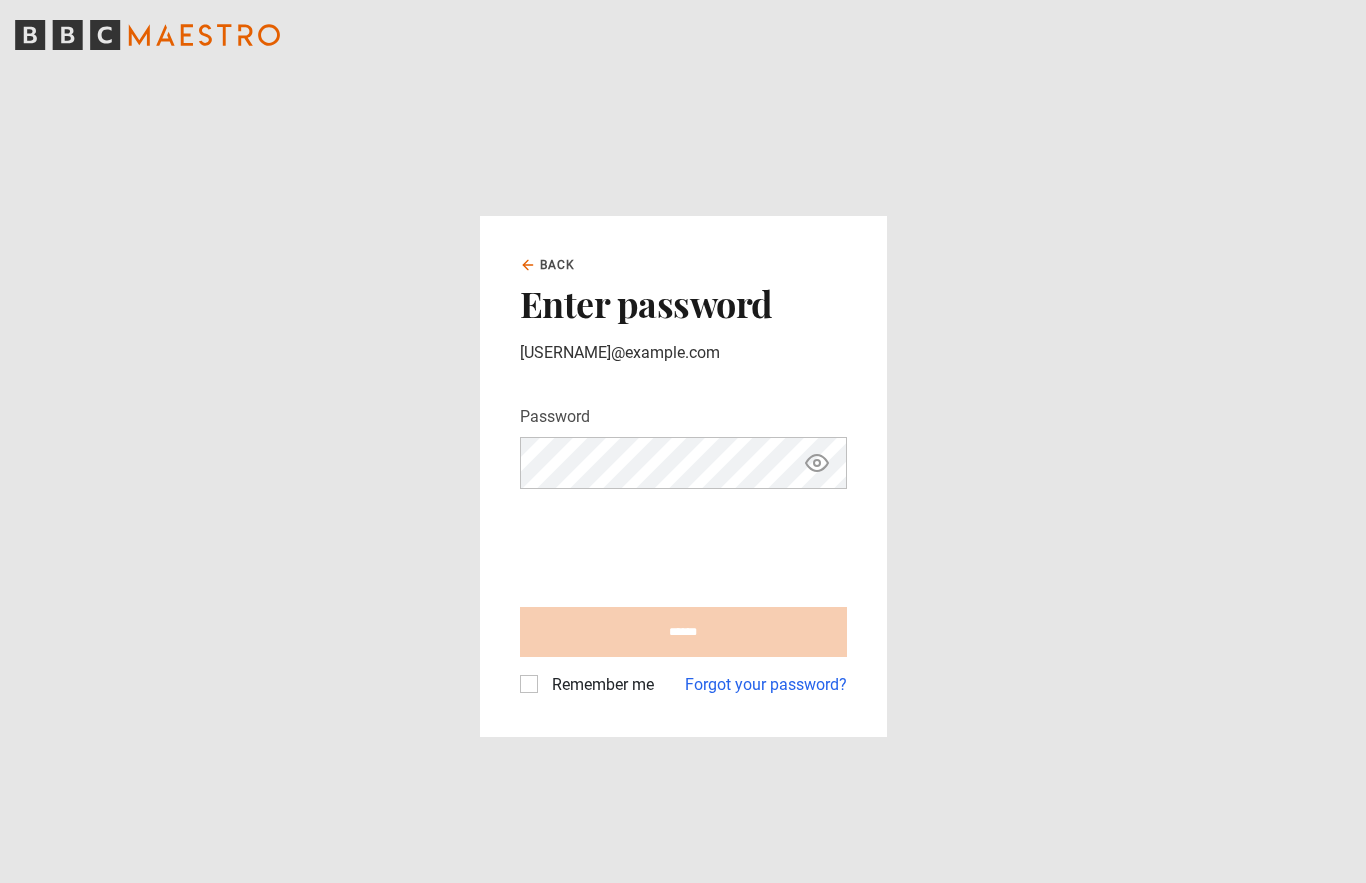 scroll, scrollTop: 0, scrollLeft: 0, axis: both 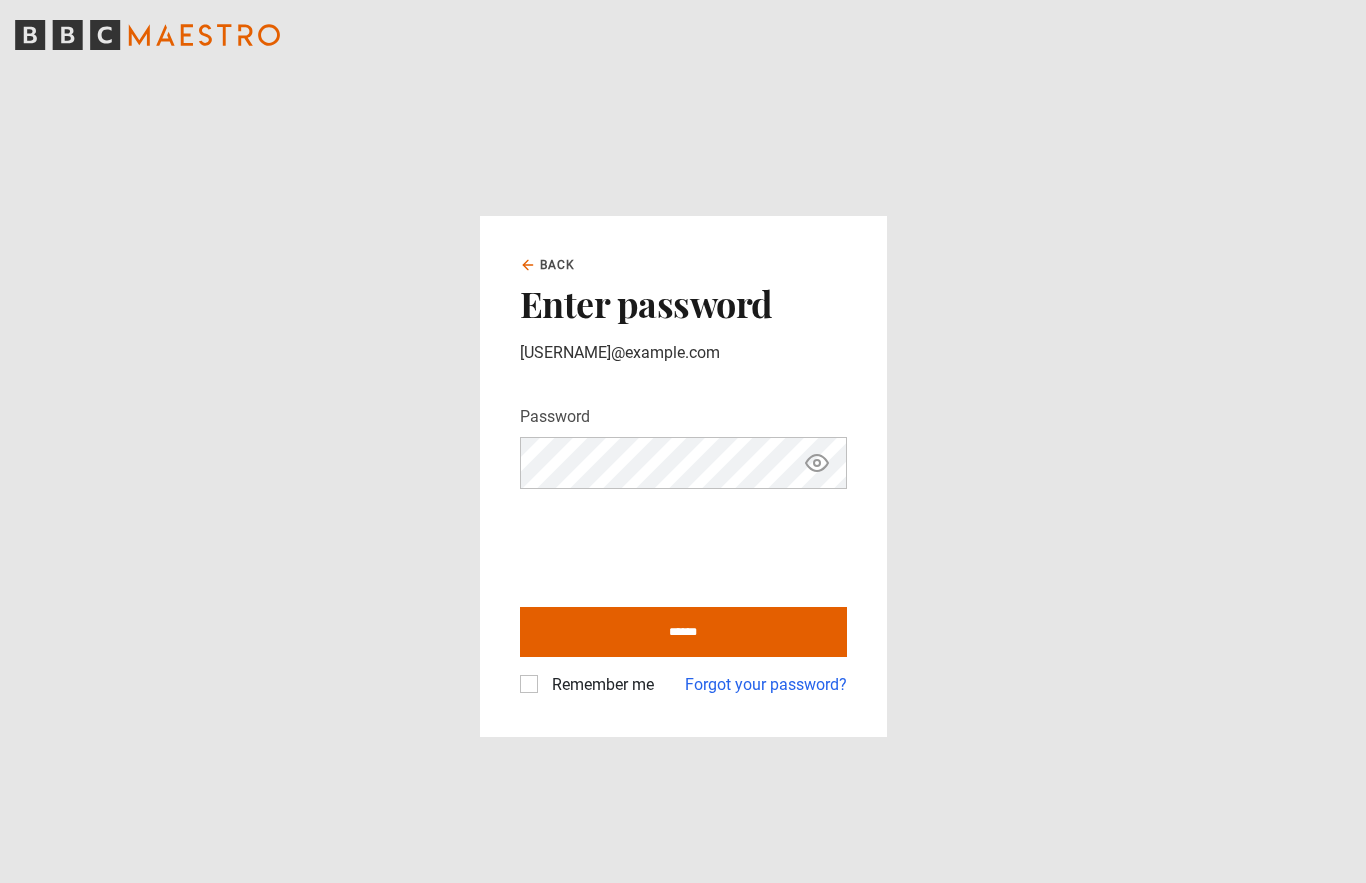 click on "******" at bounding box center [683, 632] 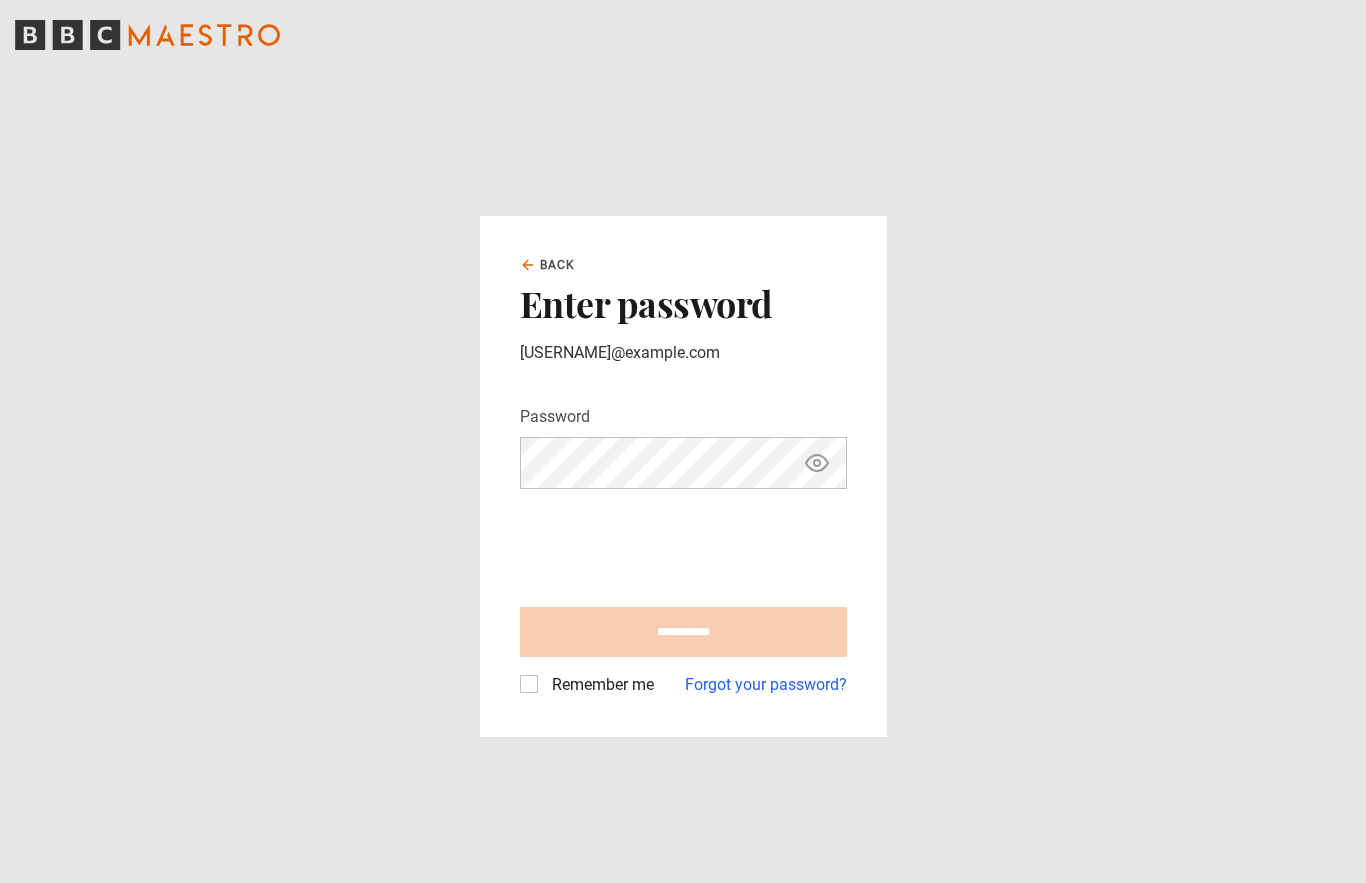 click on "Remember me" at bounding box center (599, 685) 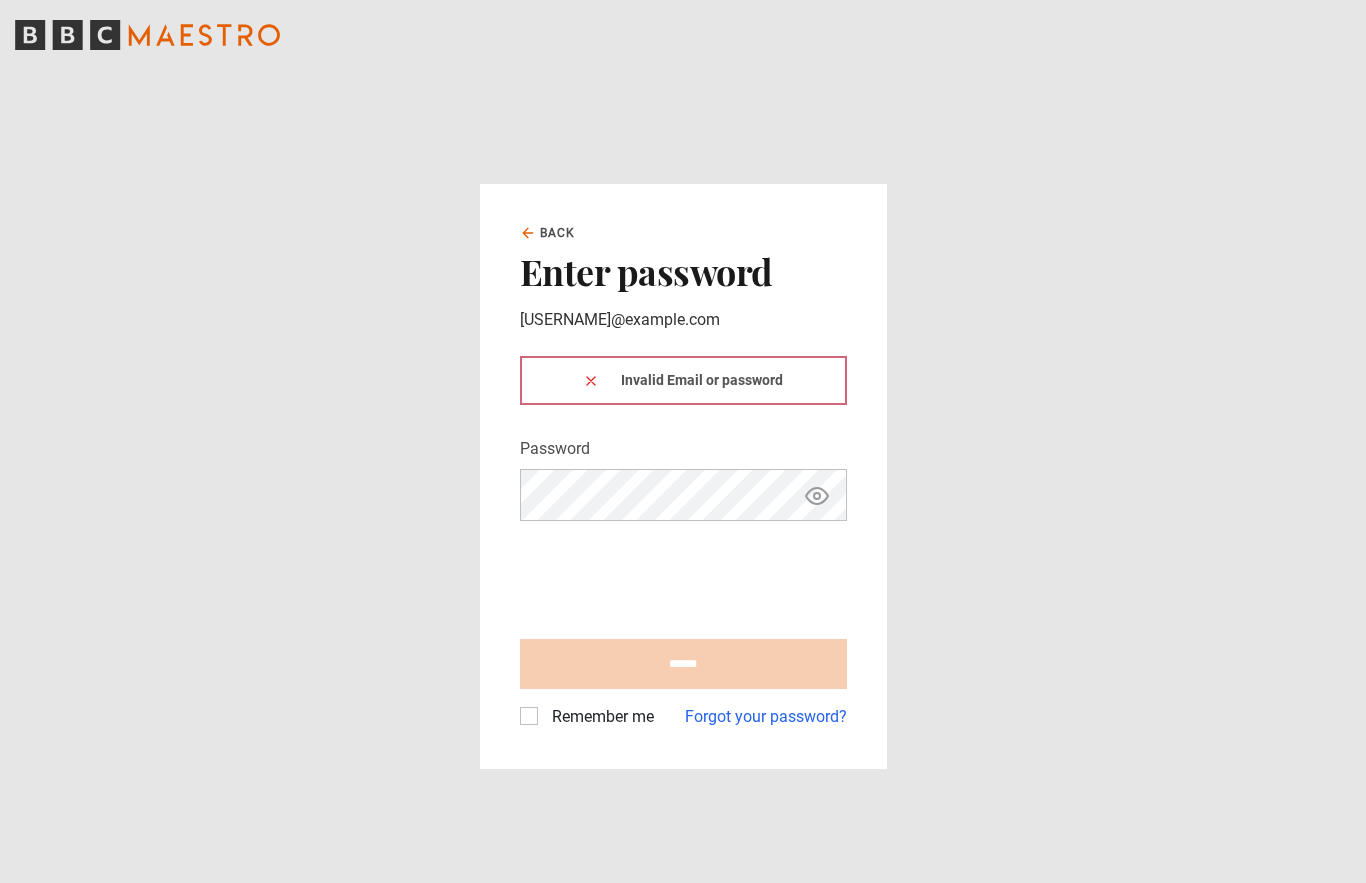 scroll, scrollTop: 0, scrollLeft: 0, axis: both 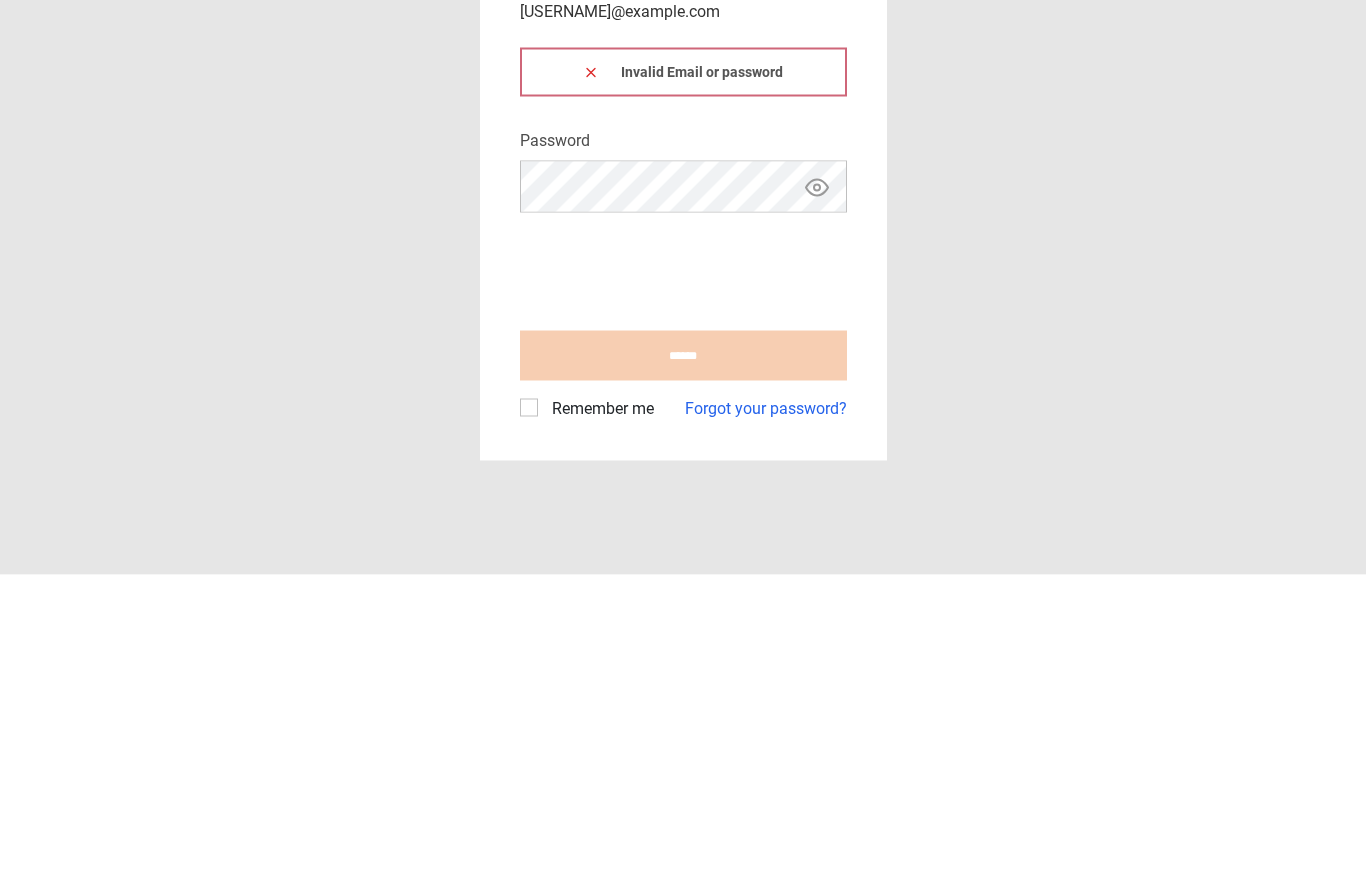 click on "Forgot your password?" at bounding box center (766, 717) 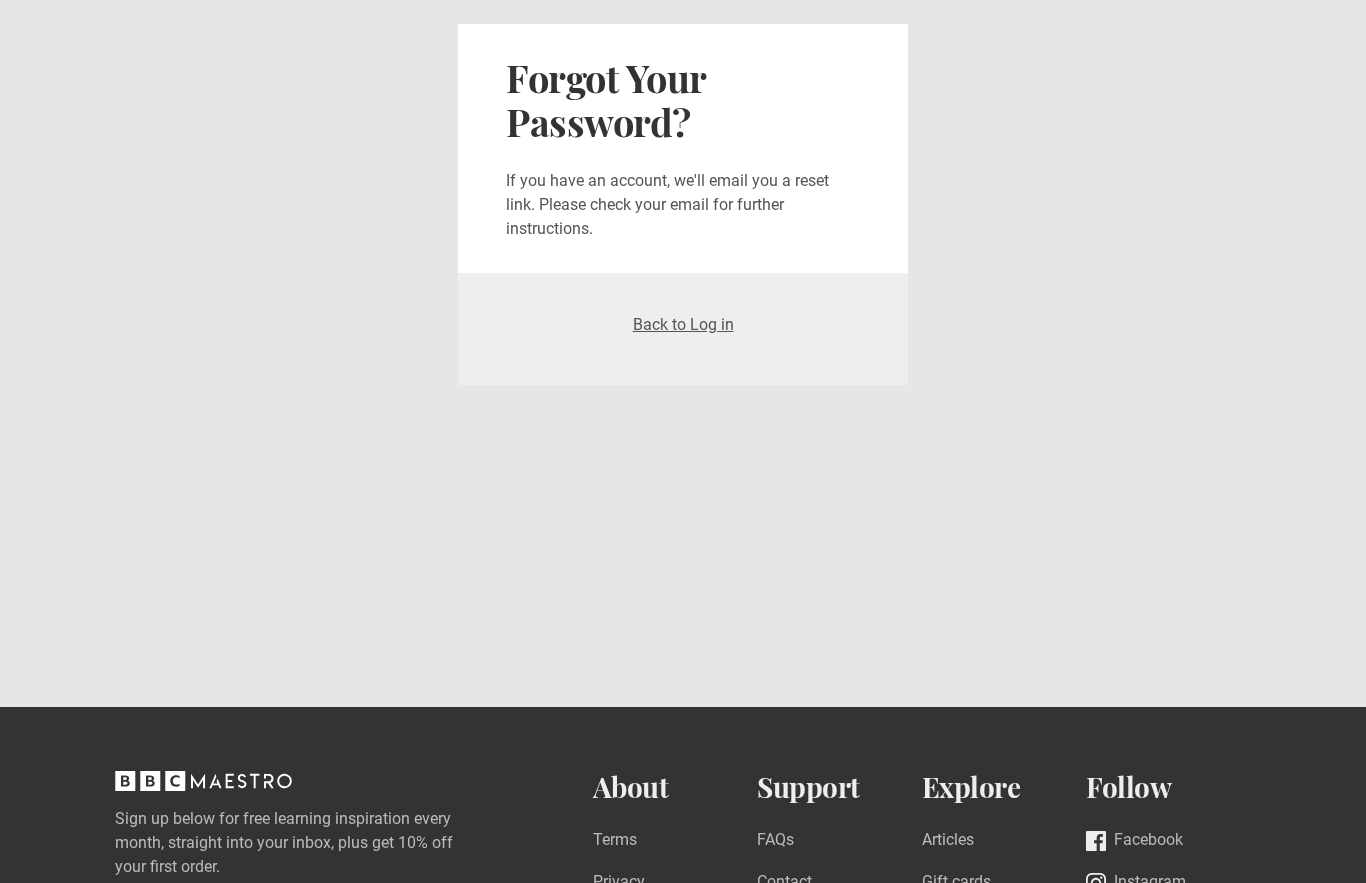 scroll, scrollTop: 0, scrollLeft: 0, axis: both 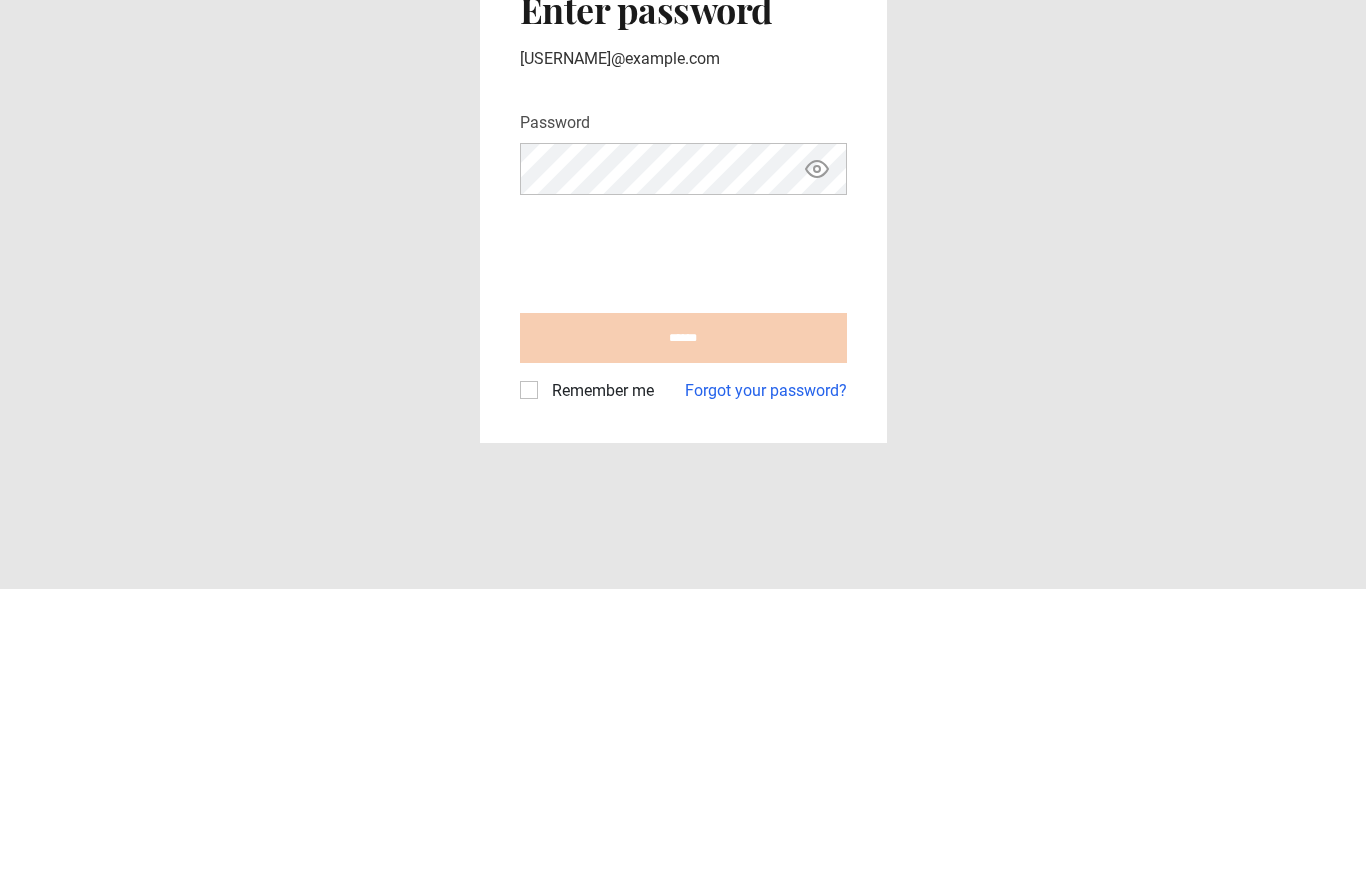 click on "Forgot your password?" at bounding box center (766, 685) 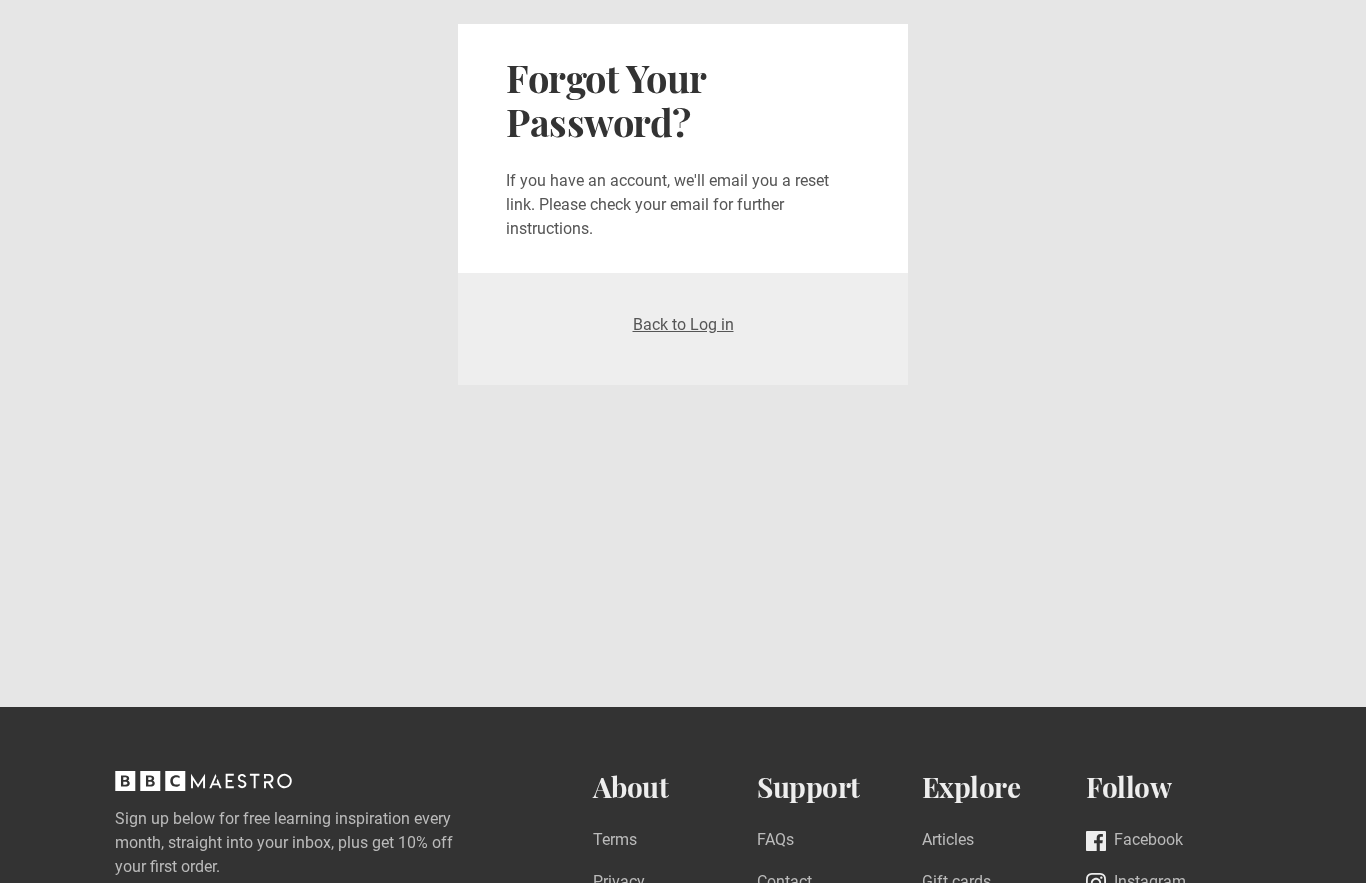 scroll, scrollTop: 0, scrollLeft: 0, axis: both 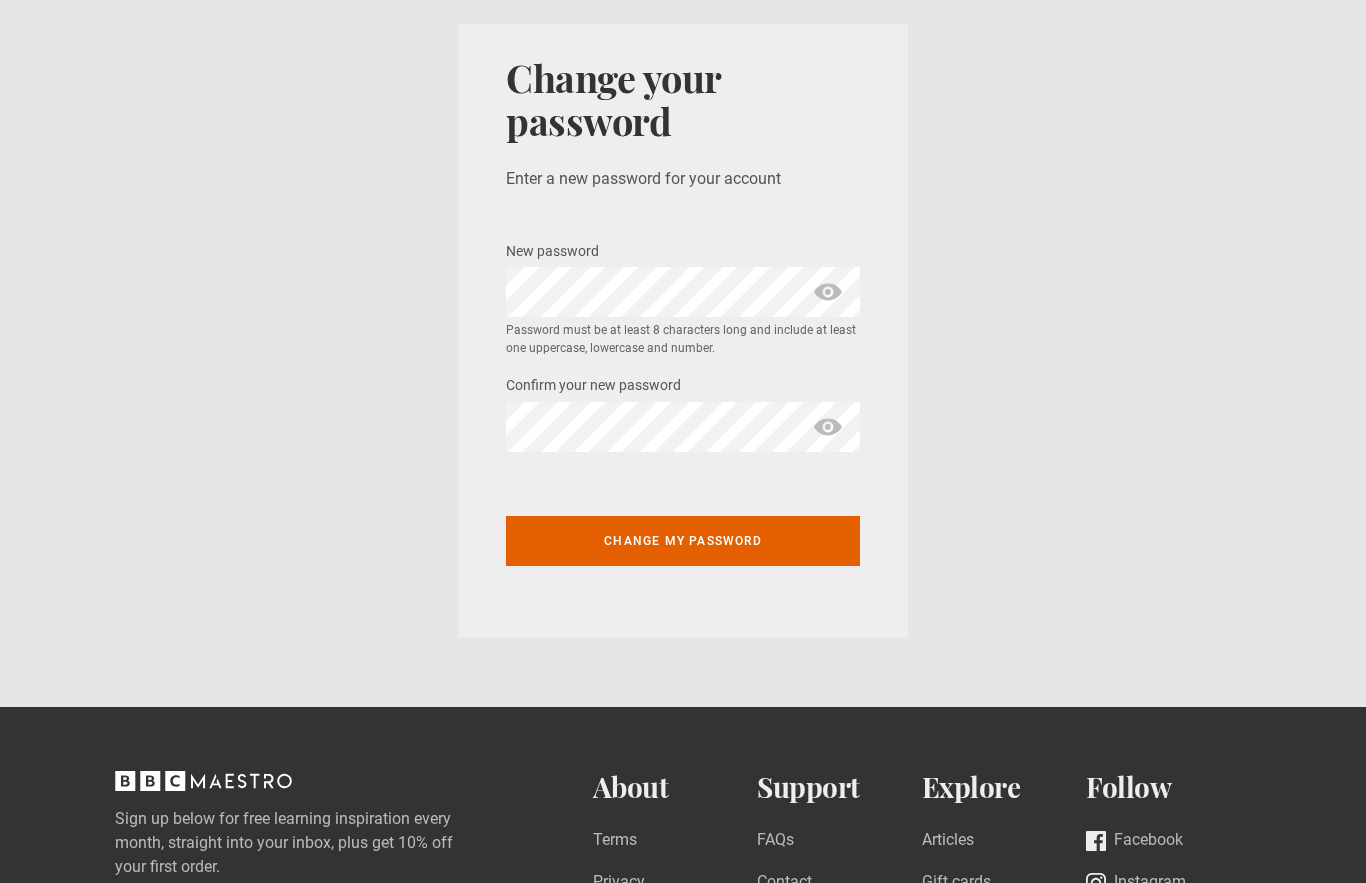 click on "Change my password" at bounding box center [683, 541] 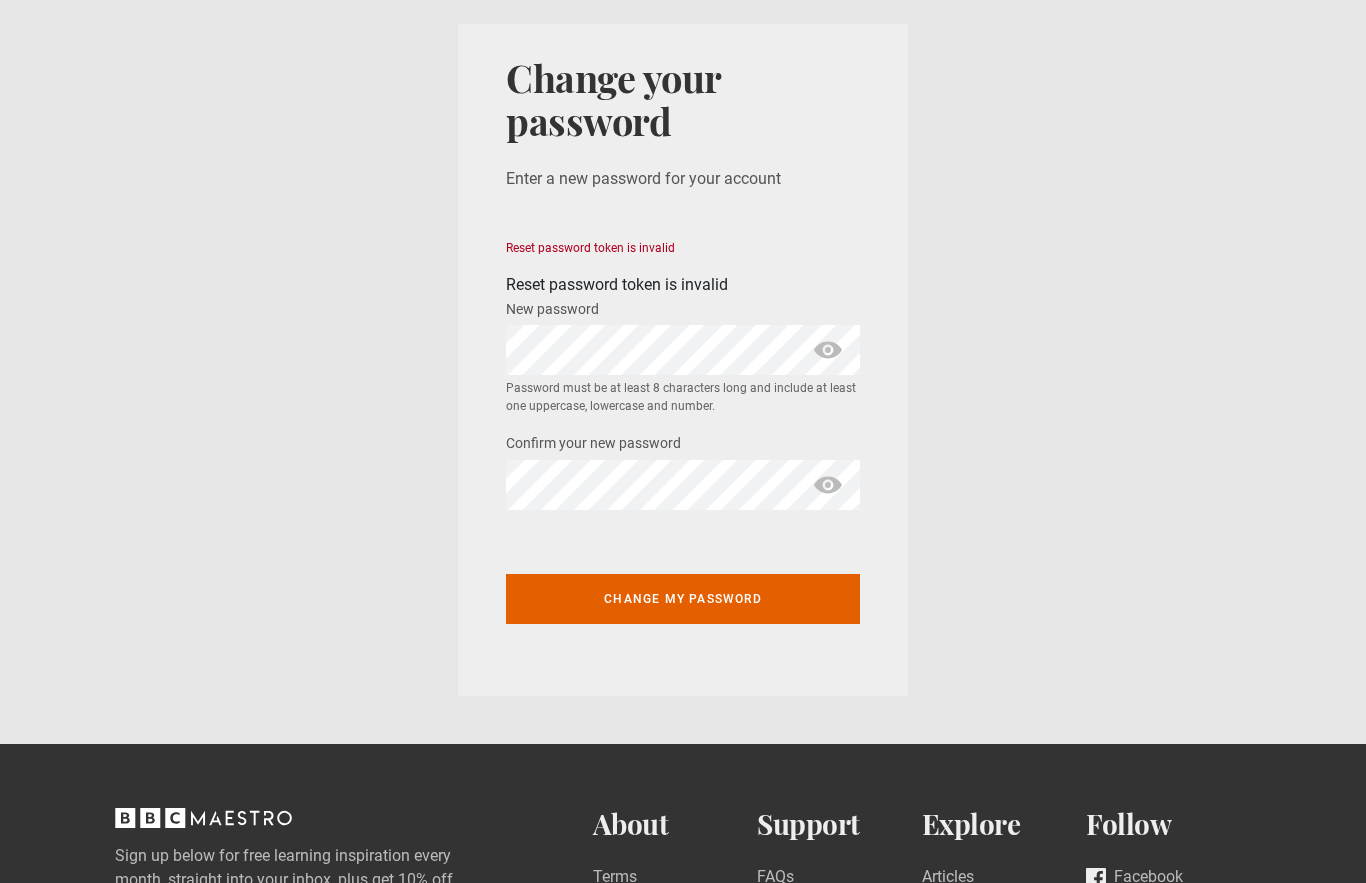 scroll, scrollTop: 0, scrollLeft: 0, axis: both 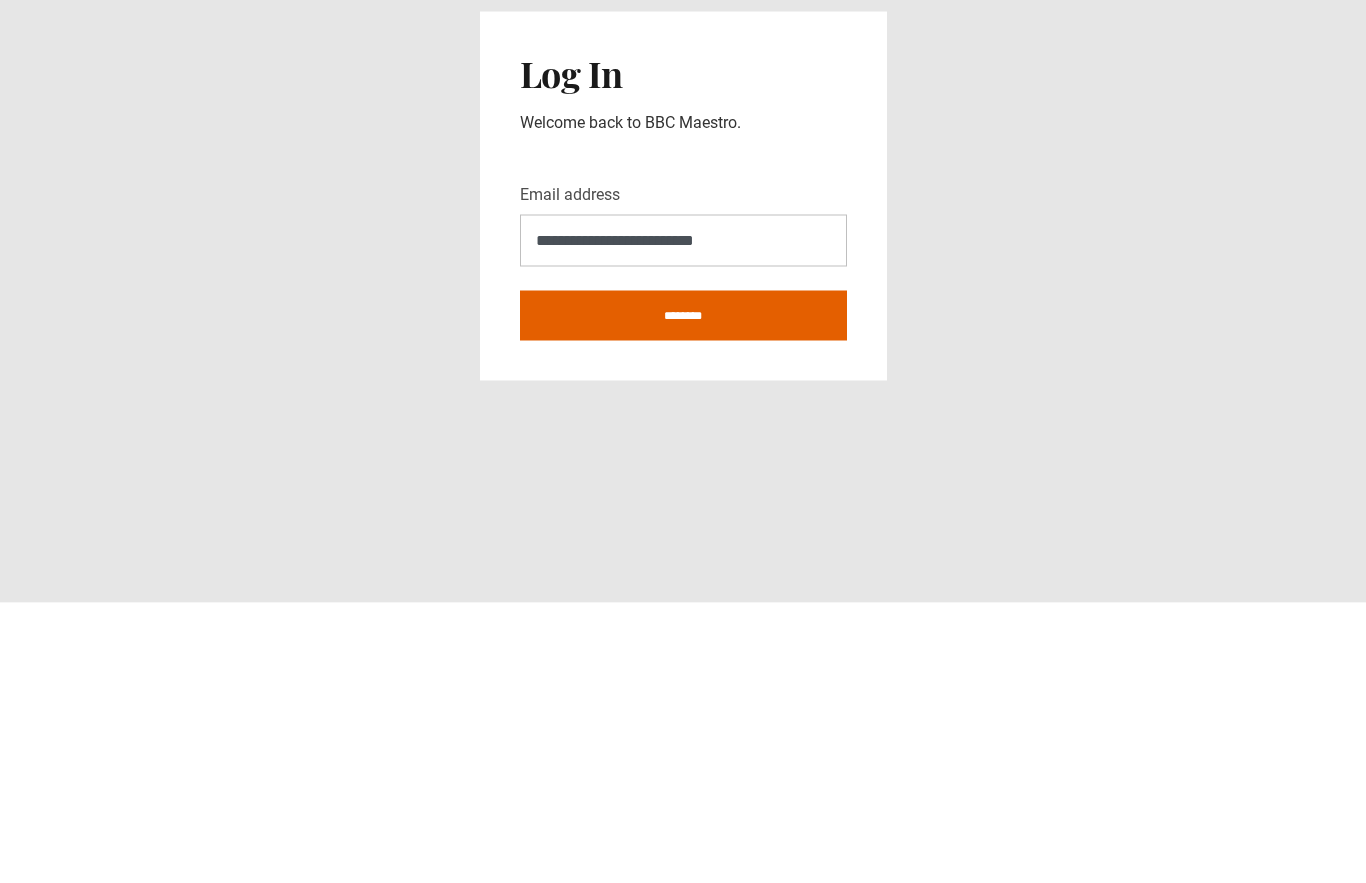 click on "********" at bounding box center (683, 596) 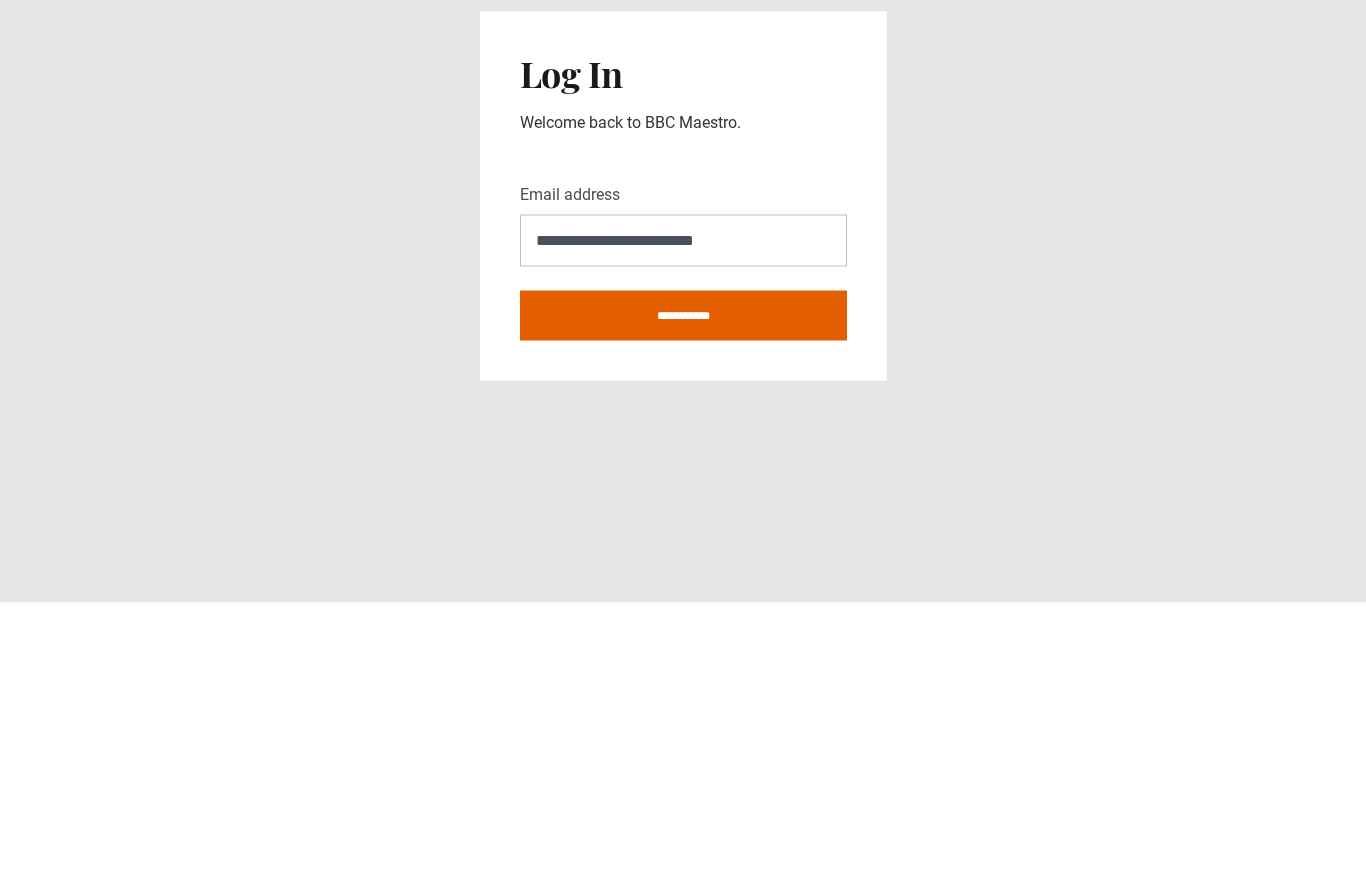 scroll, scrollTop: 92, scrollLeft: 0, axis: vertical 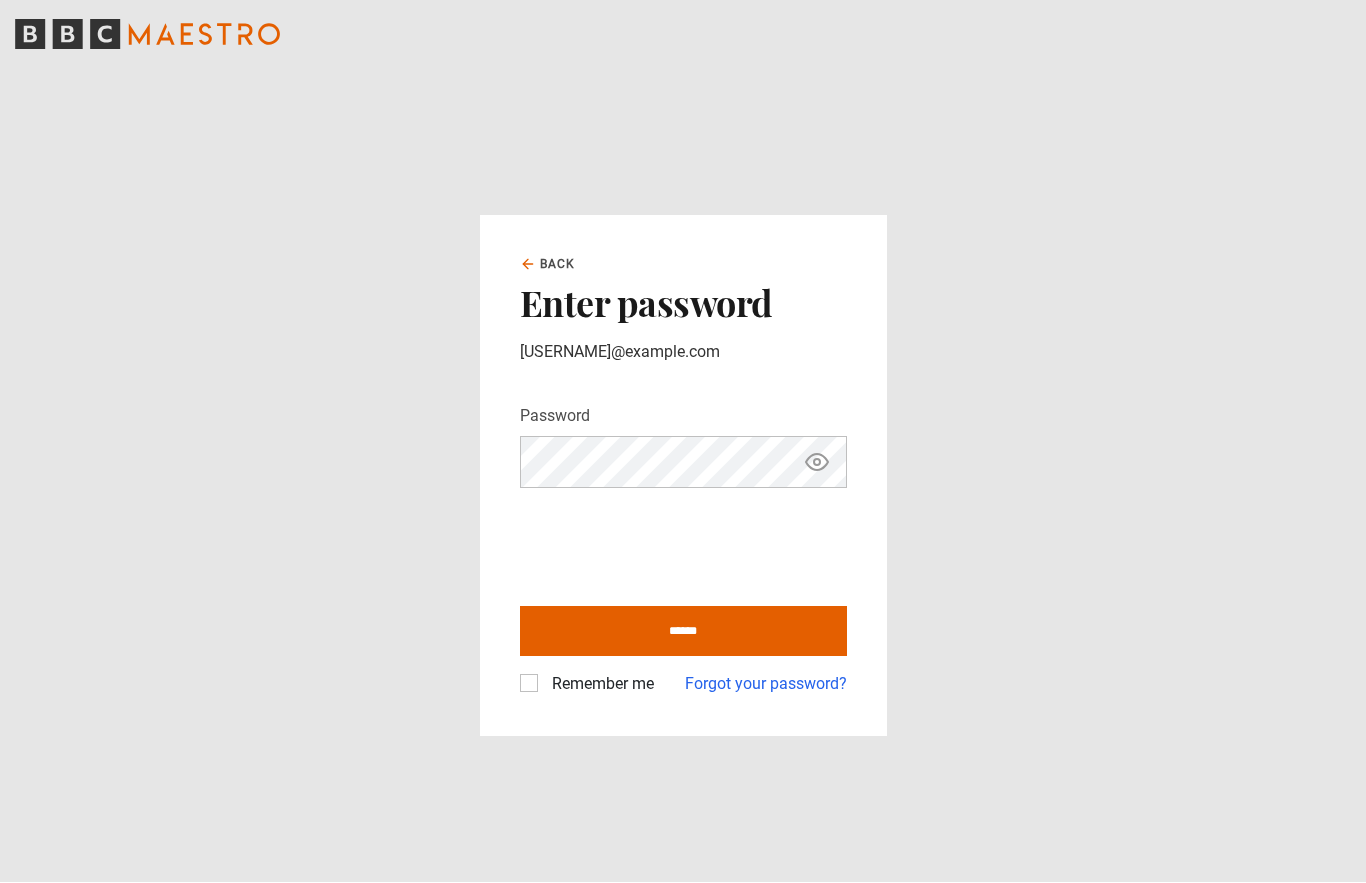 click on "******" at bounding box center (683, 632) 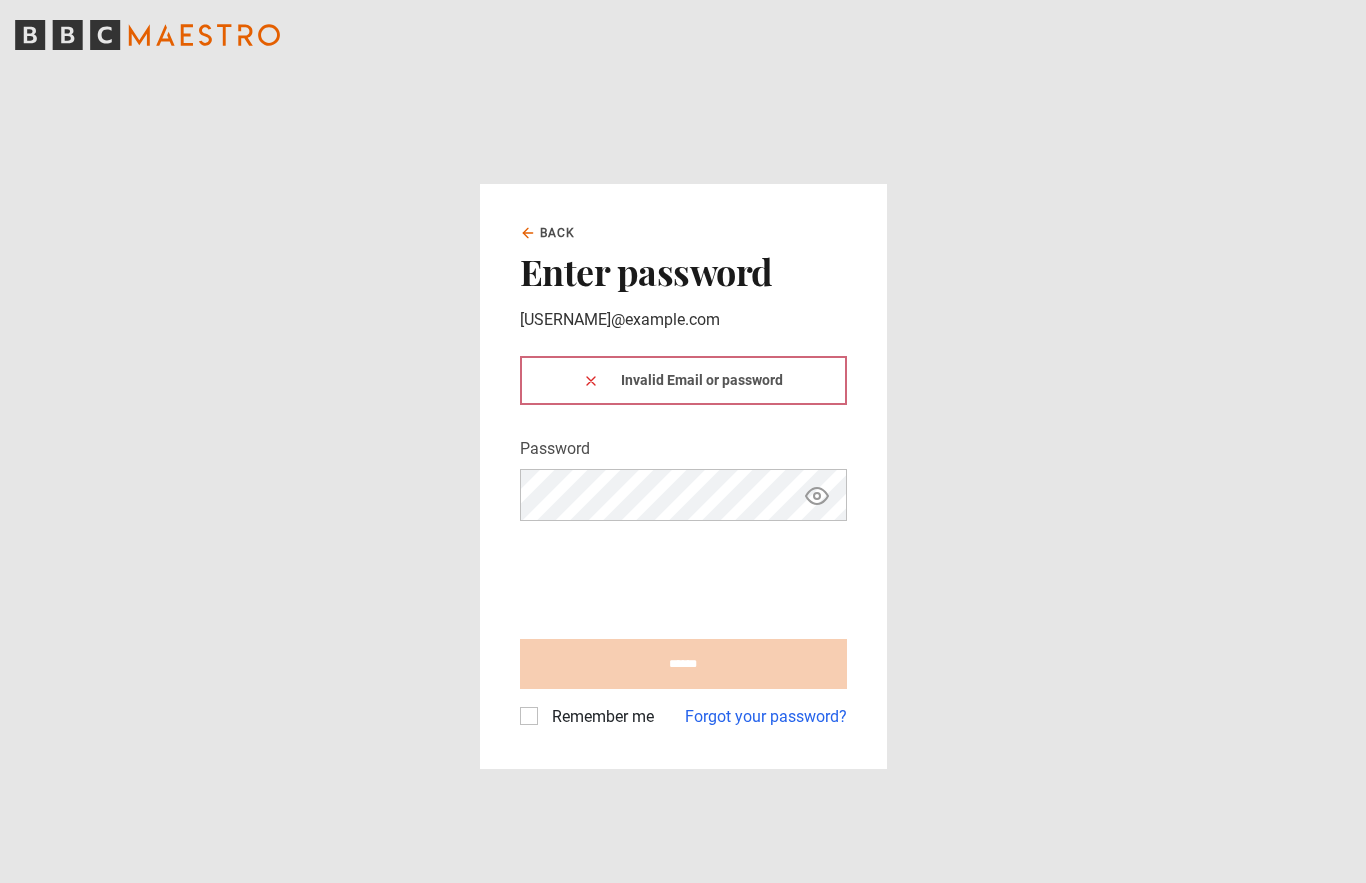 scroll, scrollTop: 0, scrollLeft: 0, axis: both 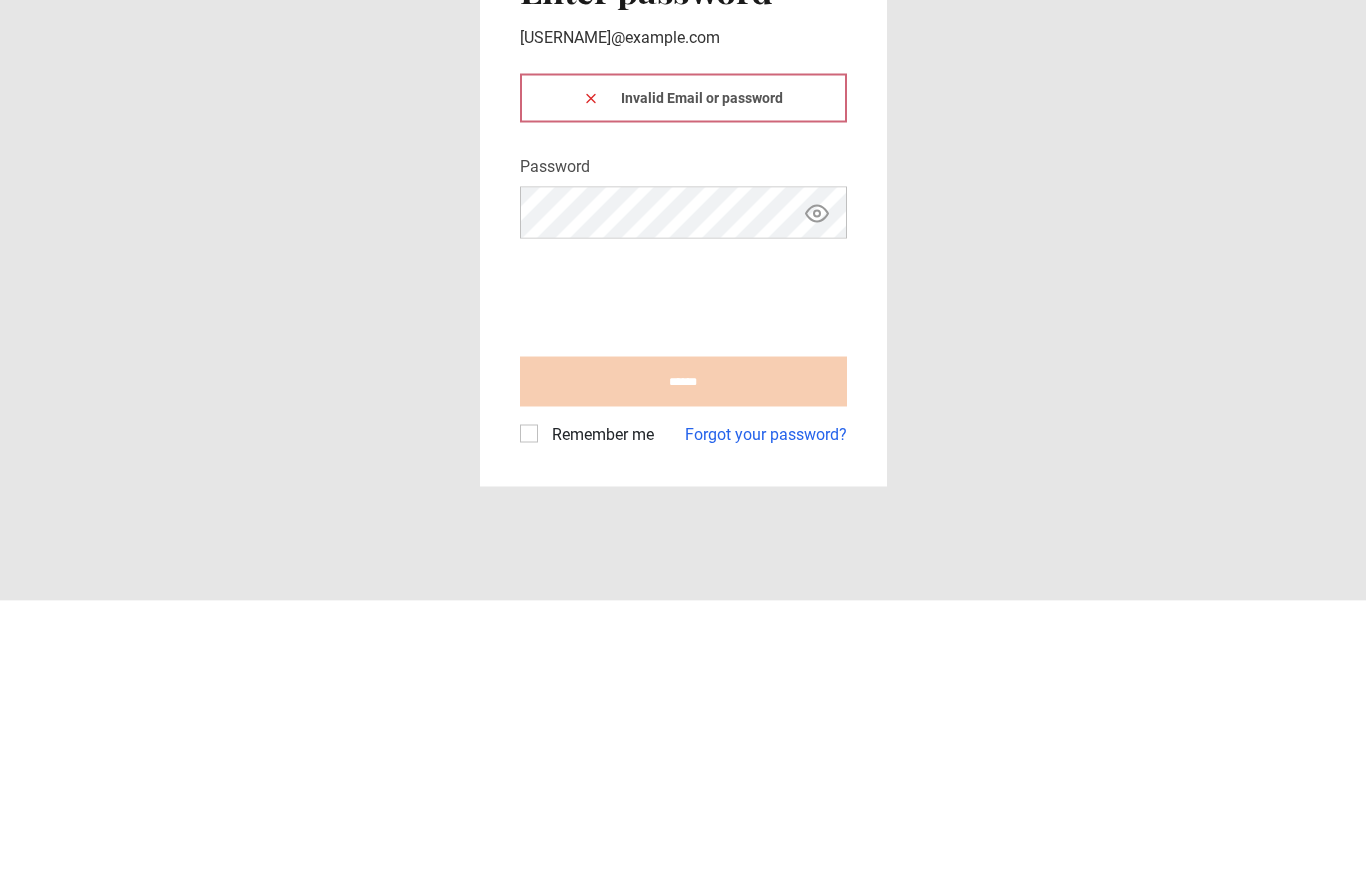 click on "Forgot your password?" at bounding box center (766, 717) 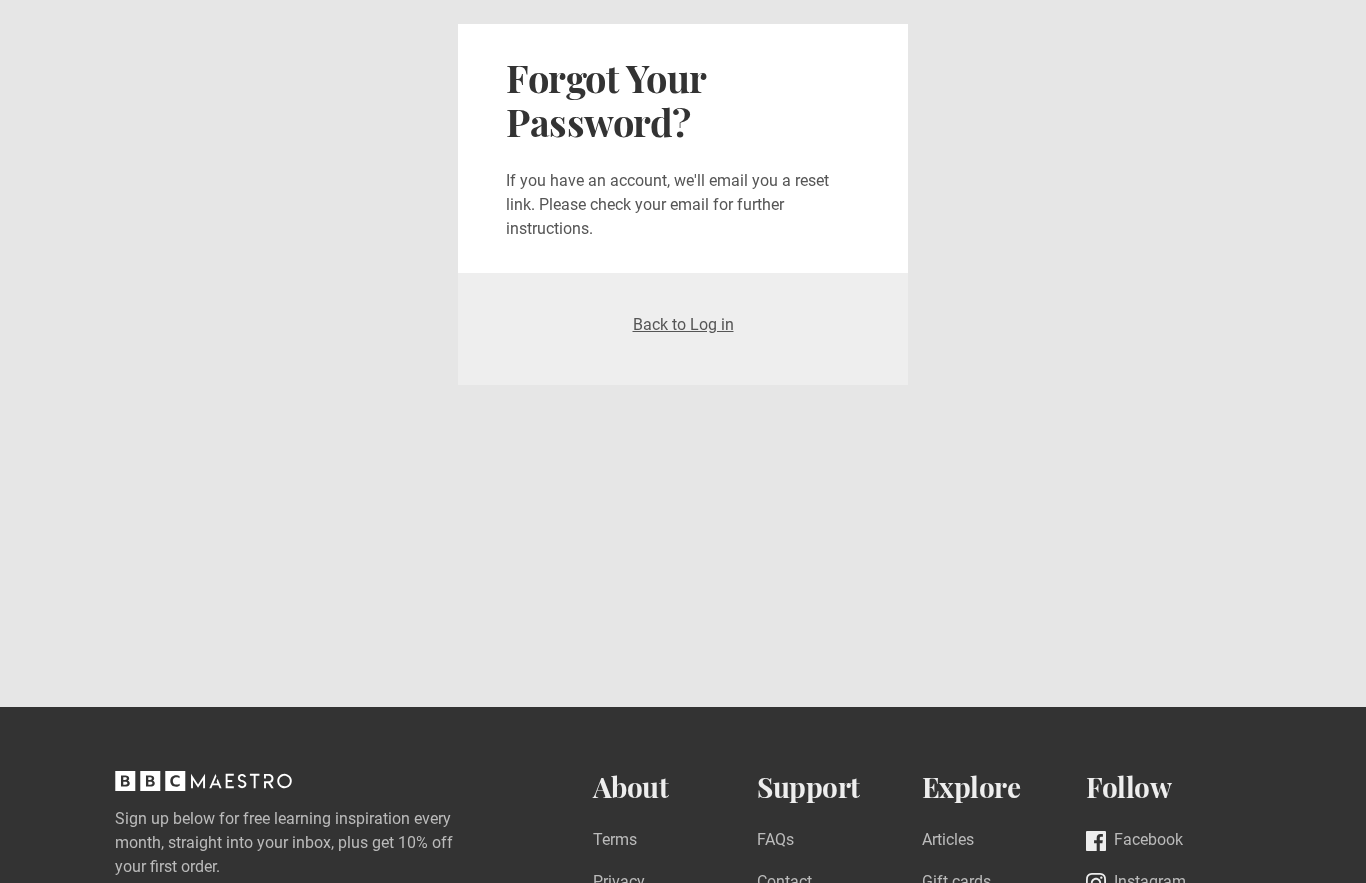 scroll, scrollTop: 0, scrollLeft: 0, axis: both 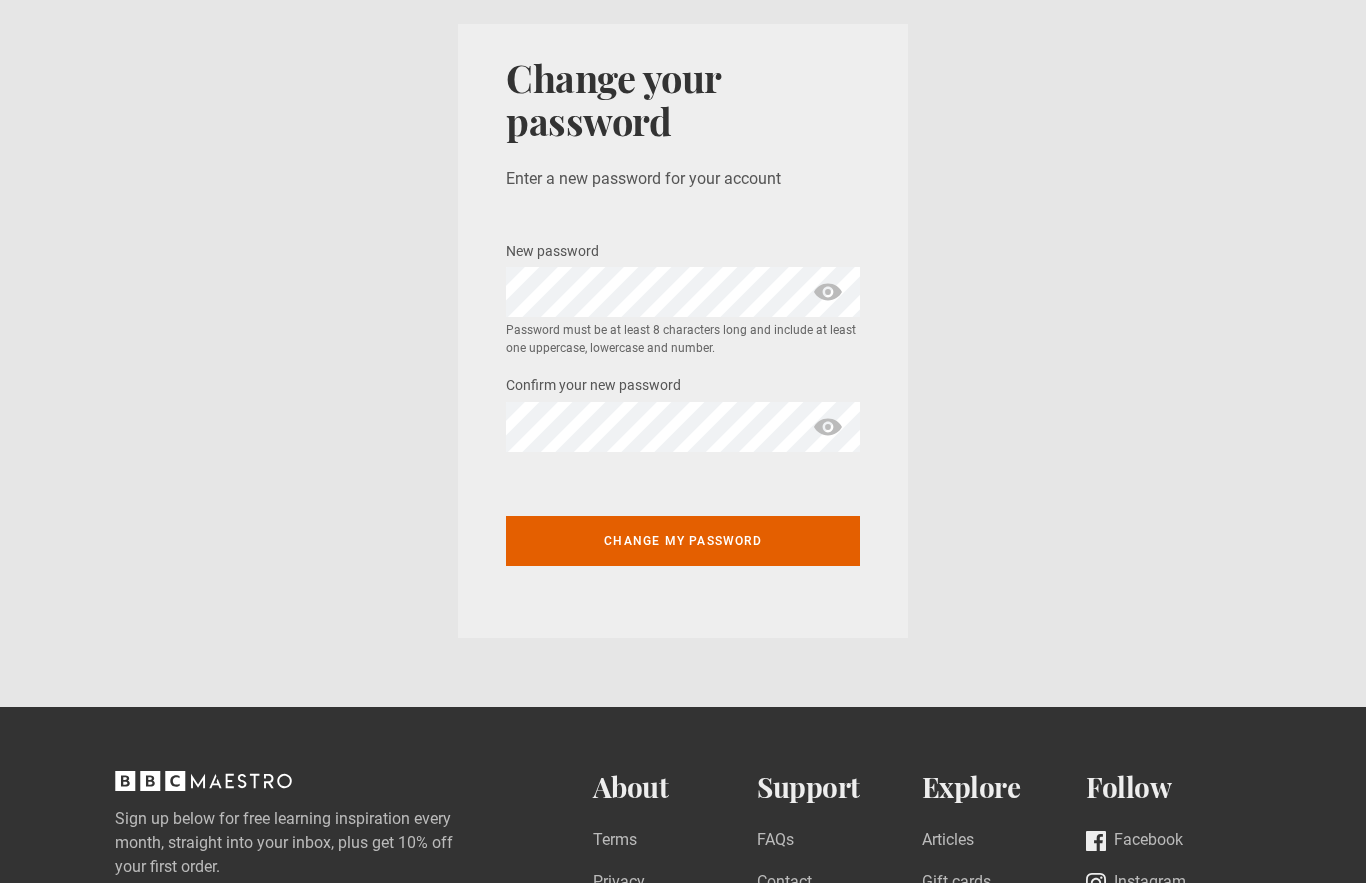 click at bounding box center [828, 292] 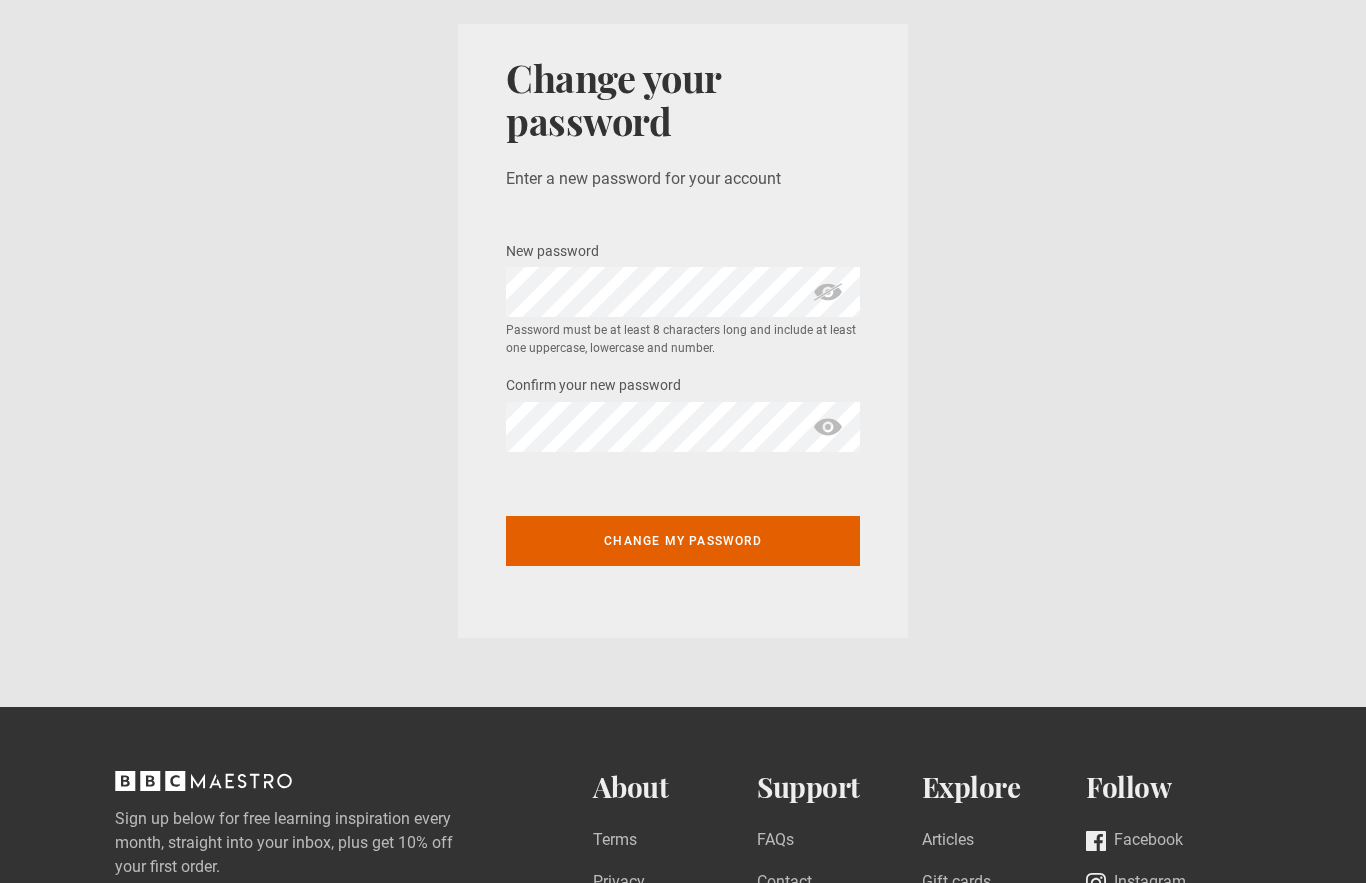 click on "Change your password
Enter a new password for your account
New password  * Password must be at least 8 characters long and include at least one uppercase, lowercase and number.
Confirm your new password  *
Change my password" at bounding box center [683, 331] 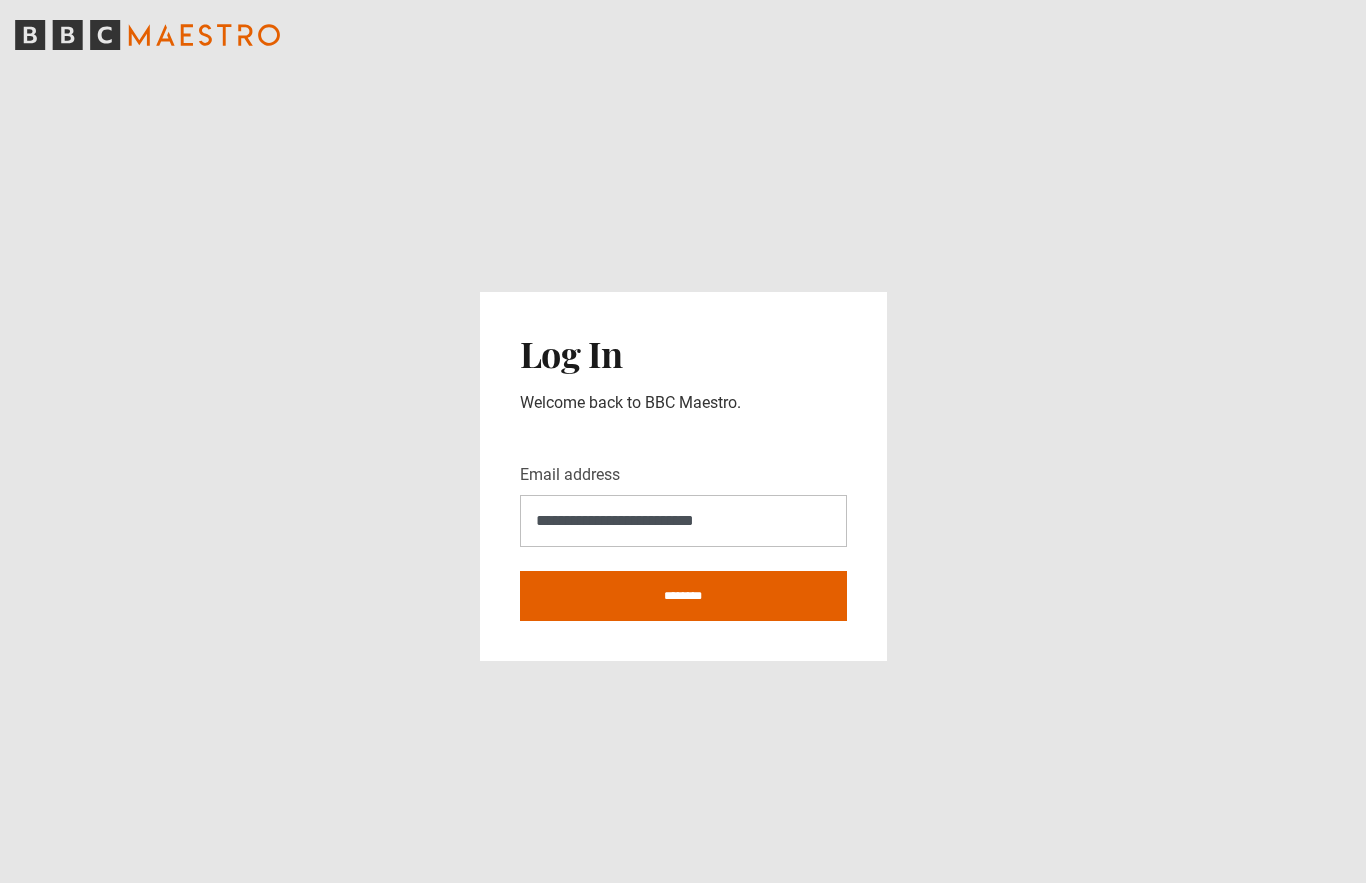 scroll, scrollTop: 308, scrollLeft: 0, axis: vertical 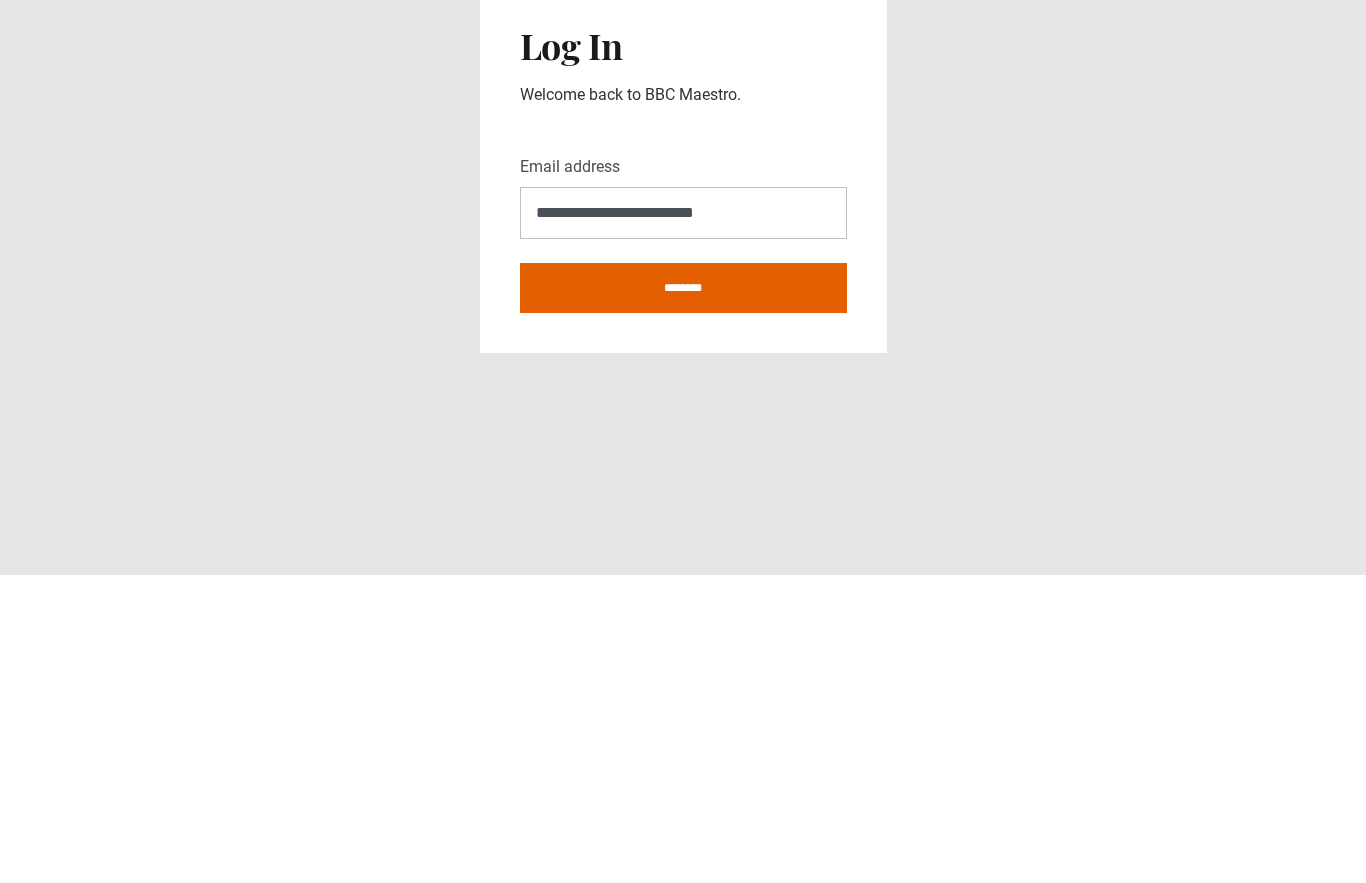 click on "********" at bounding box center [683, 596] 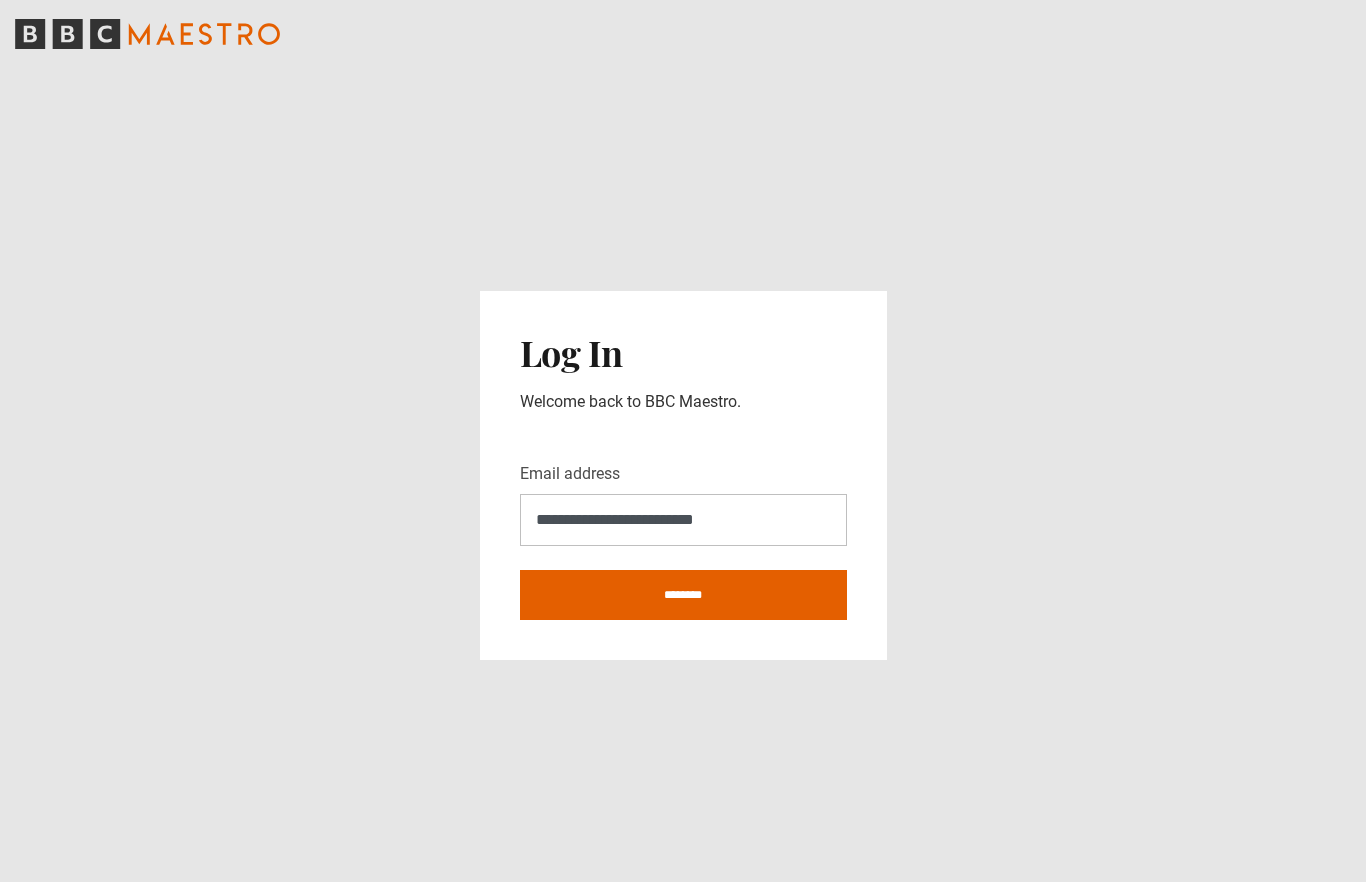 type on "**********" 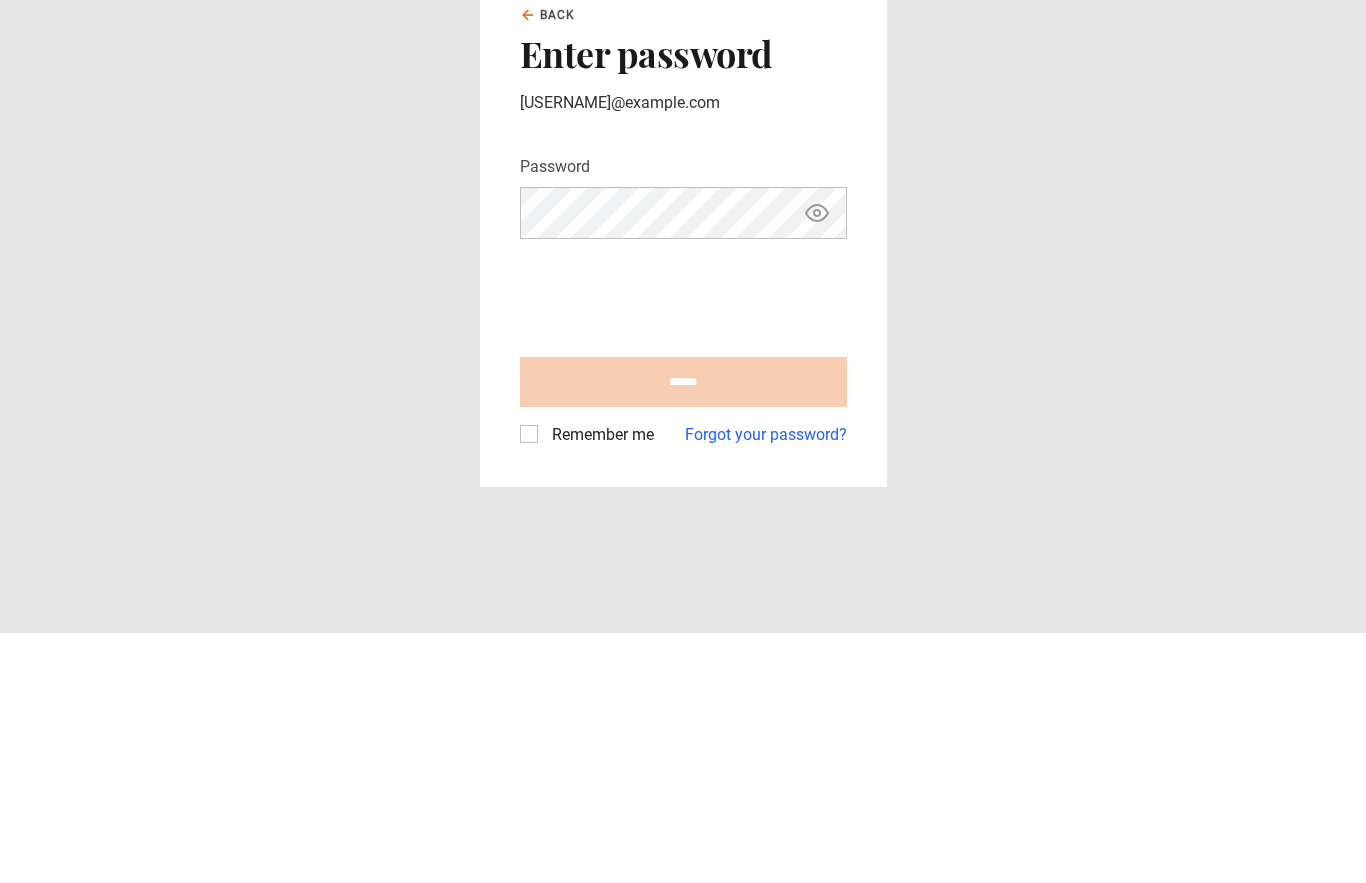 scroll, scrollTop: 250, scrollLeft: 0, axis: vertical 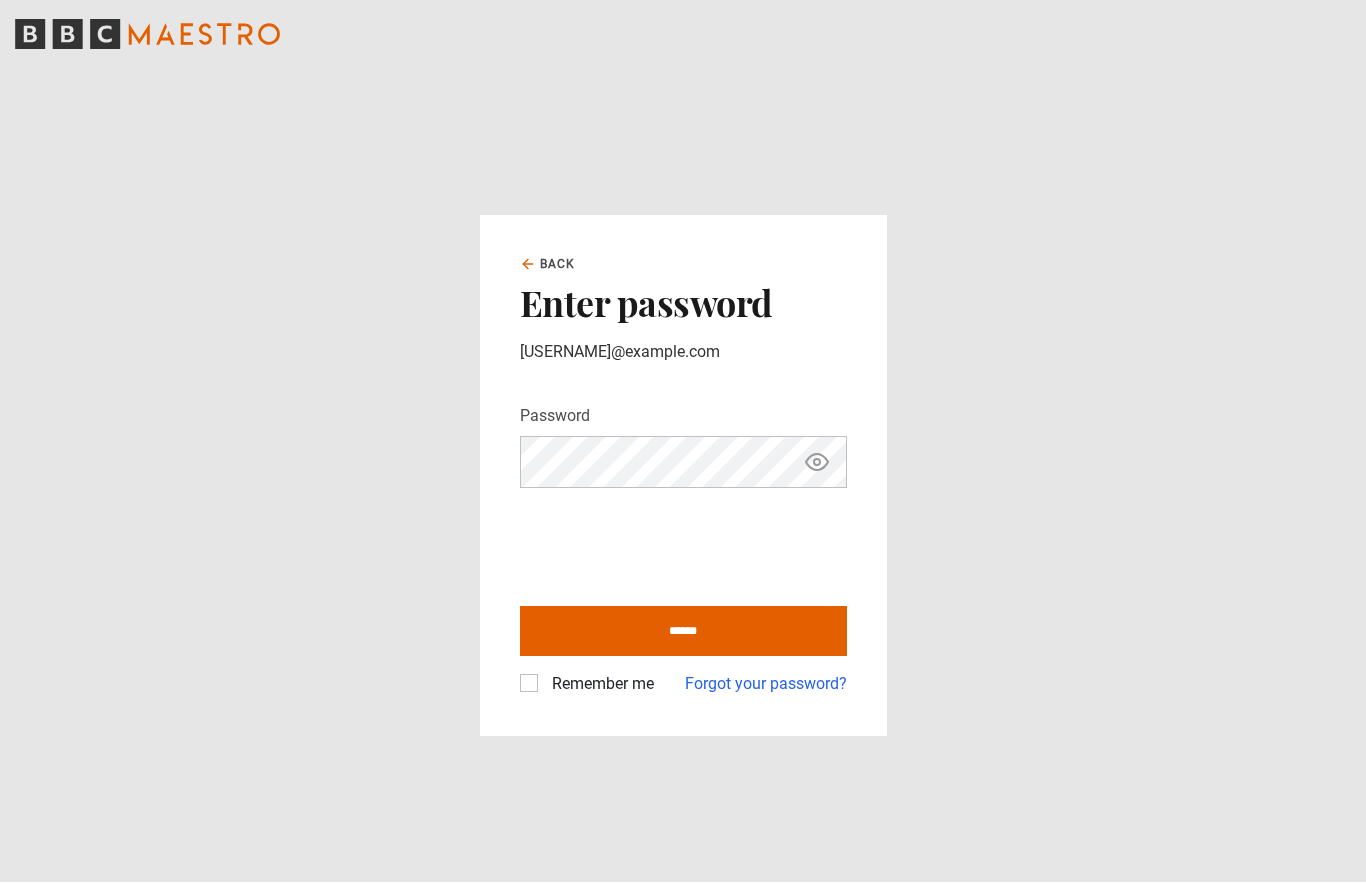 click on "******" at bounding box center (683, 632) 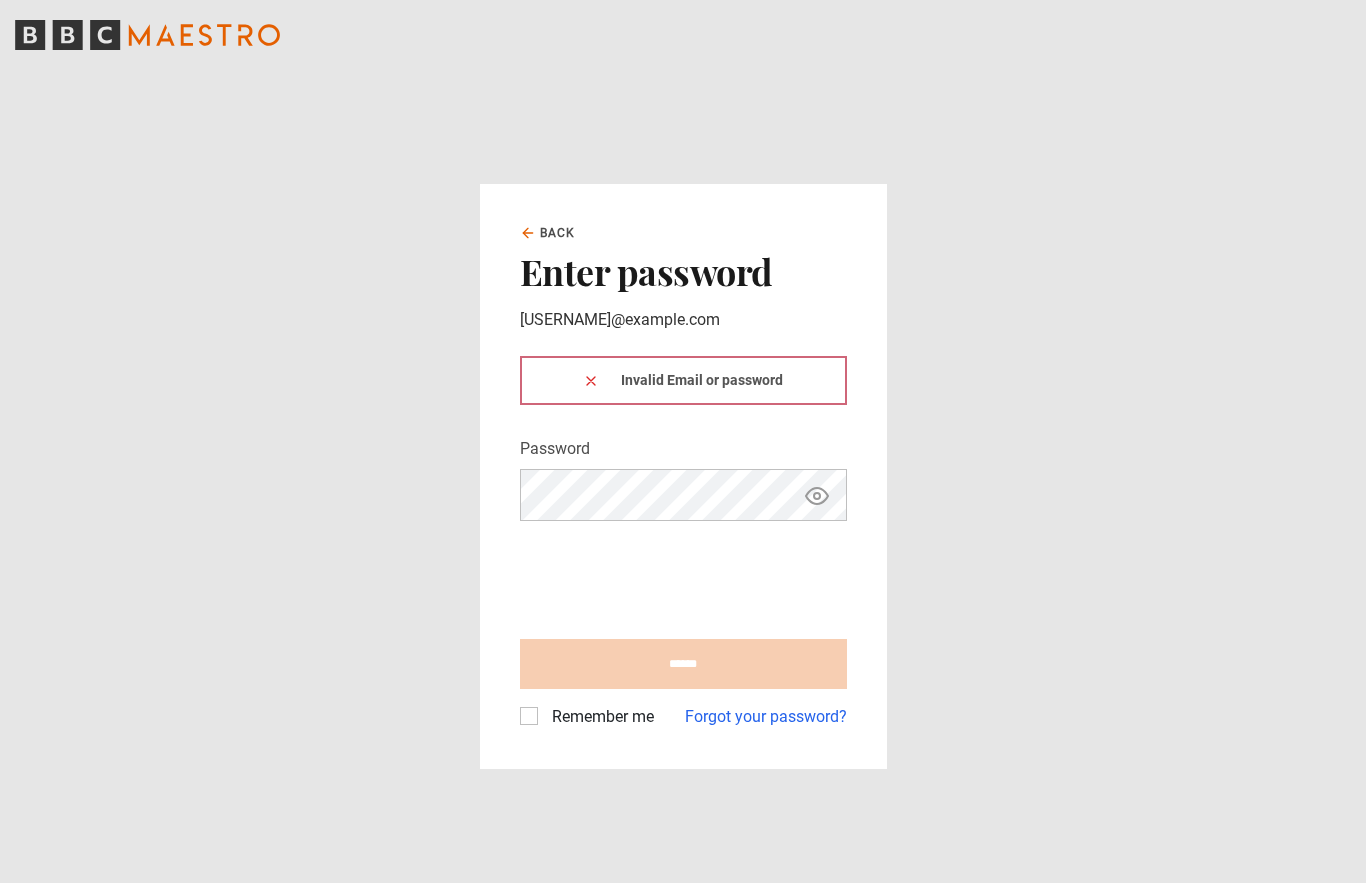 scroll, scrollTop: 0, scrollLeft: 0, axis: both 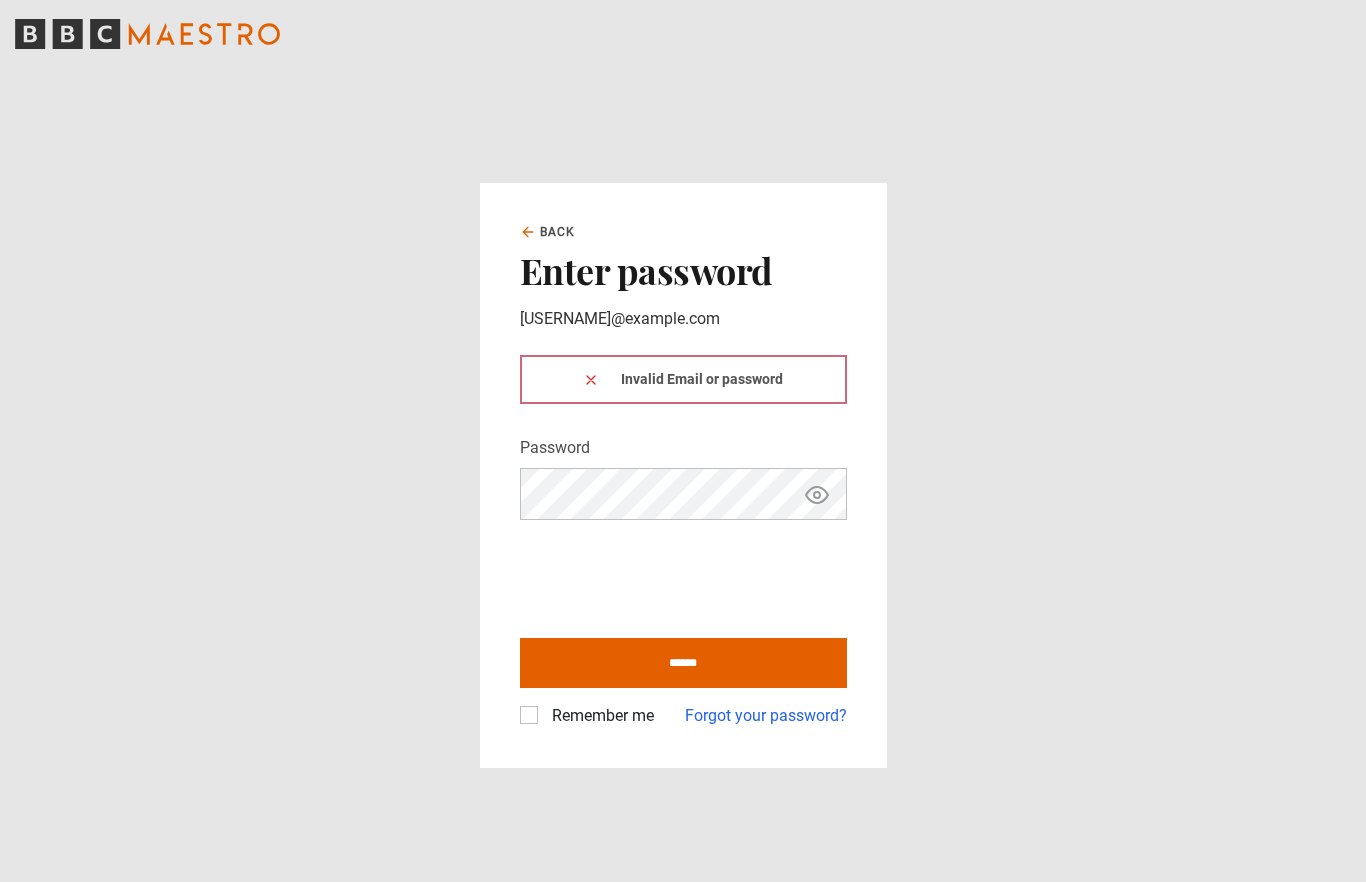 click 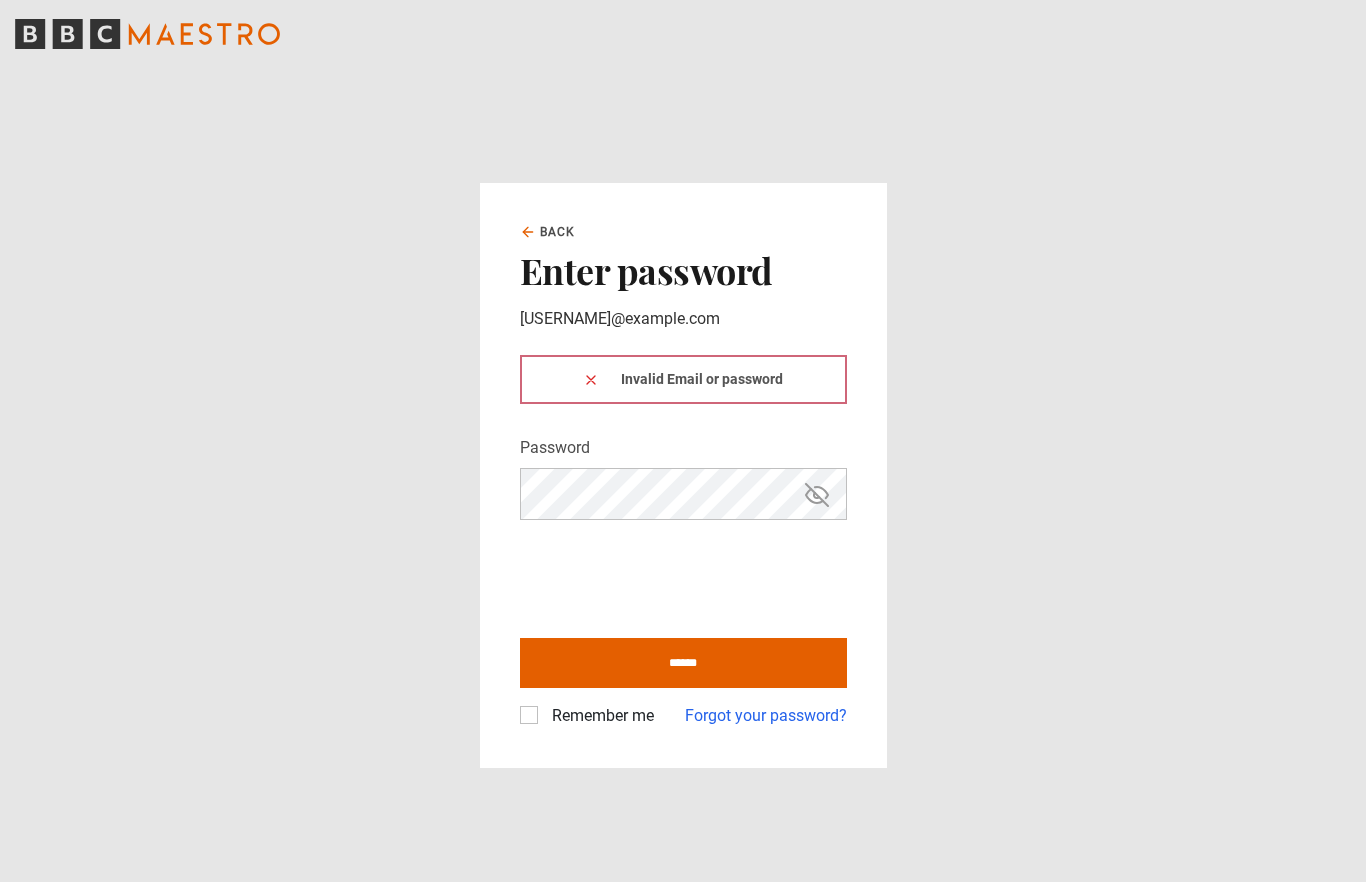 click on "******" at bounding box center [683, 664] 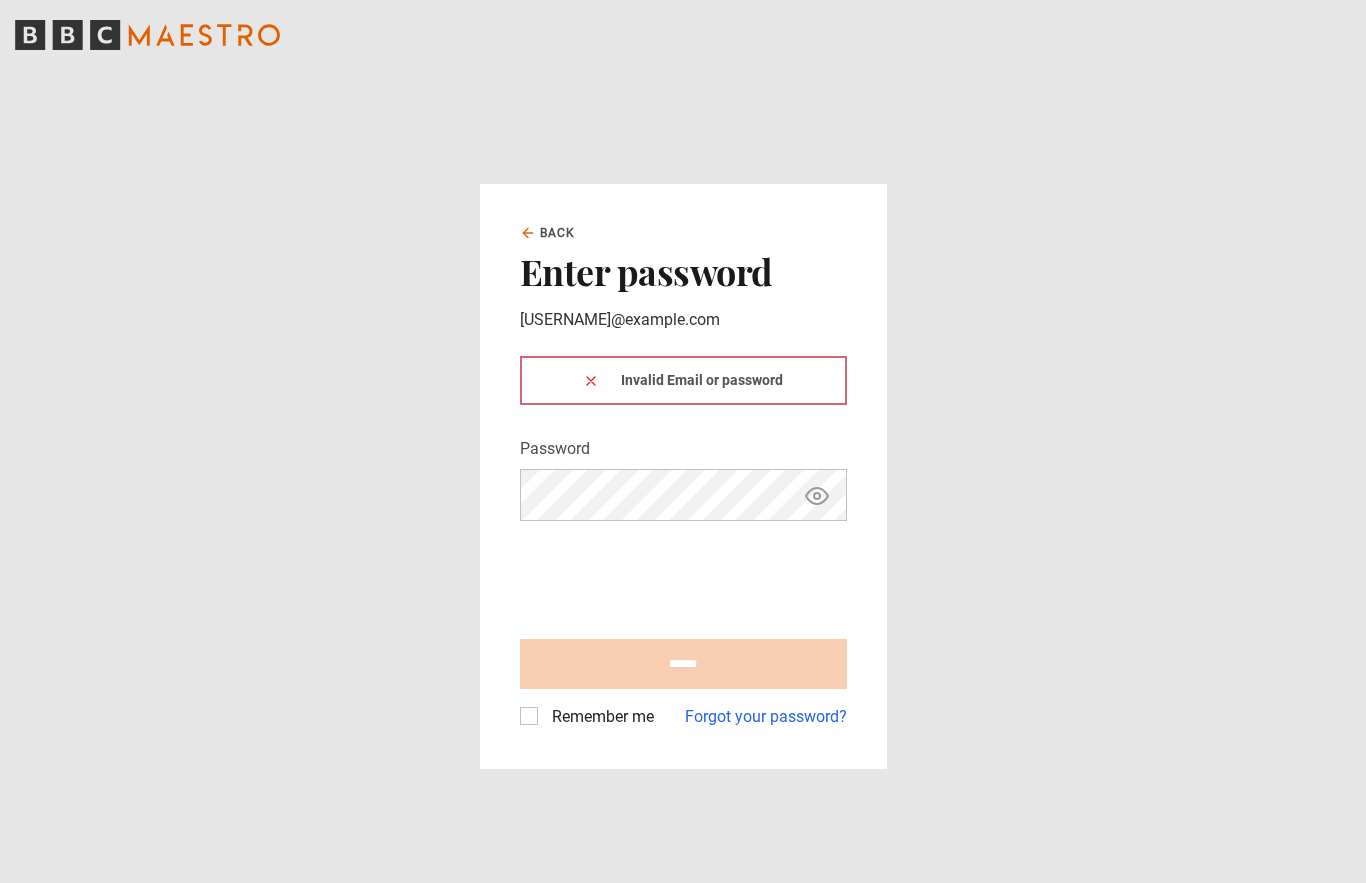 scroll, scrollTop: 0, scrollLeft: 0, axis: both 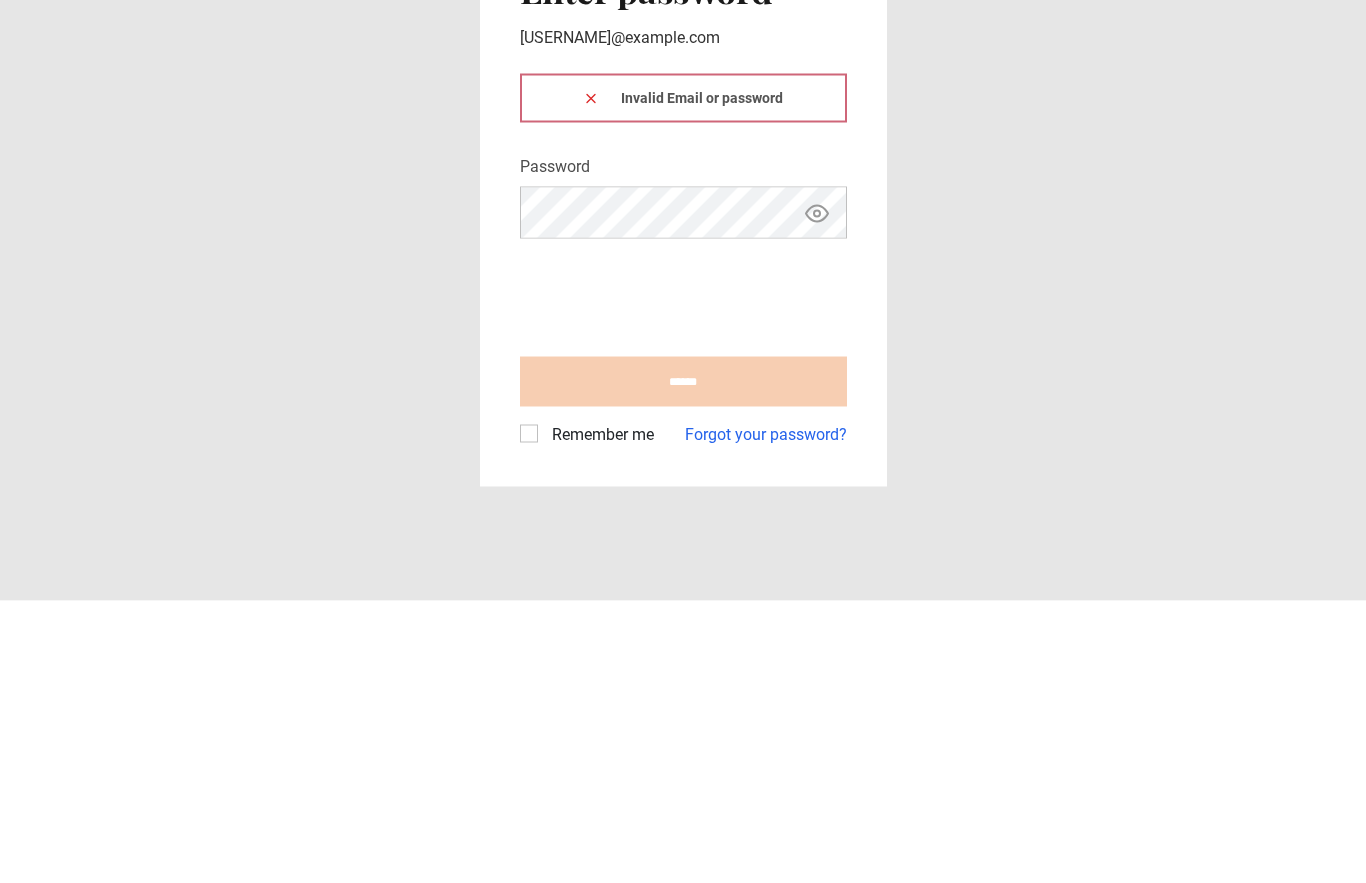 click on "Forgot your password?" at bounding box center [766, 717] 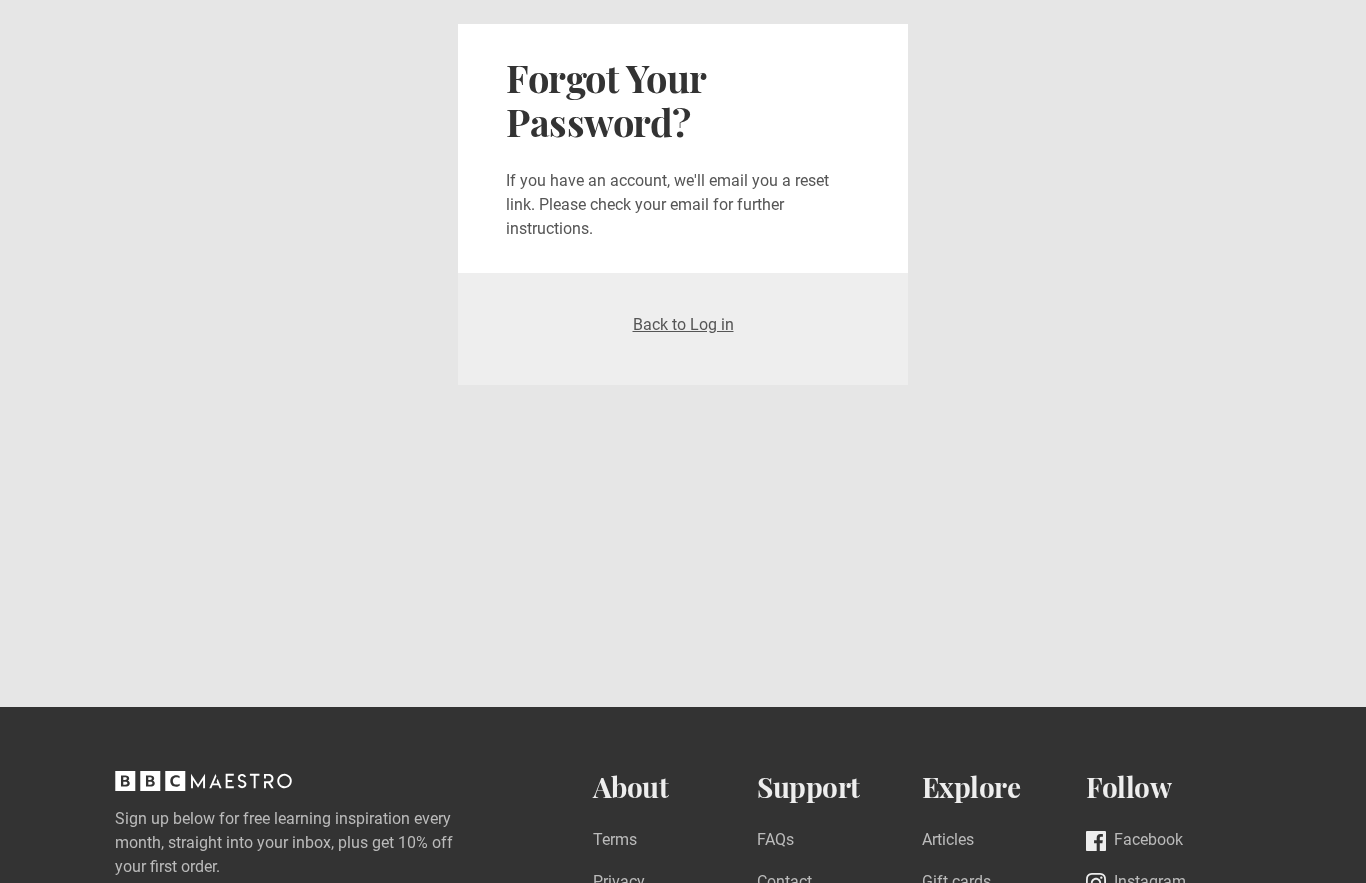scroll, scrollTop: 0, scrollLeft: 0, axis: both 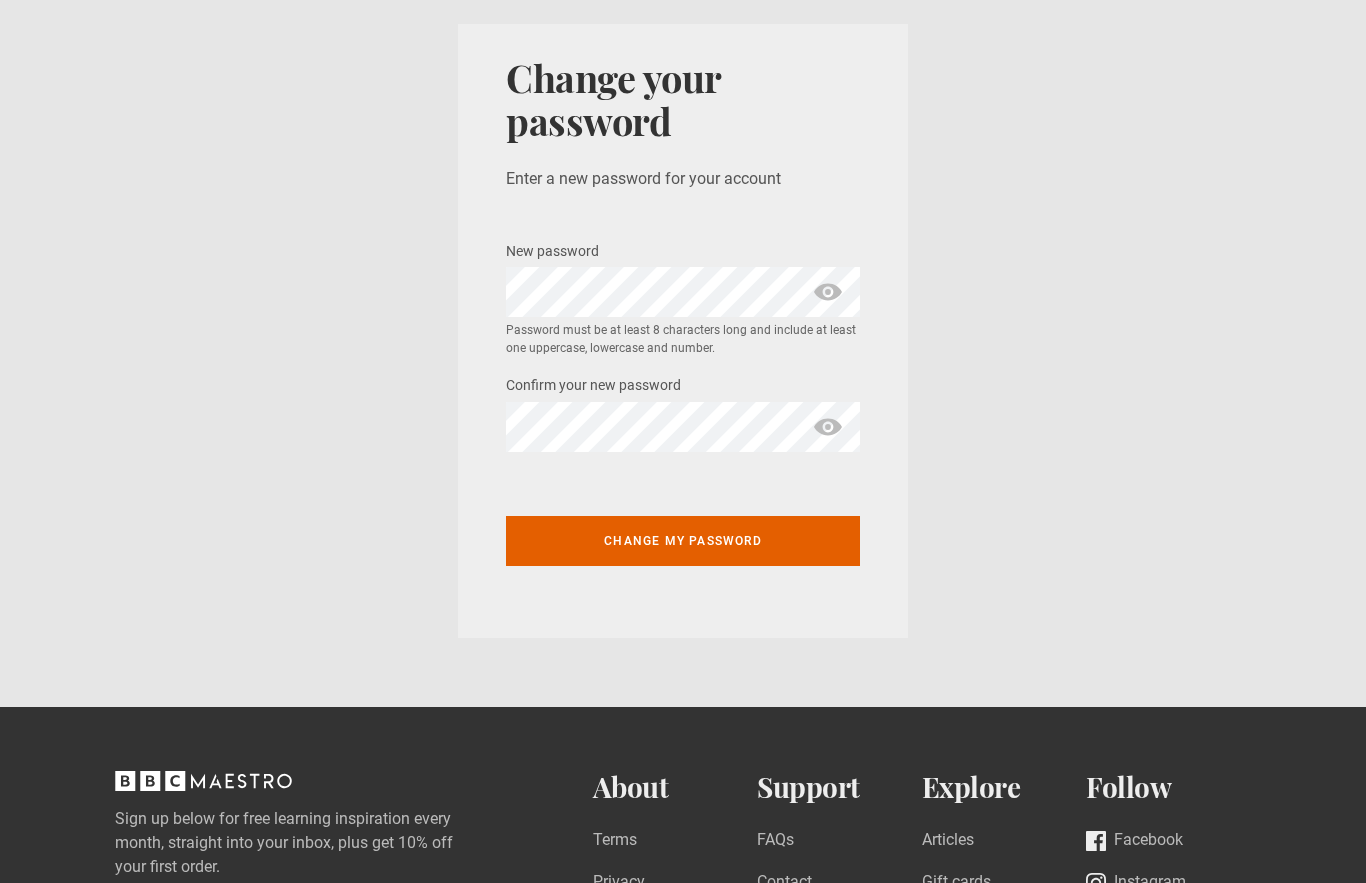 click at bounding box center [828, 292] 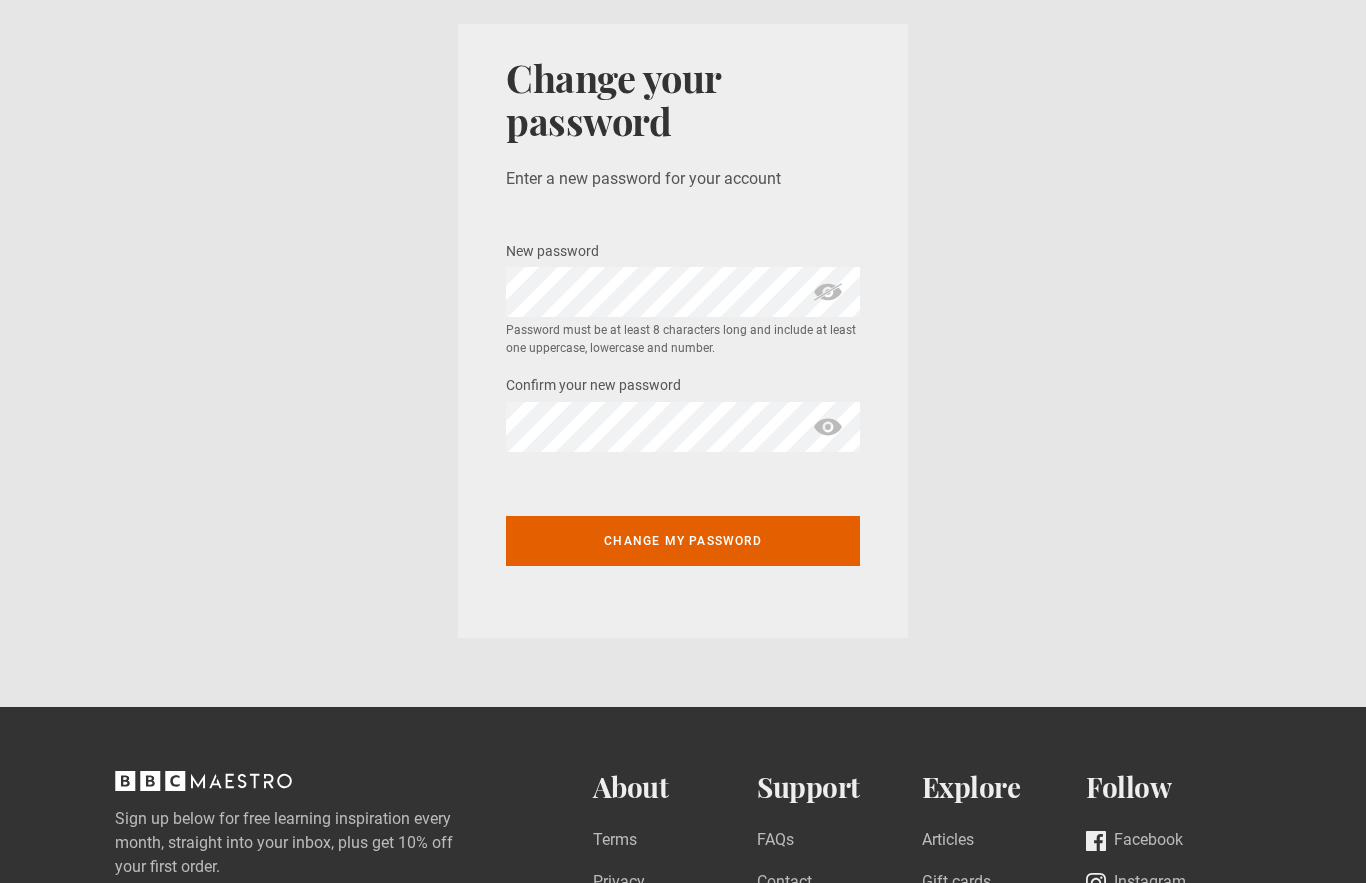 click on "Enter a new password for your account" at bounding box center (683, 179) 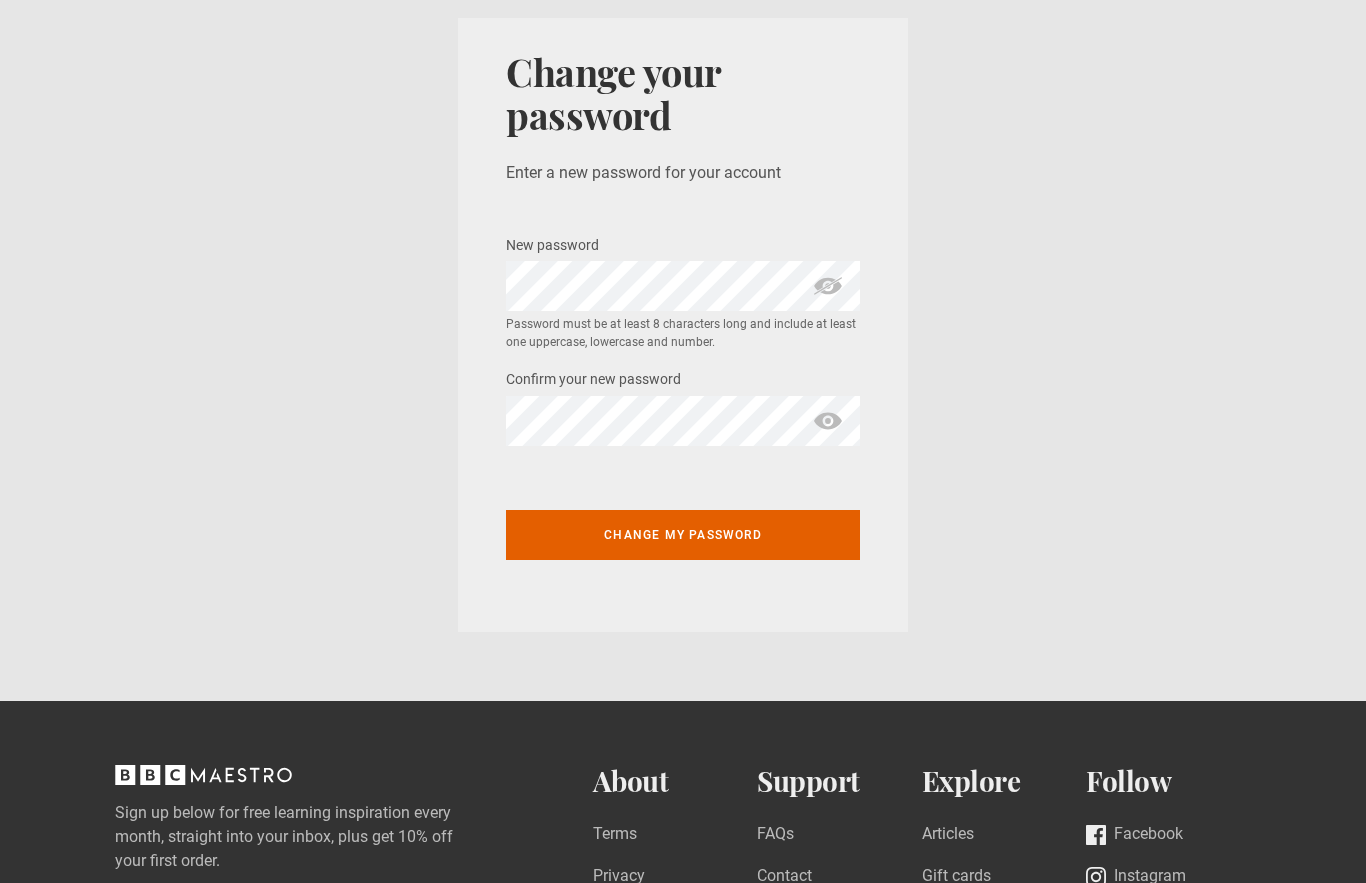 scroll, scrollTop: 0, scrollLeft: 0, axis: both 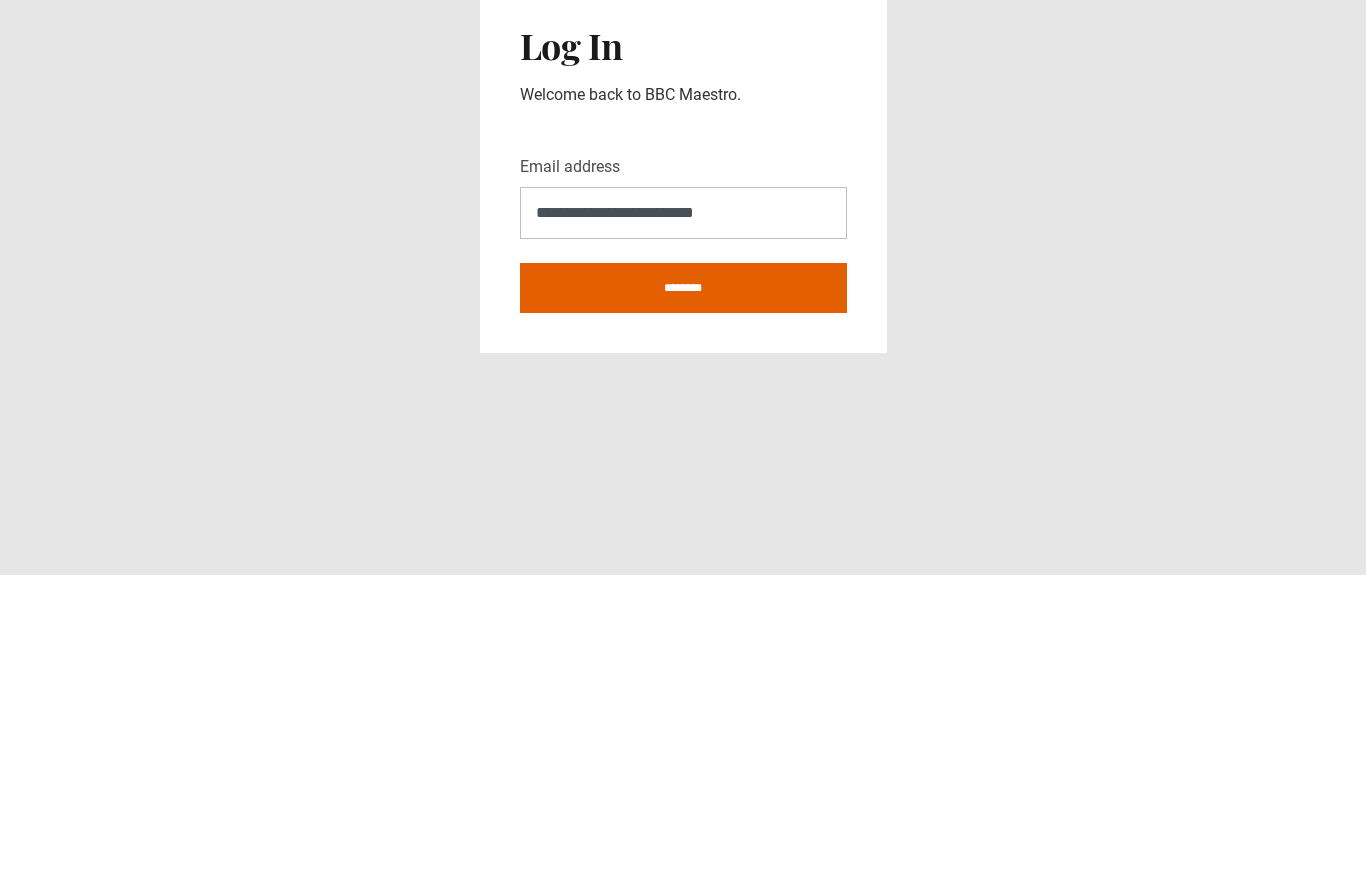 click on "********" at bounding box center [683, 596] 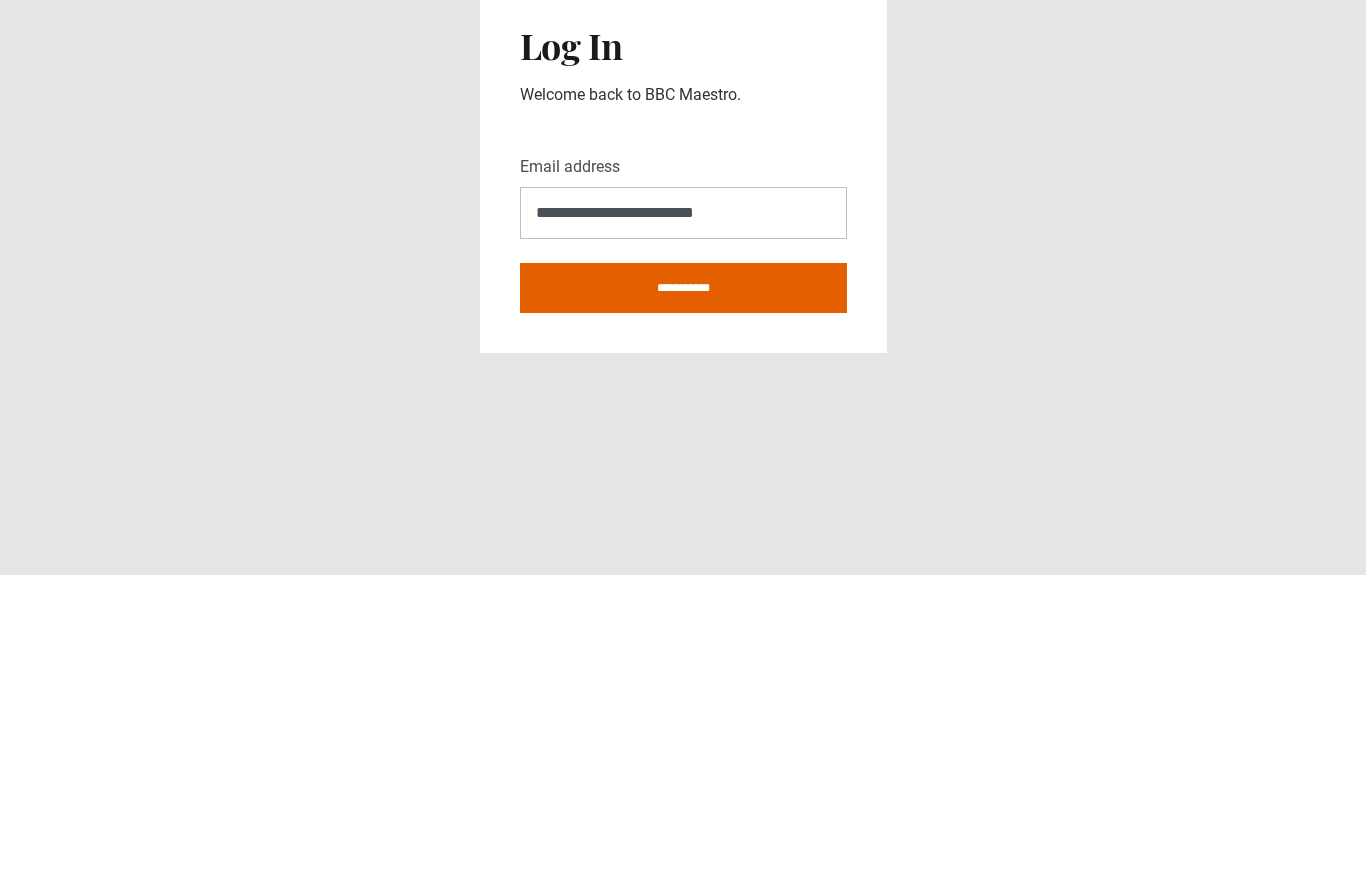 scroll, scrollTop: 92, scrollLeft: 0, axis: vertical 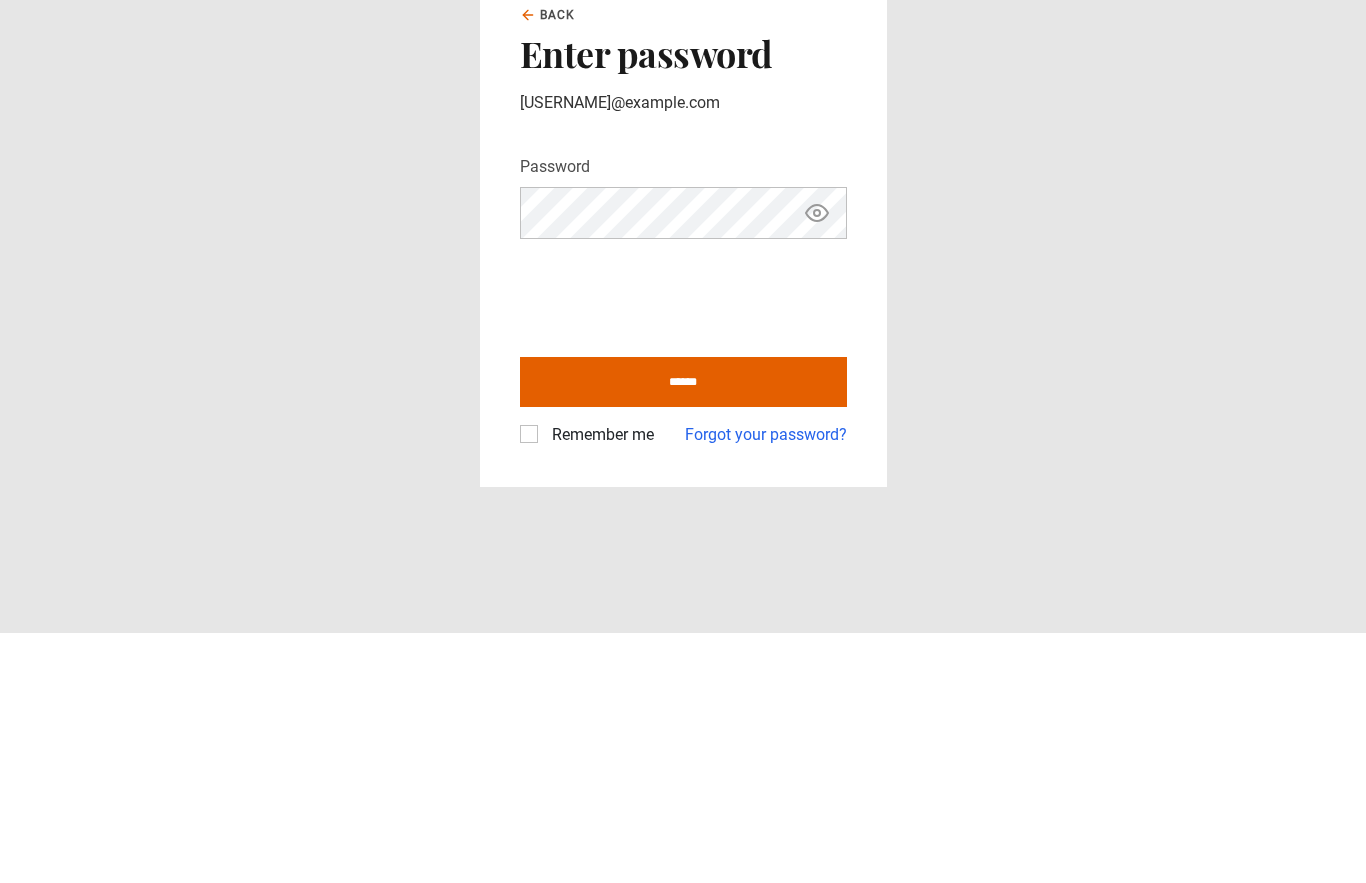 click 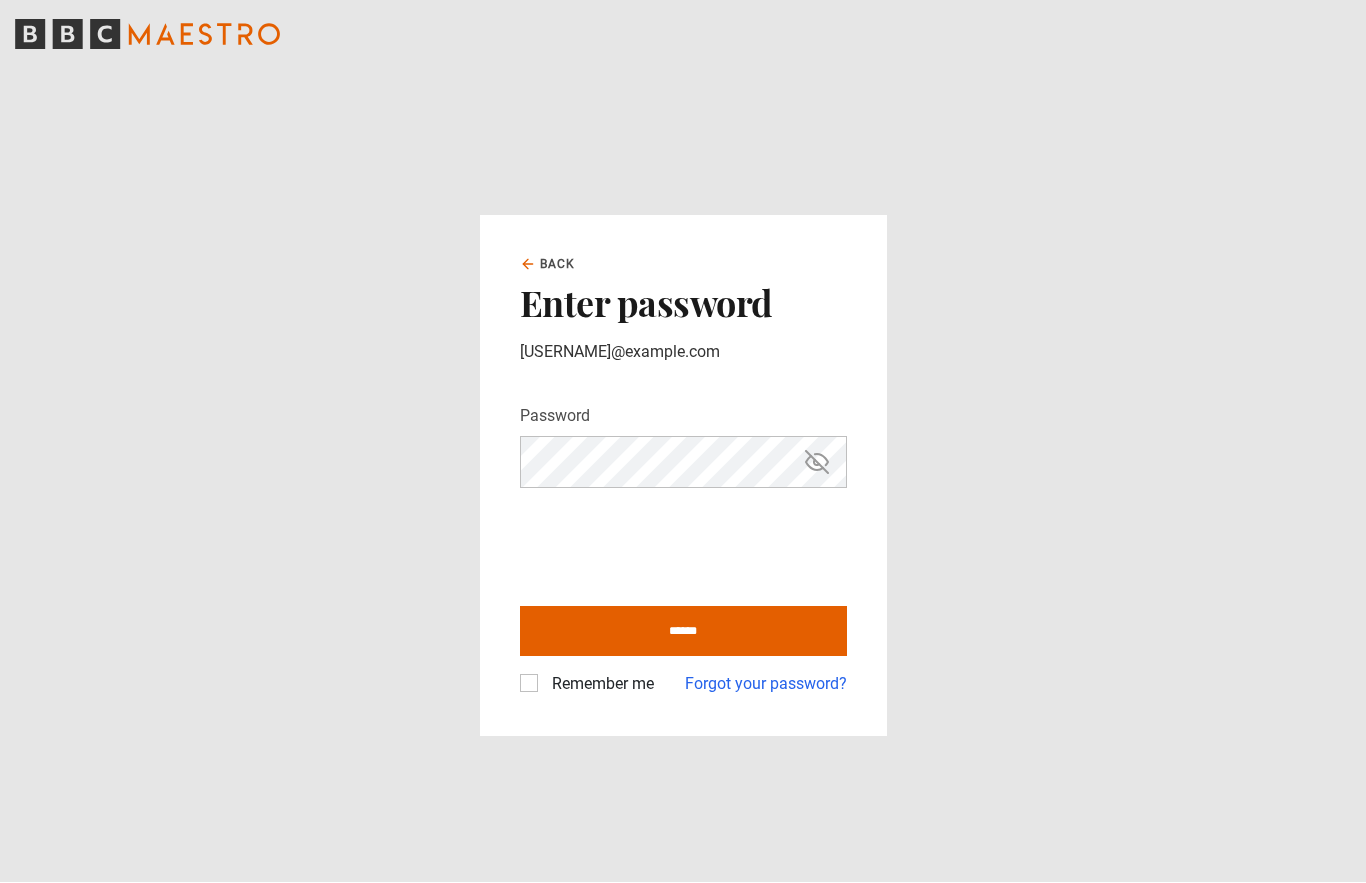 click on "******" at bounding box center [683, 632] 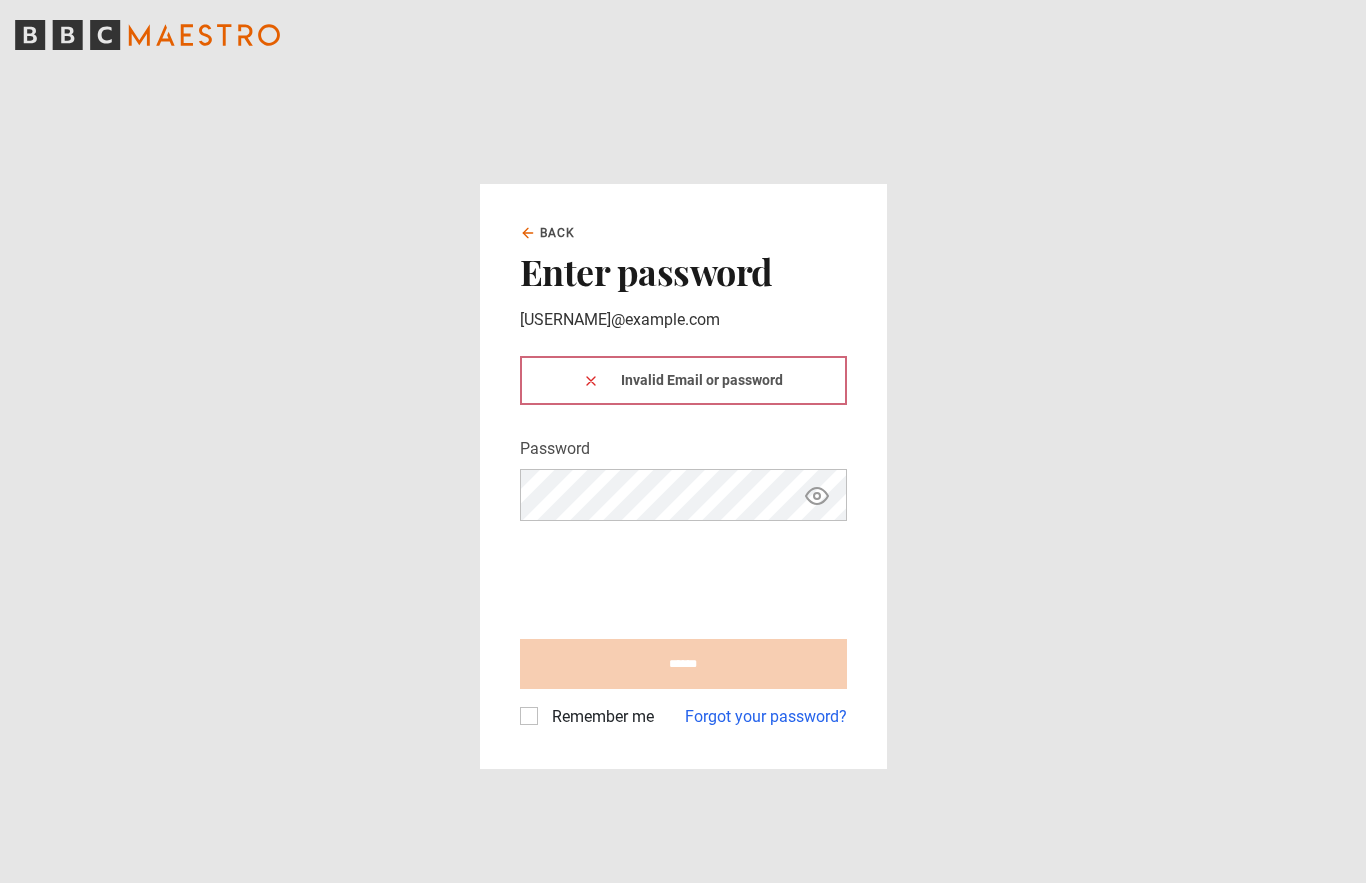 scroll, scrollTop: 0, scrollLeft: 0, axis: both 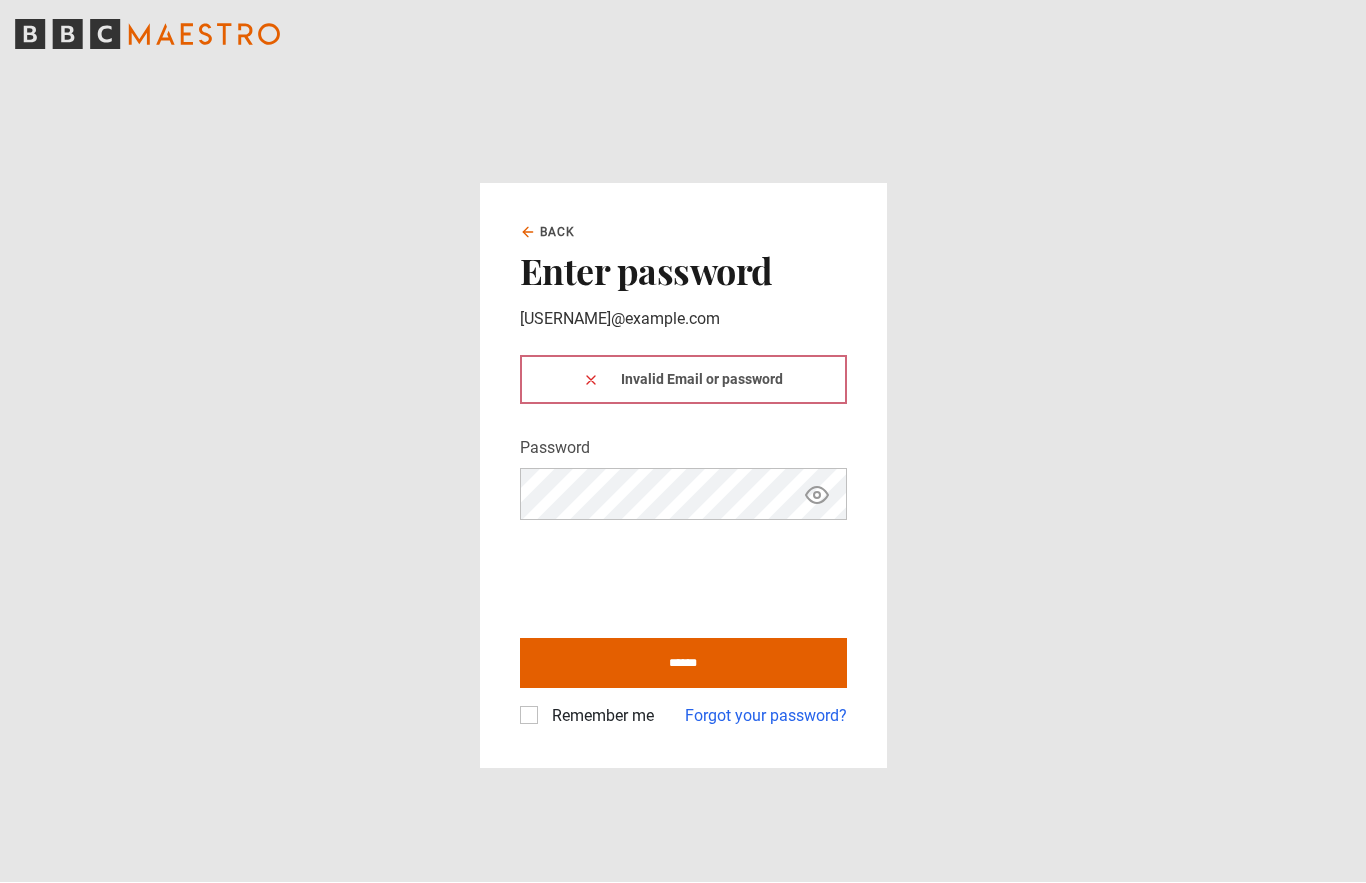 click on "******" at bounding box center (683, 664) 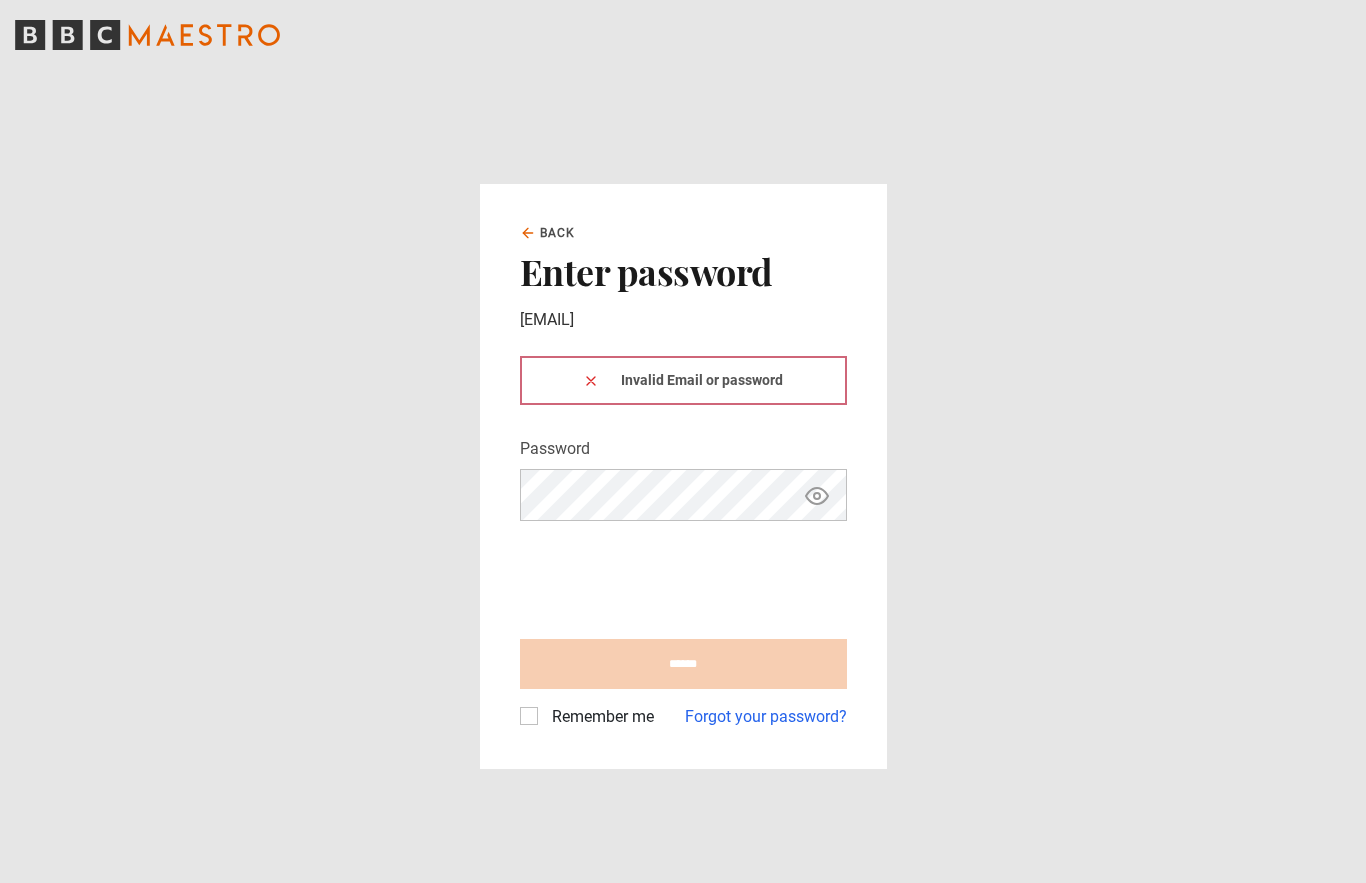 scroll, scrollTop: 0, scrollLeft: 0, axis: both 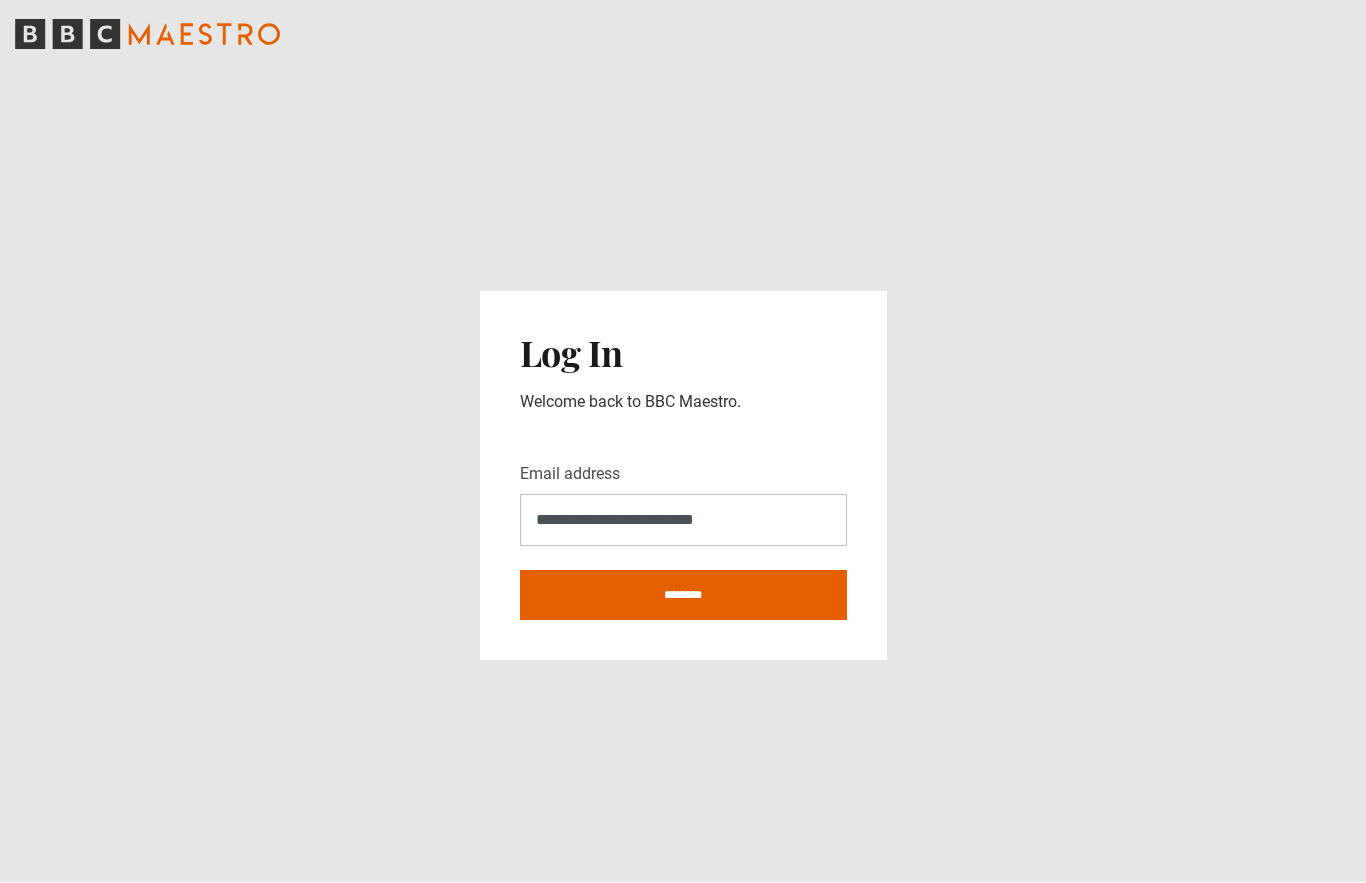 click on "********" at bounding box center [683, 596] 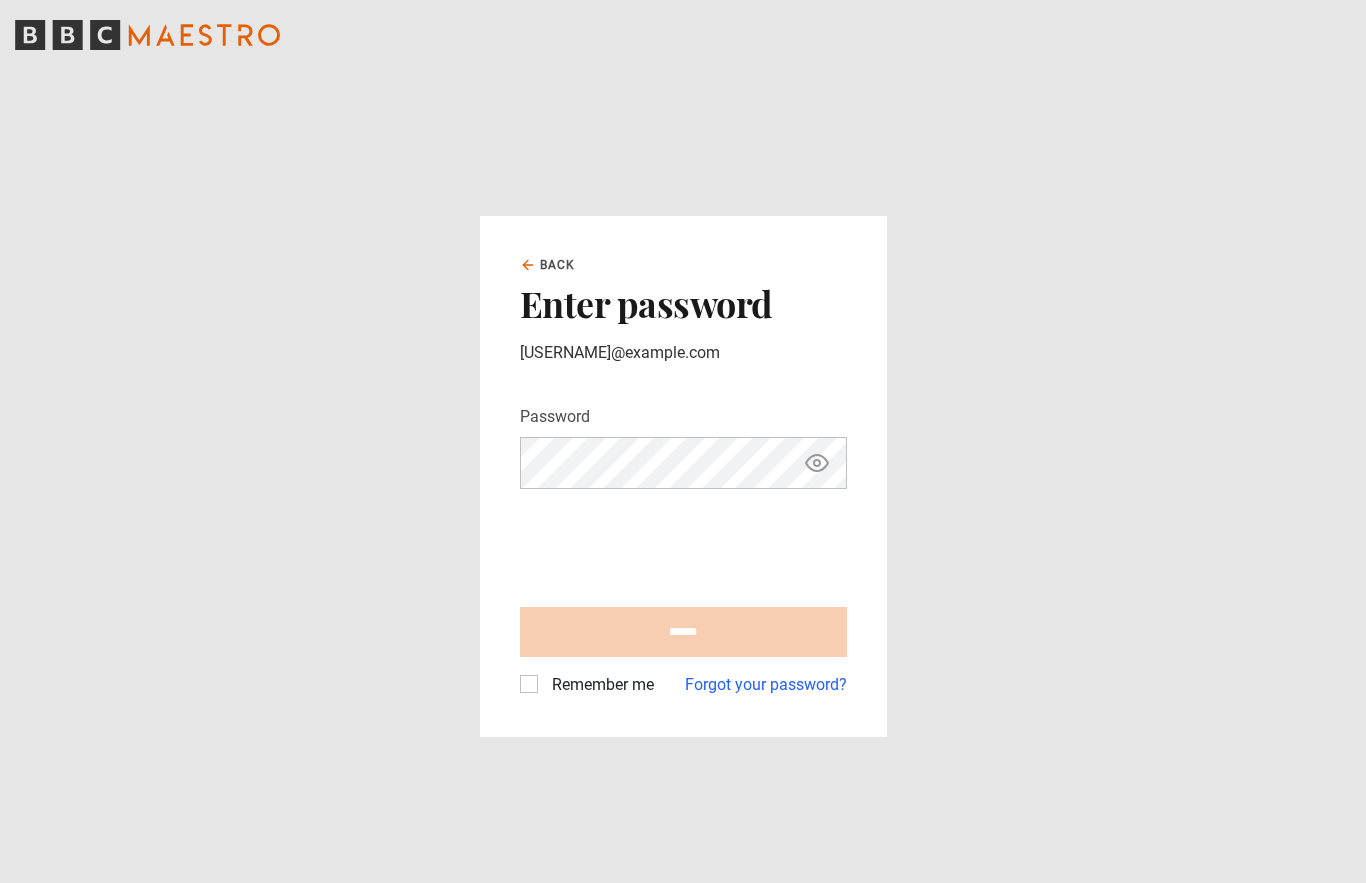 scroll, scrollTop: 250, scrollLeft: 0, axis: vertical 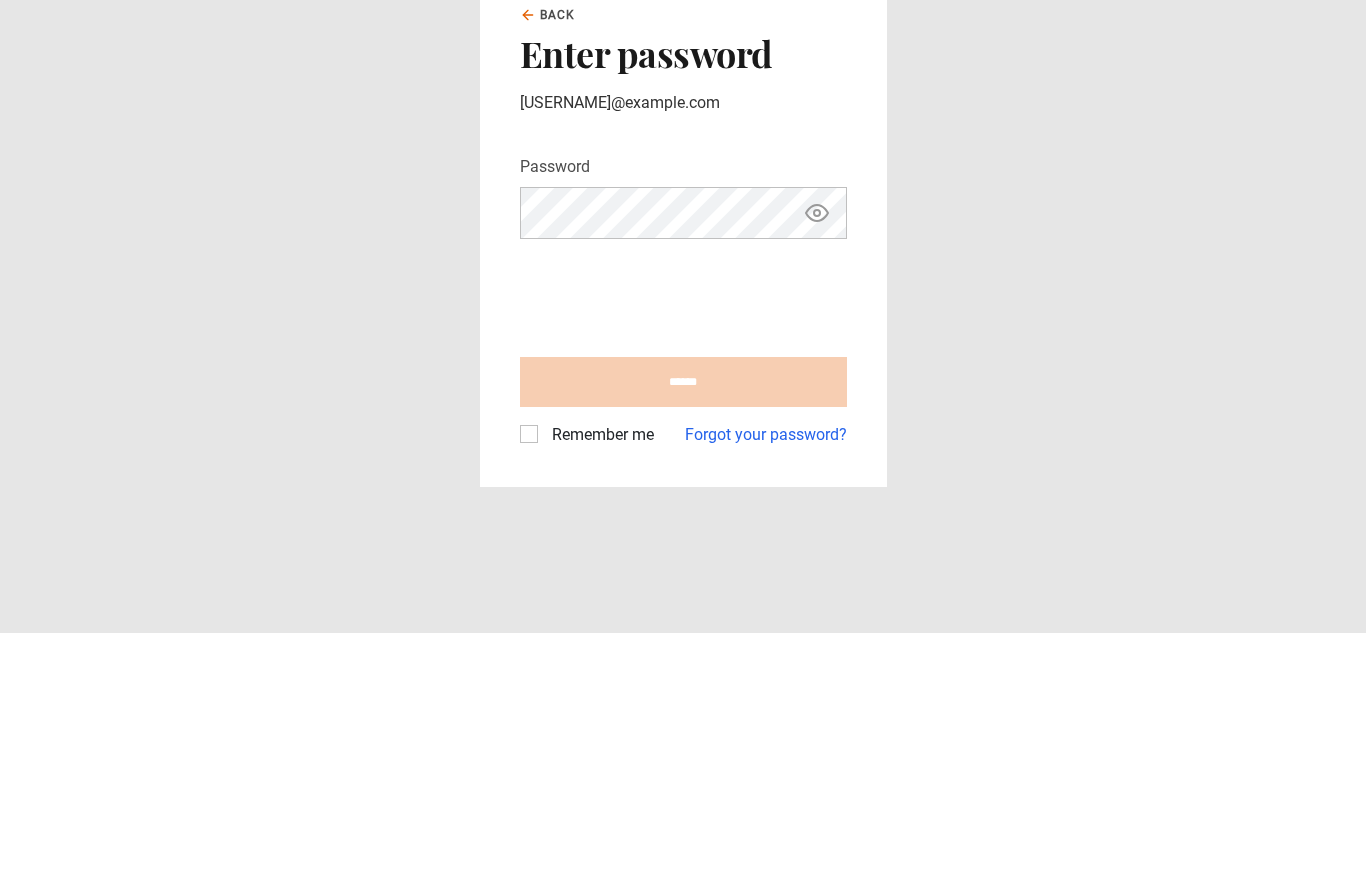 click on "Forgot your password?" at bounding box center (766, 685) 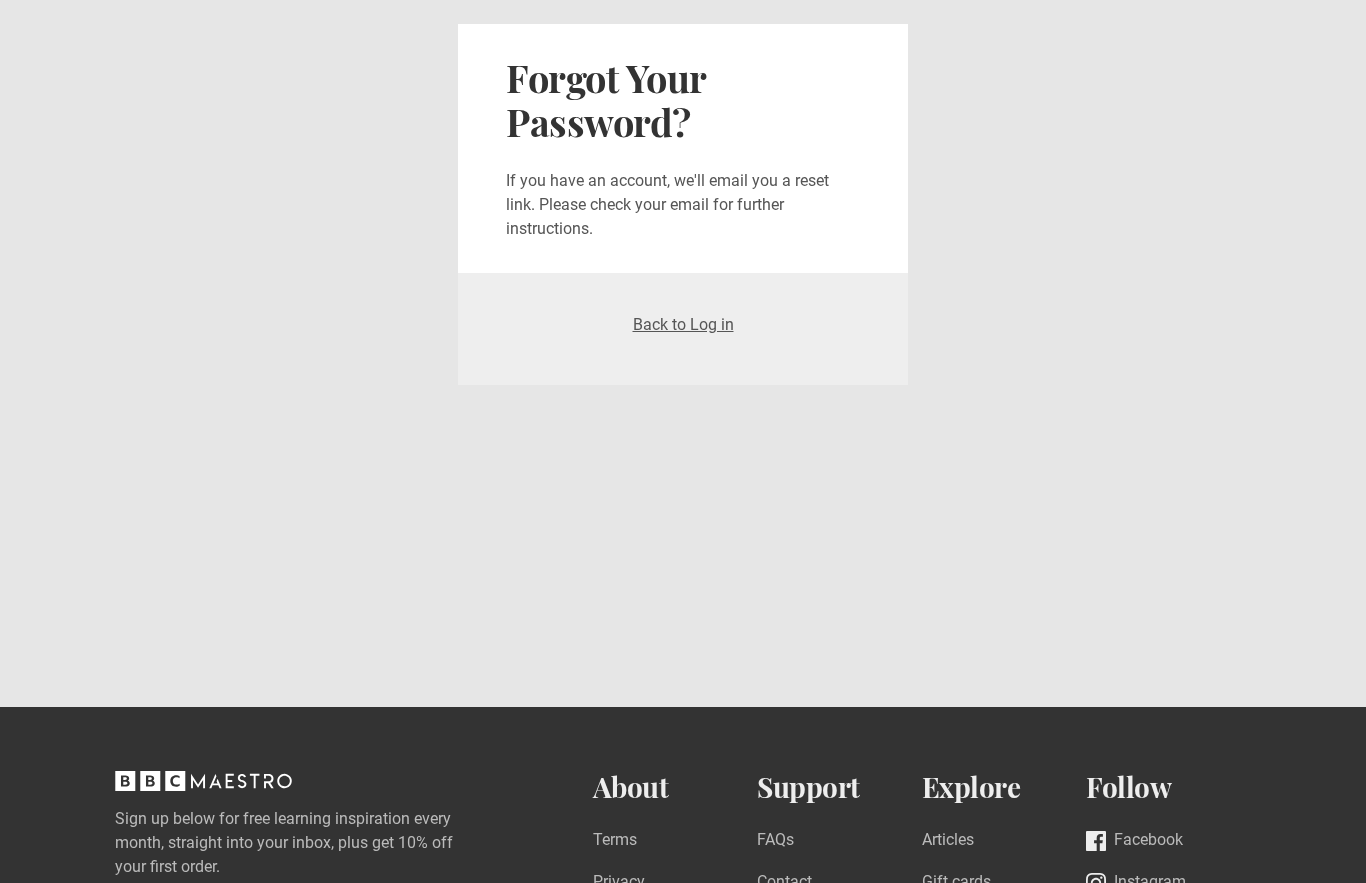 scroll, scrollTop: 0, scrollLeft: 0, axis: both 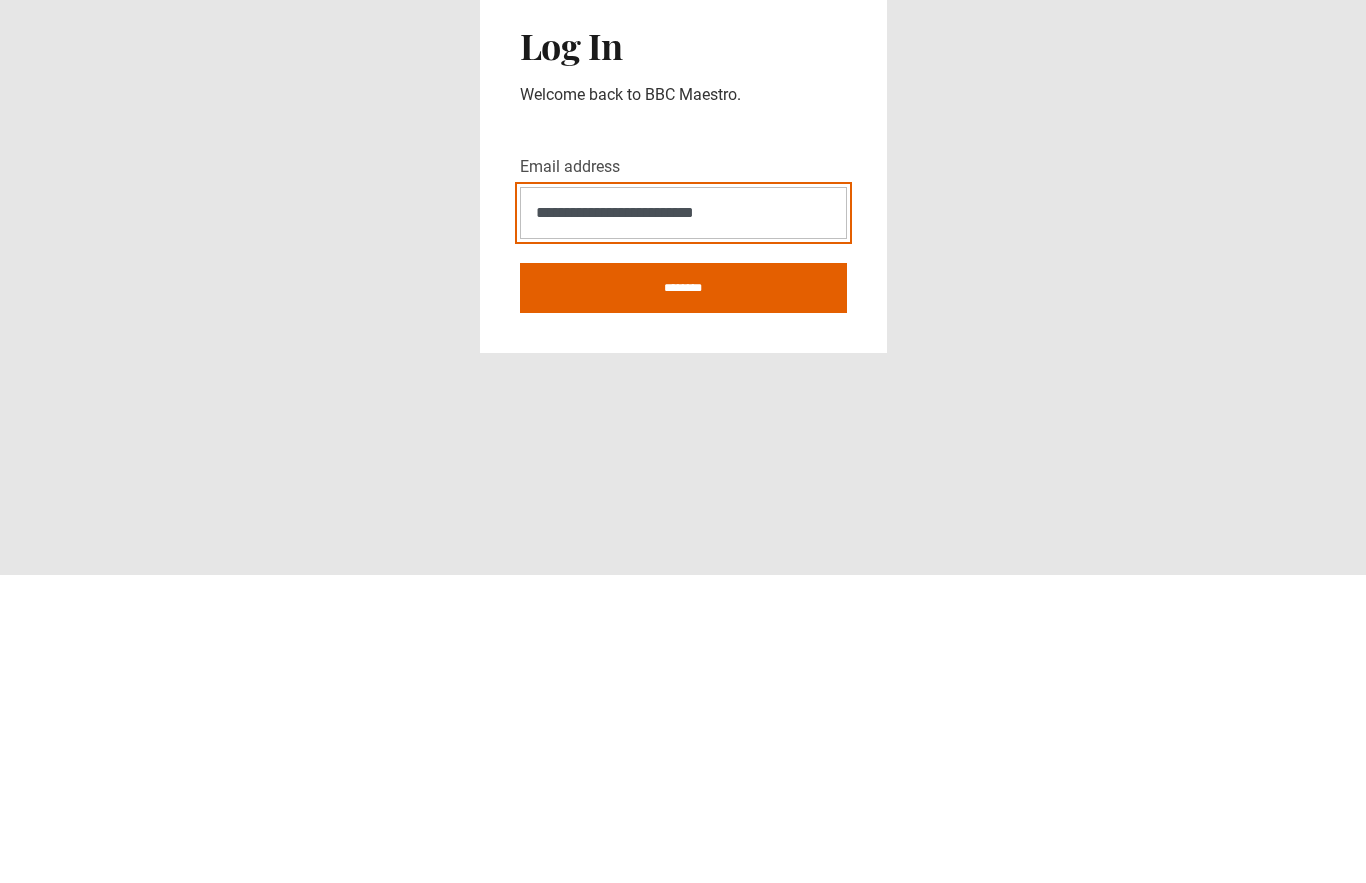 type on "**********" 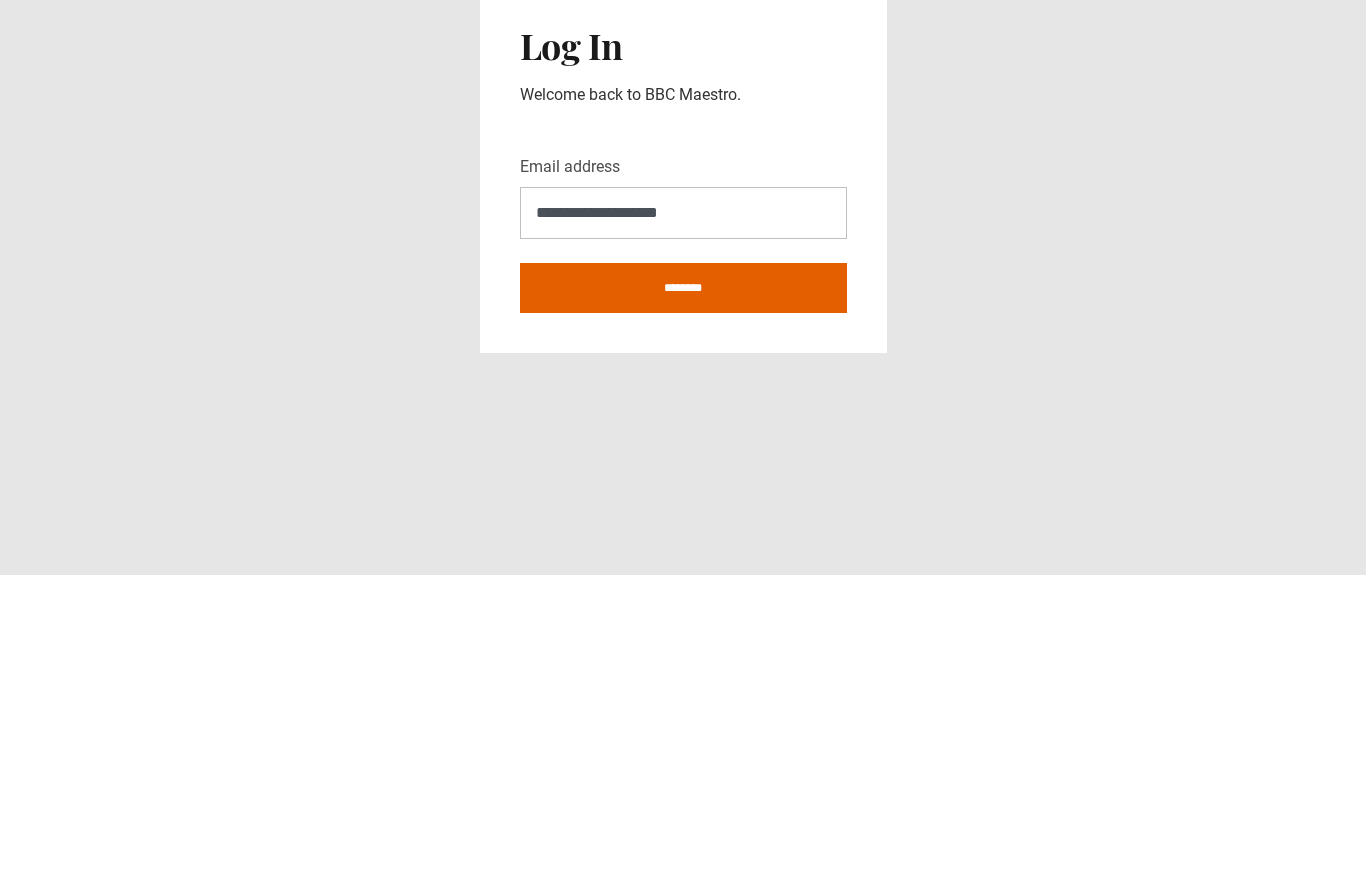 click on "********" at bounding box center (683, 596) 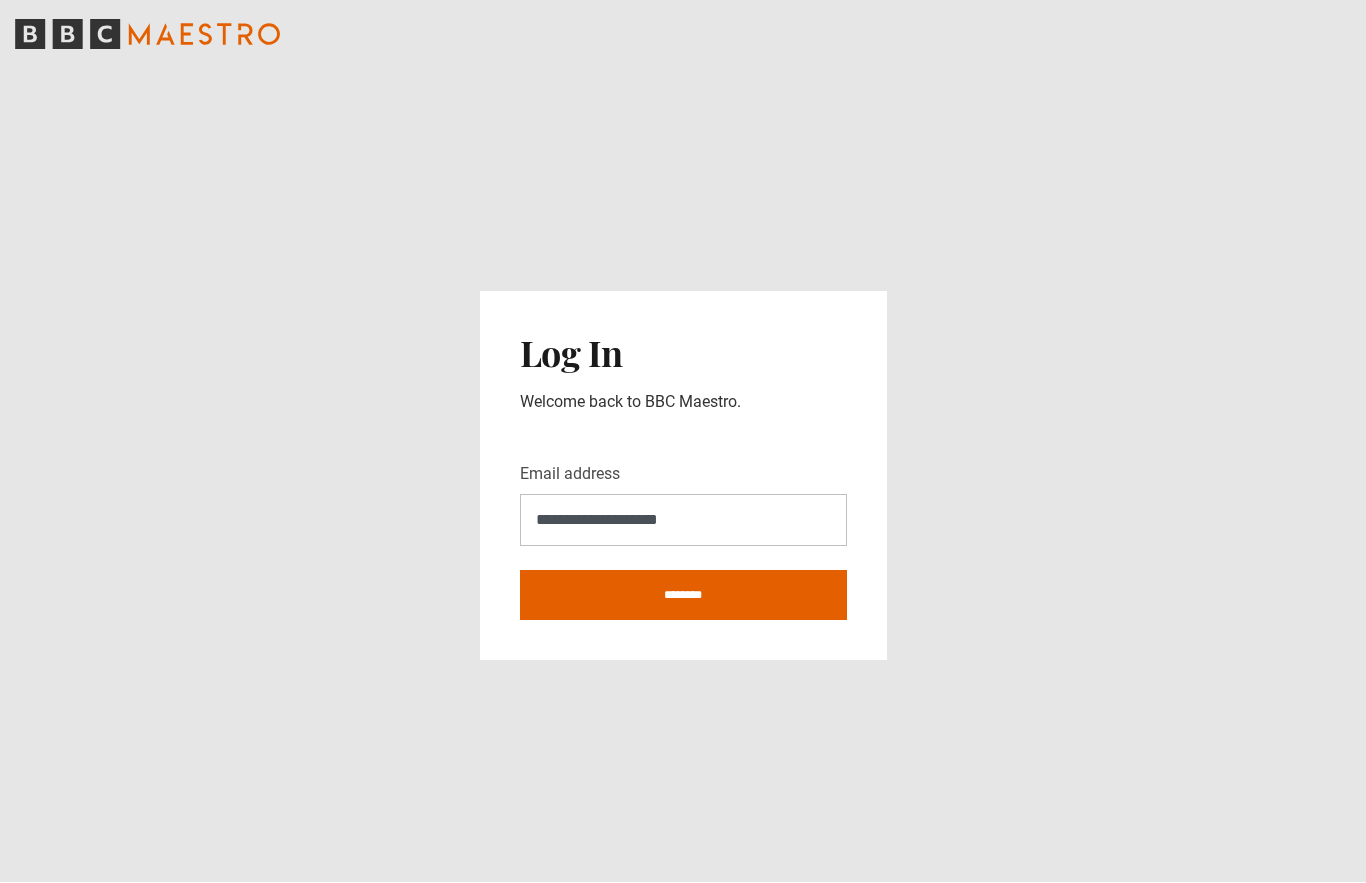 click on "********" at bounding box center (683, 596) 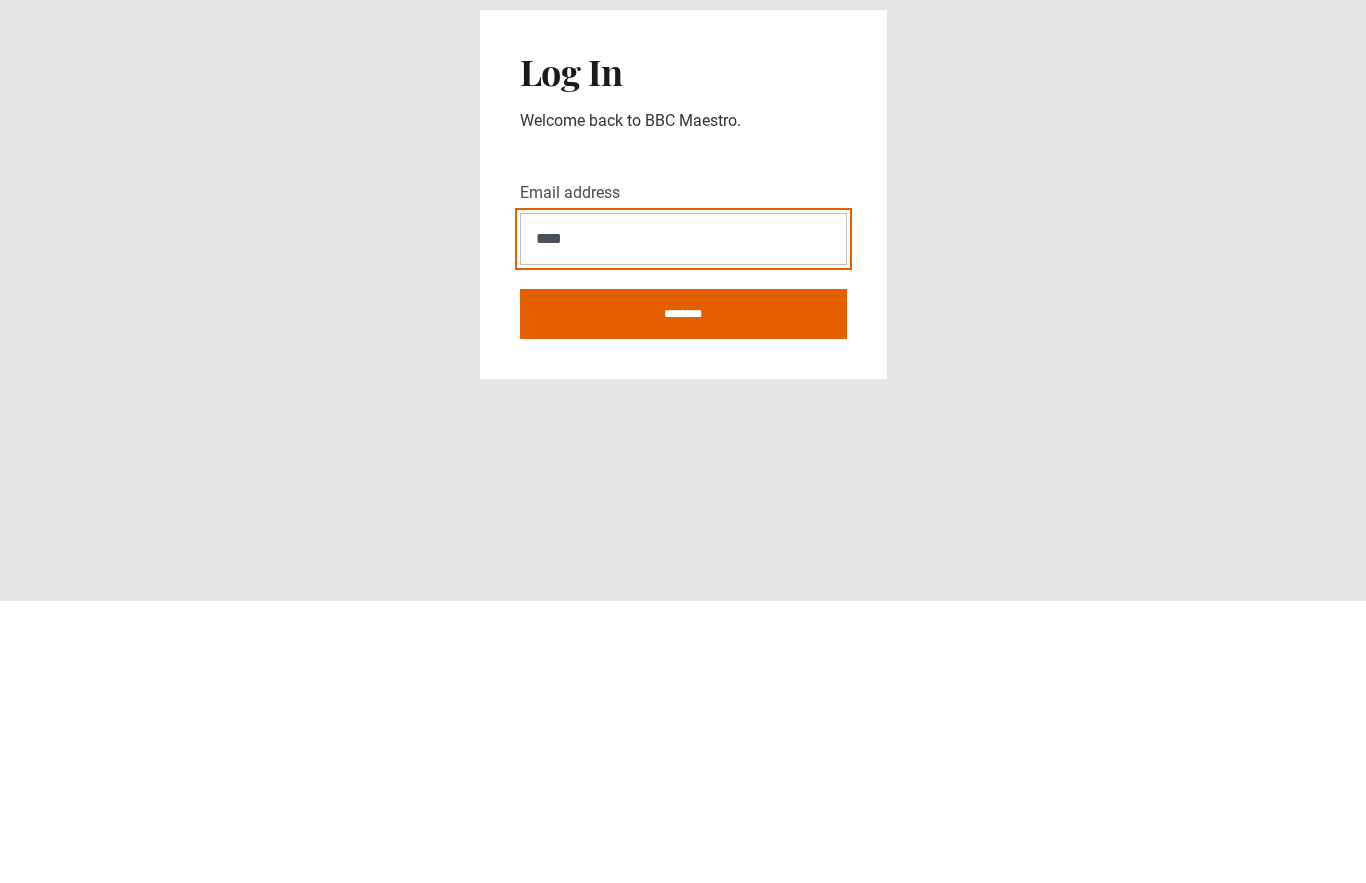 type on "**********" 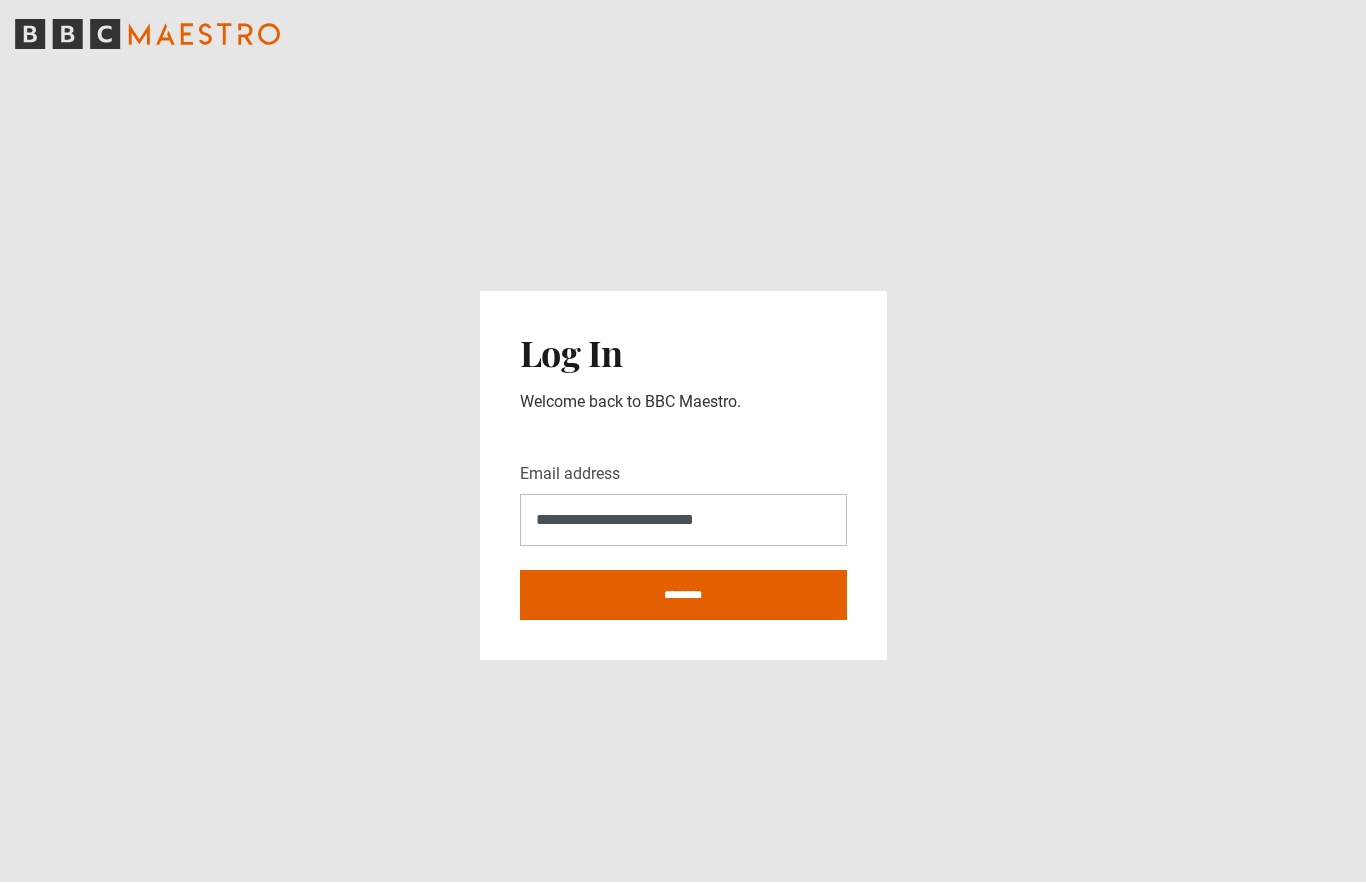 click on "********" at bounding box center (683, 596) 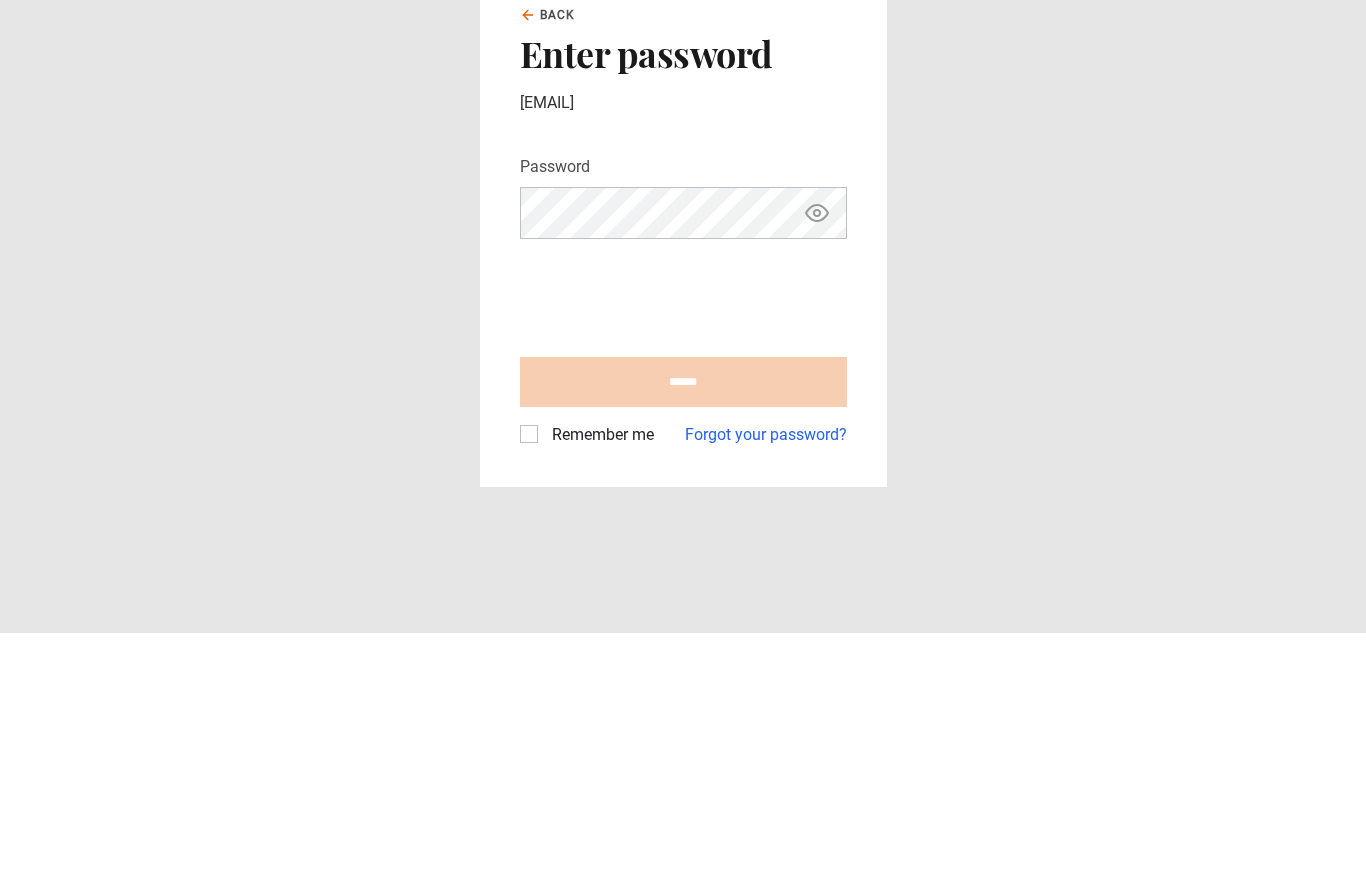 scroll, scrollTop: 250, scrollLeft: 0, axis: vertical 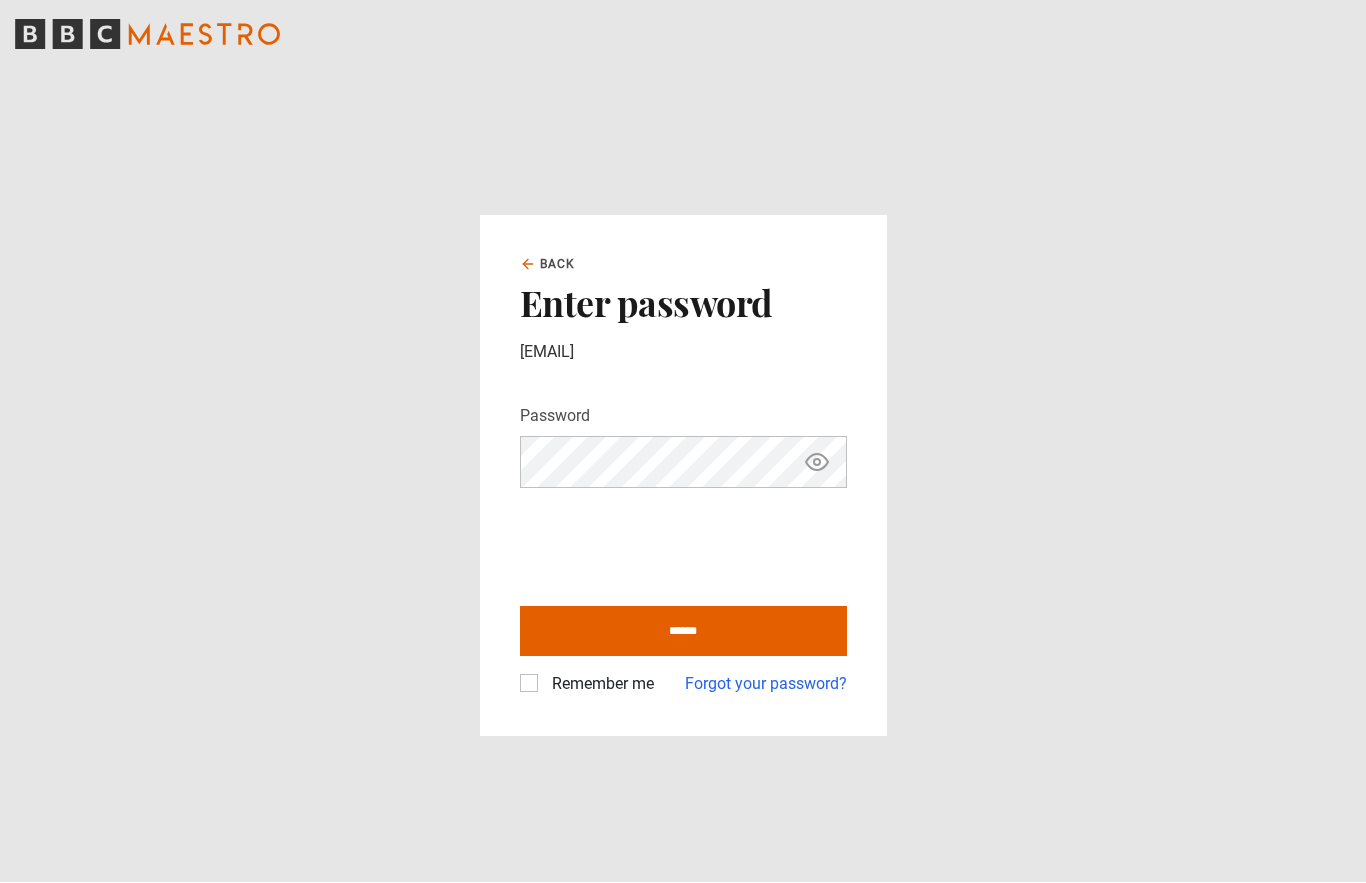 click 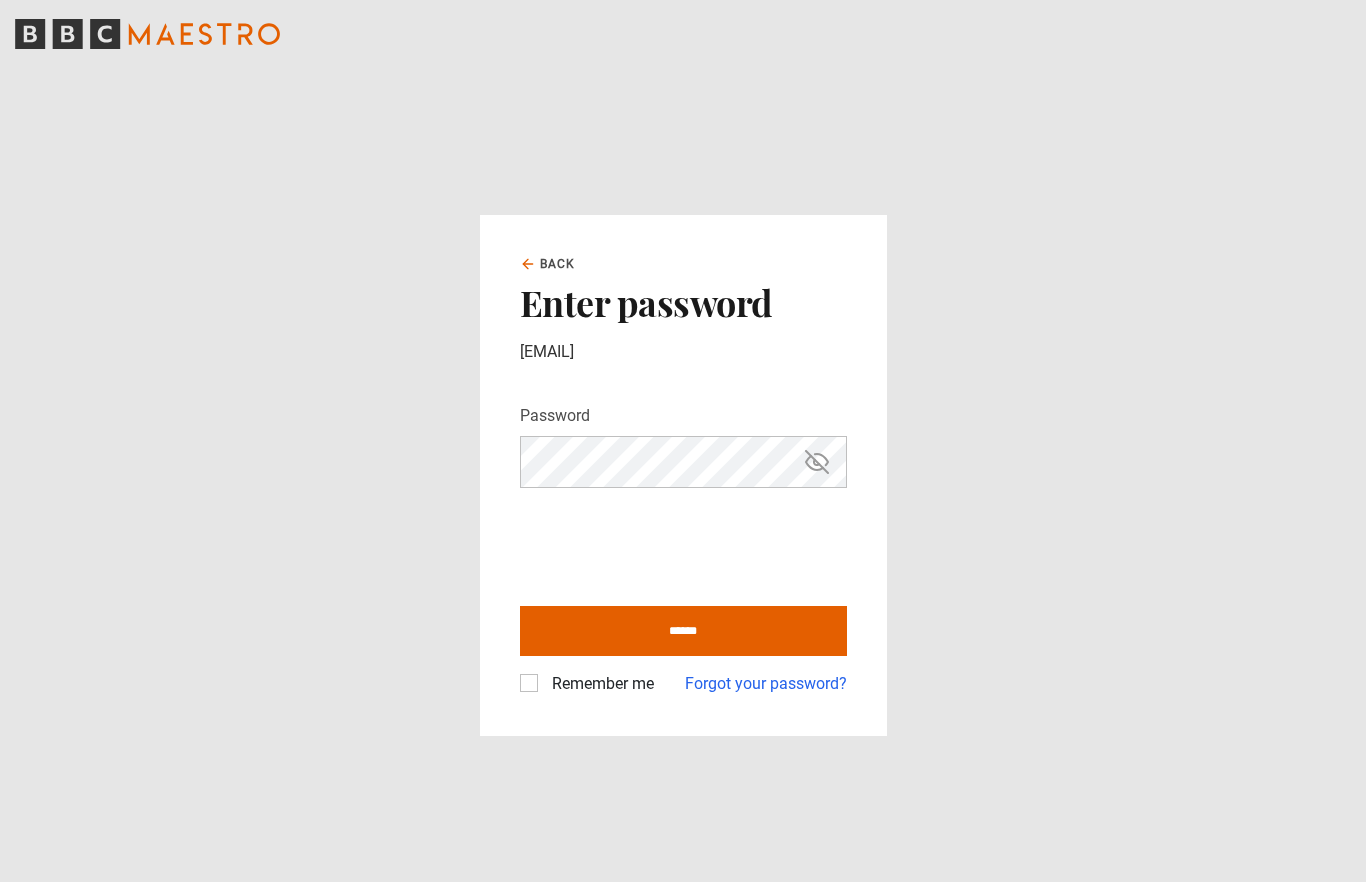 click on "******" at bounding box center (683, 632) 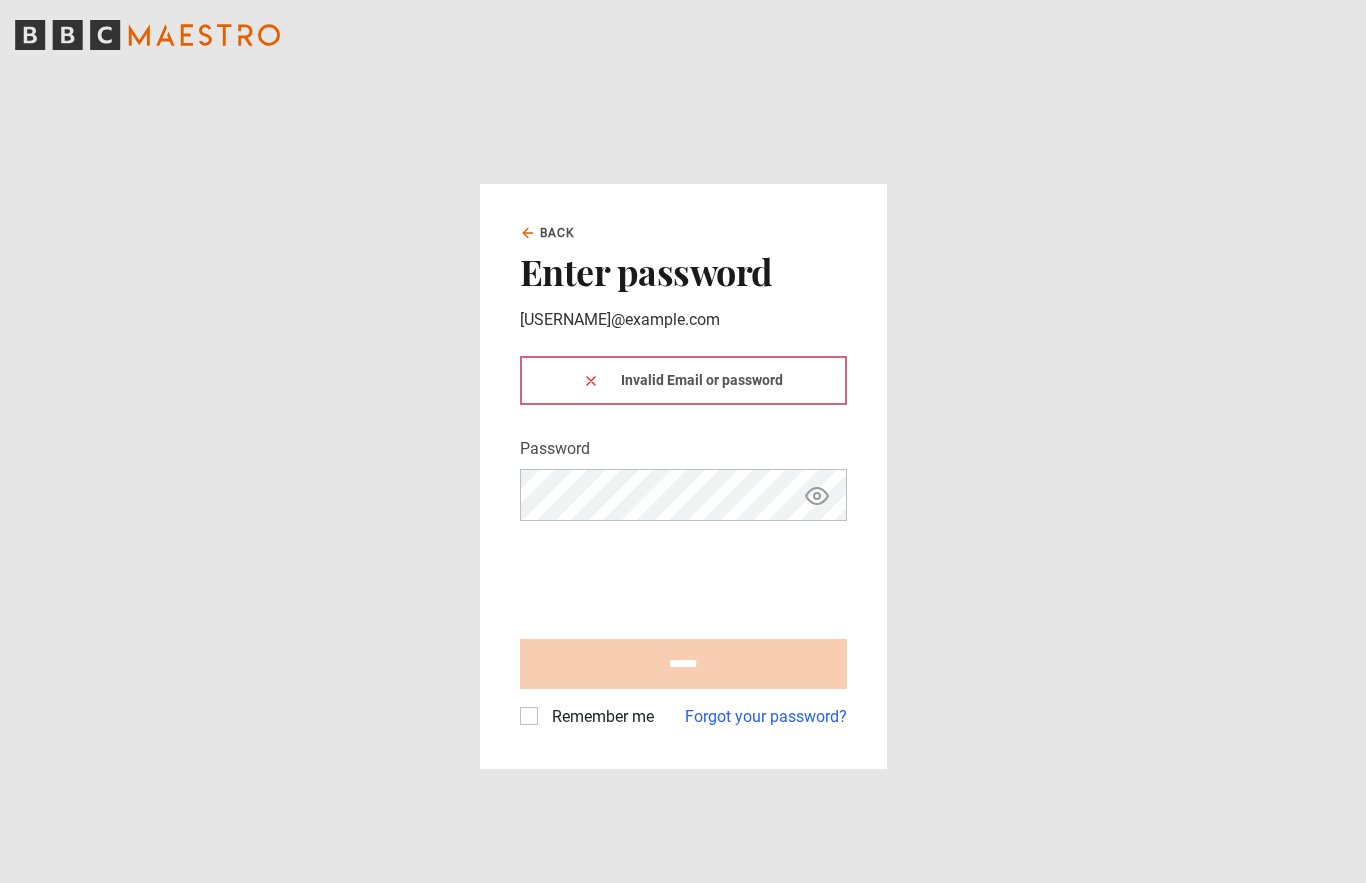 scroll, scrollTop: 0, scrollLeft: 0, axis: both 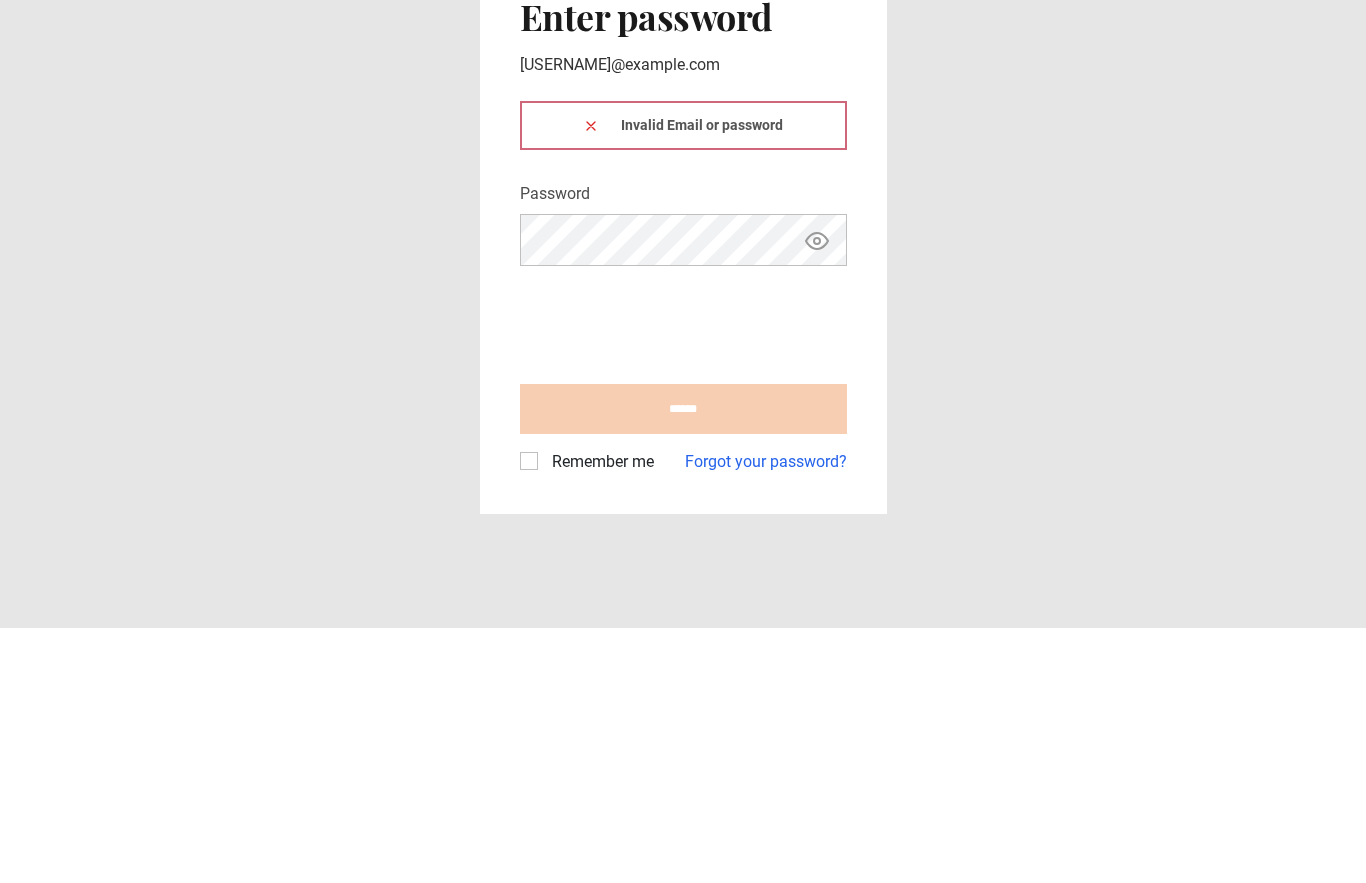 click on "Back" at bounding box center (558, 233) 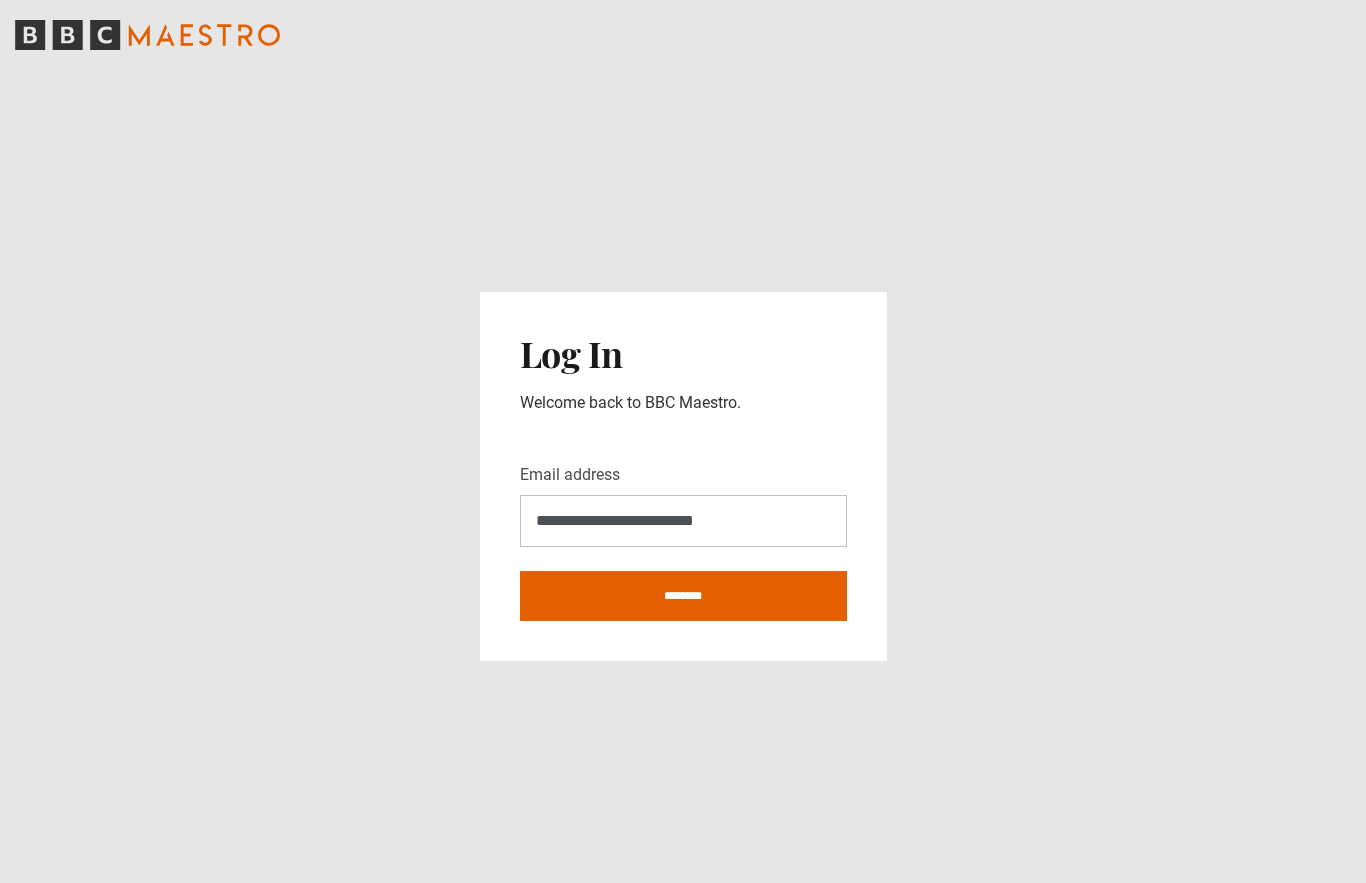 scroll, scrollTop: 281, scrollLeft: 0, axis: vertical 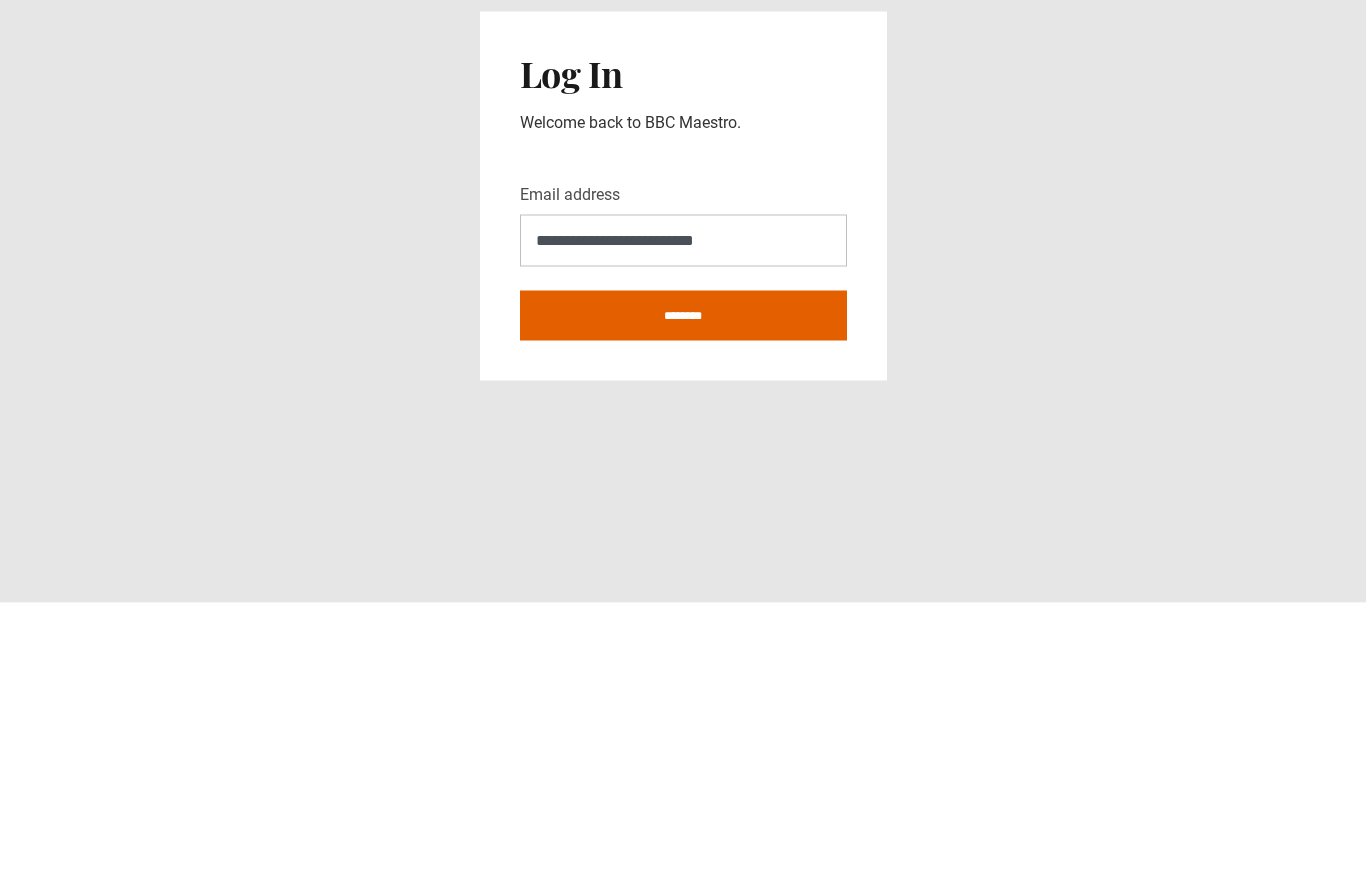 click on "********" at bounding box center (683, 596) 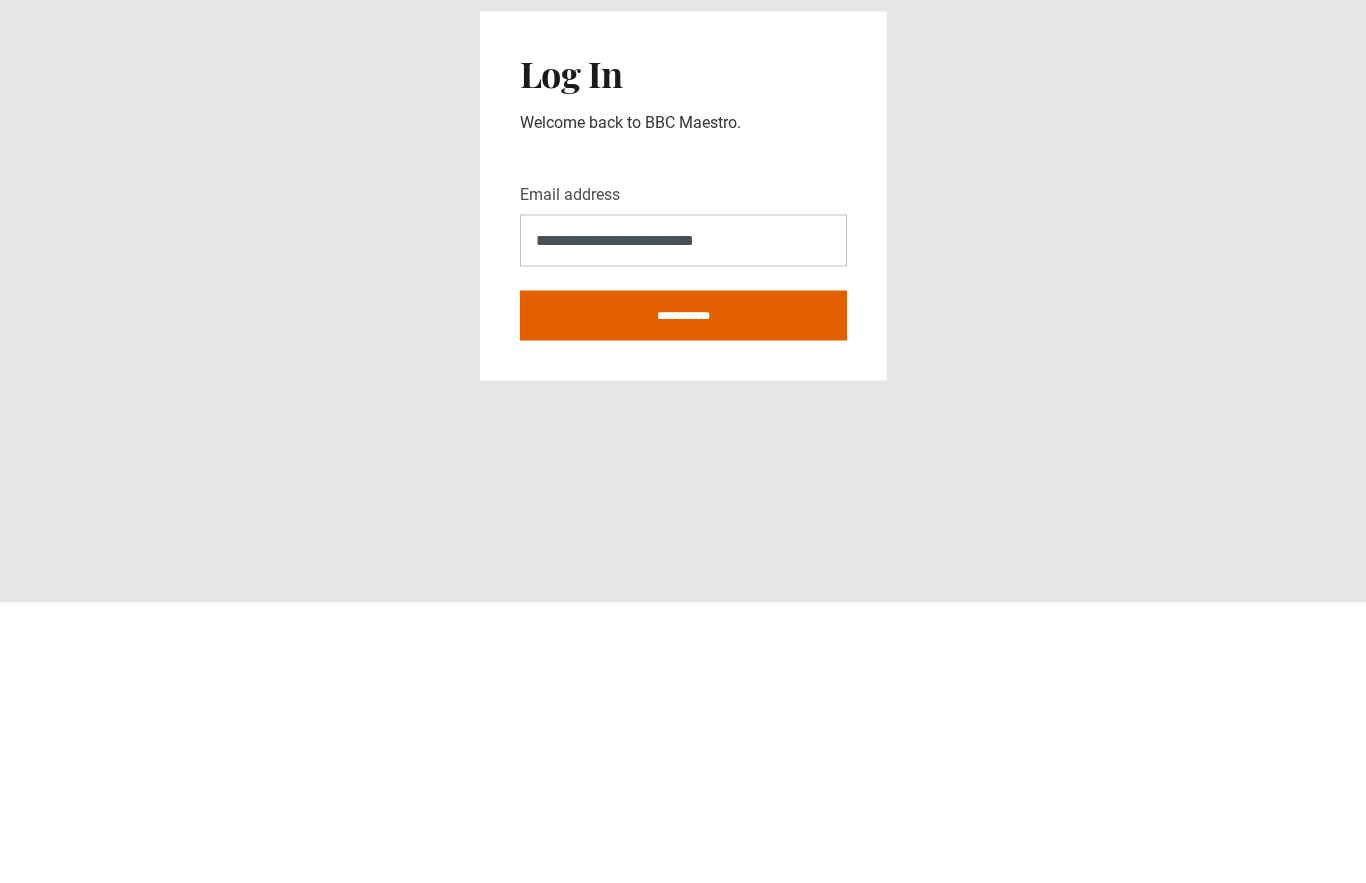 scroll, scrollTop: 92, scrollLeft: 0, axis: vertical 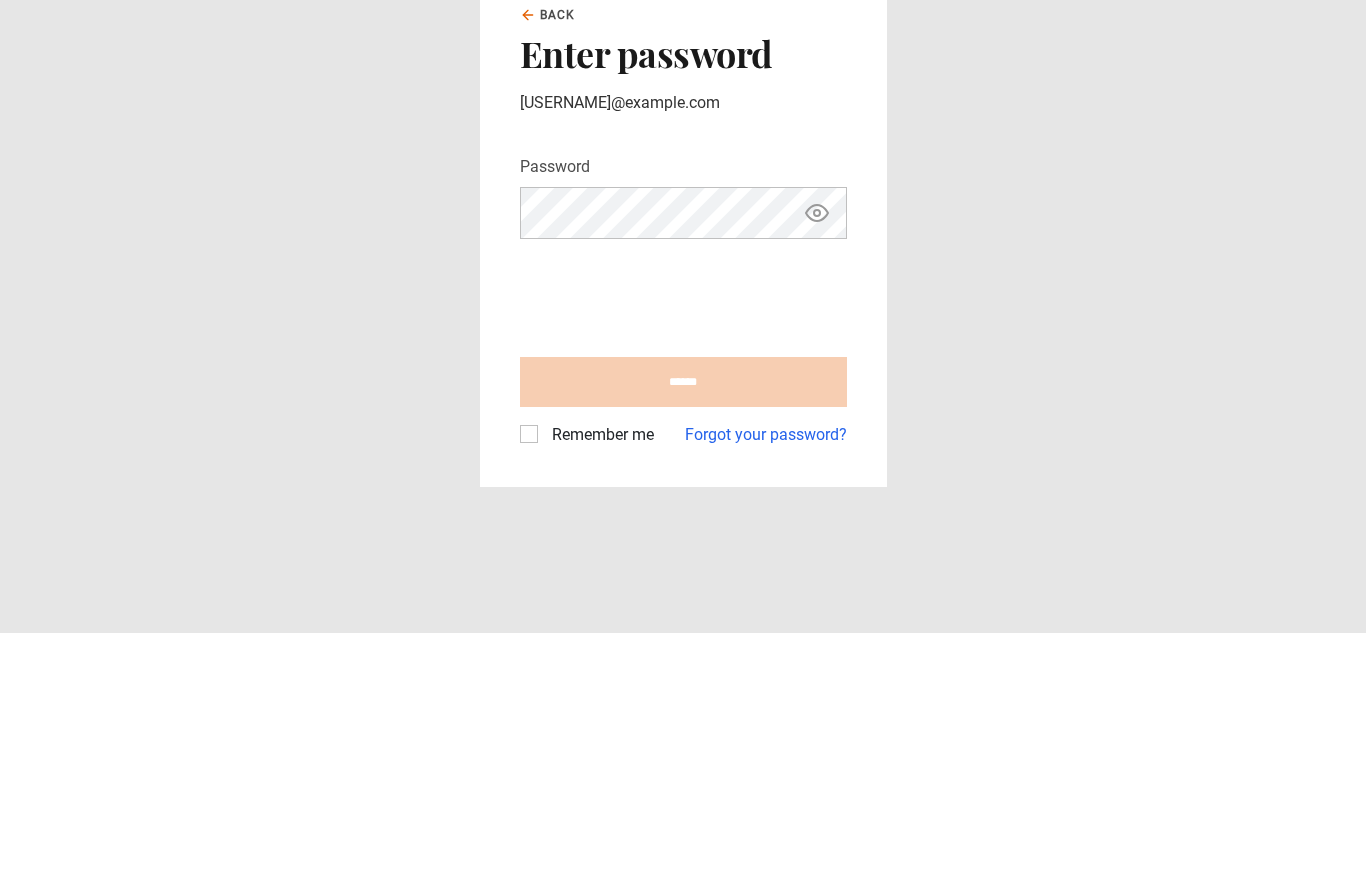 click on "Forgot your password?" at bounding box center [766, 685] 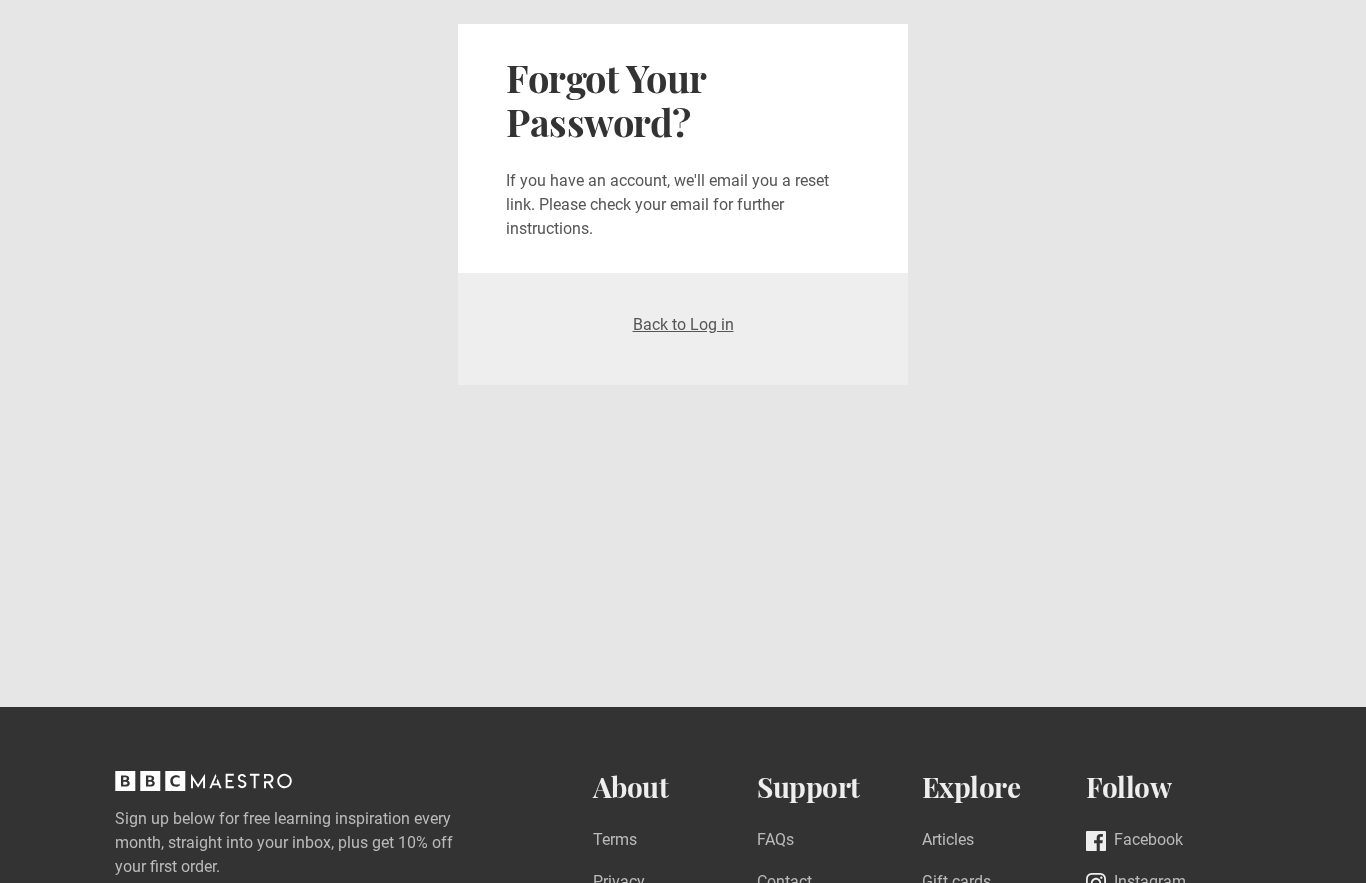 scroll, scrollTop: 0, scrollLeft: 0, axis: both 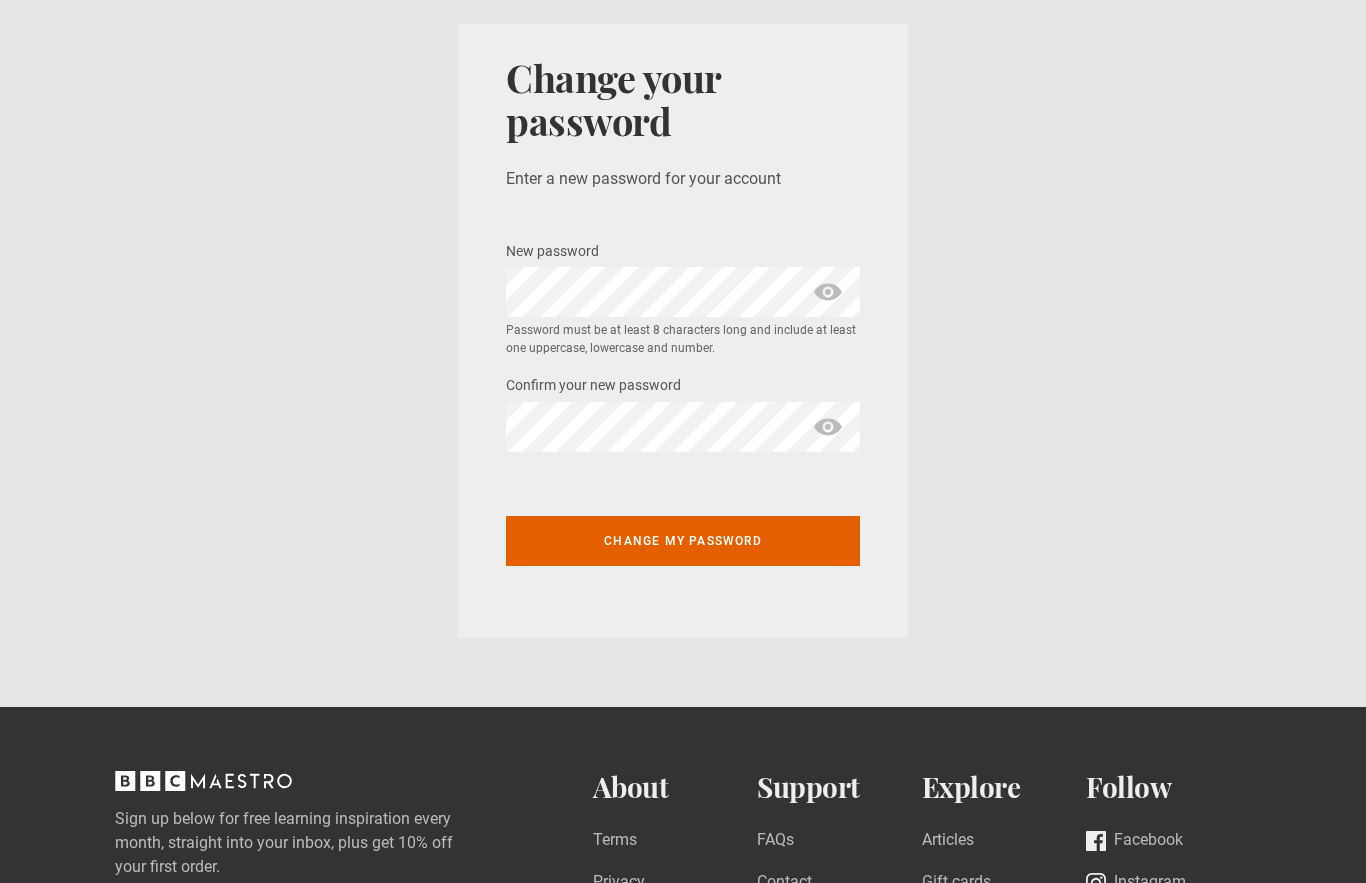 click at bounding box center (828, 292) 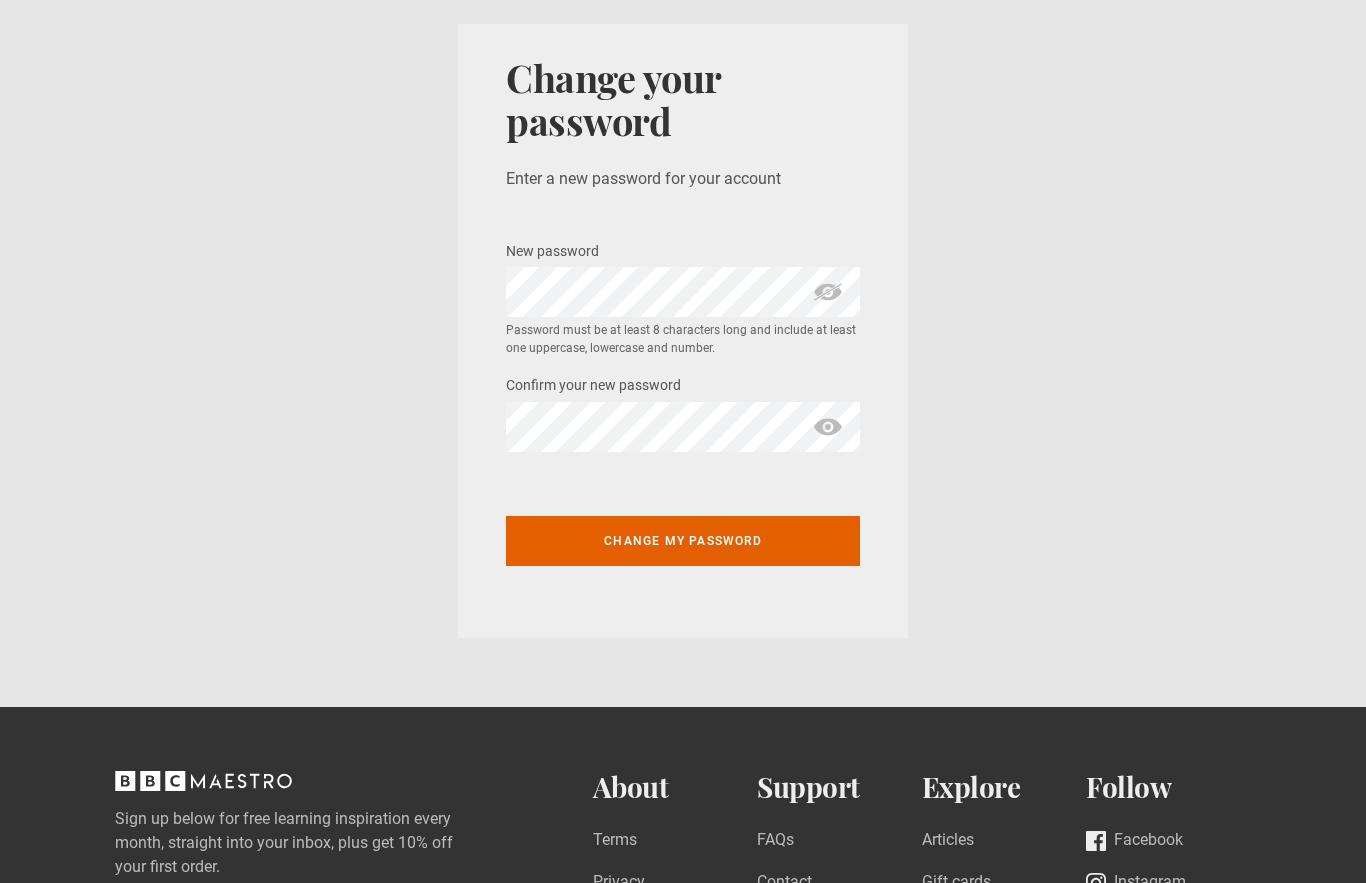click on "Change your password
Enter a new password for your account
New password  * Password must be at least 8 characters long and include at least one uppercase, lowercase and number.
Confirm your new password  *
Change my password" at bounding box center (683, 331) 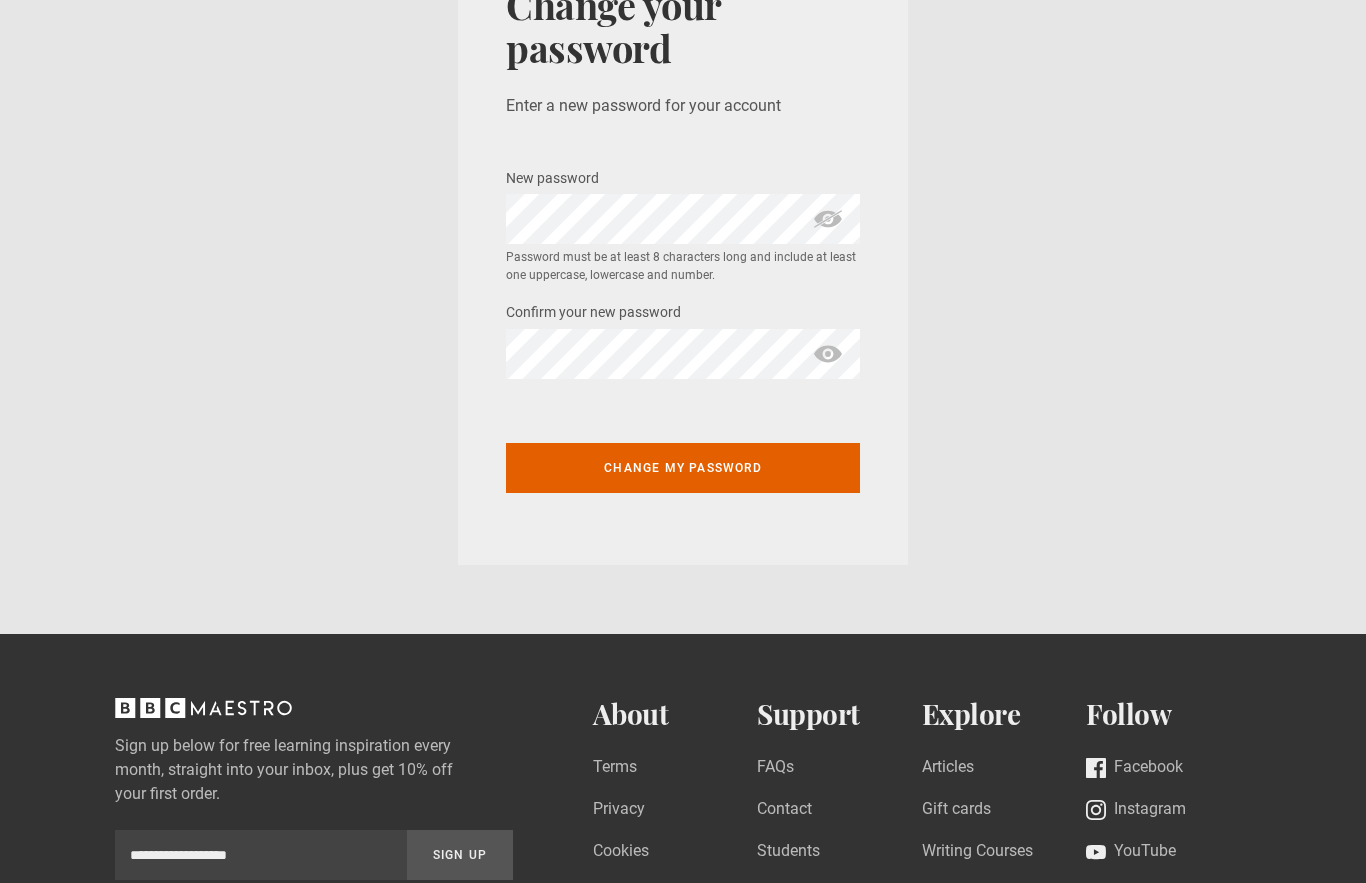 scroll, scrollTop: 0, scrollLeft: 0, axis: both 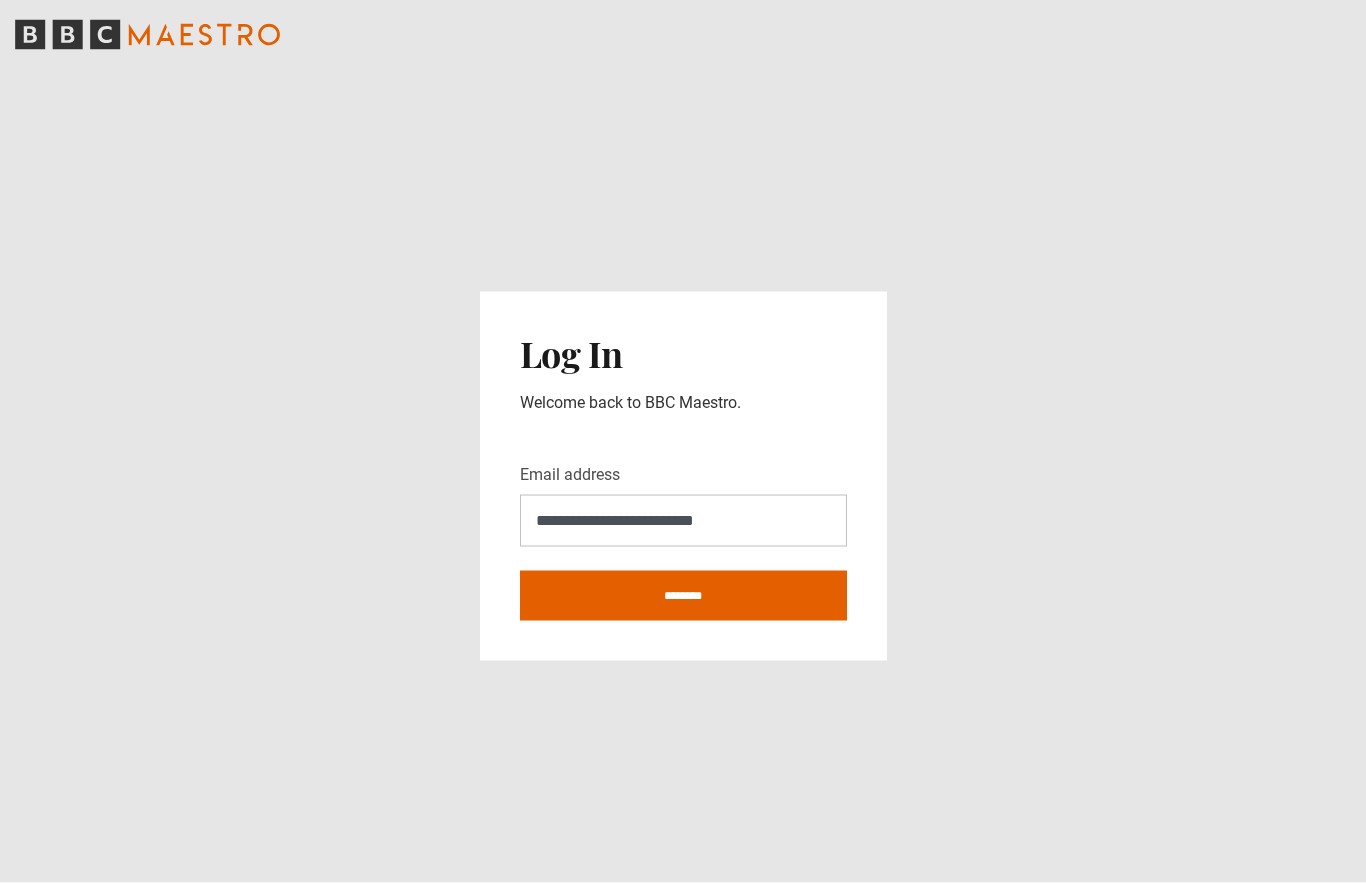 click on "********" at bounding box center [683, 596] 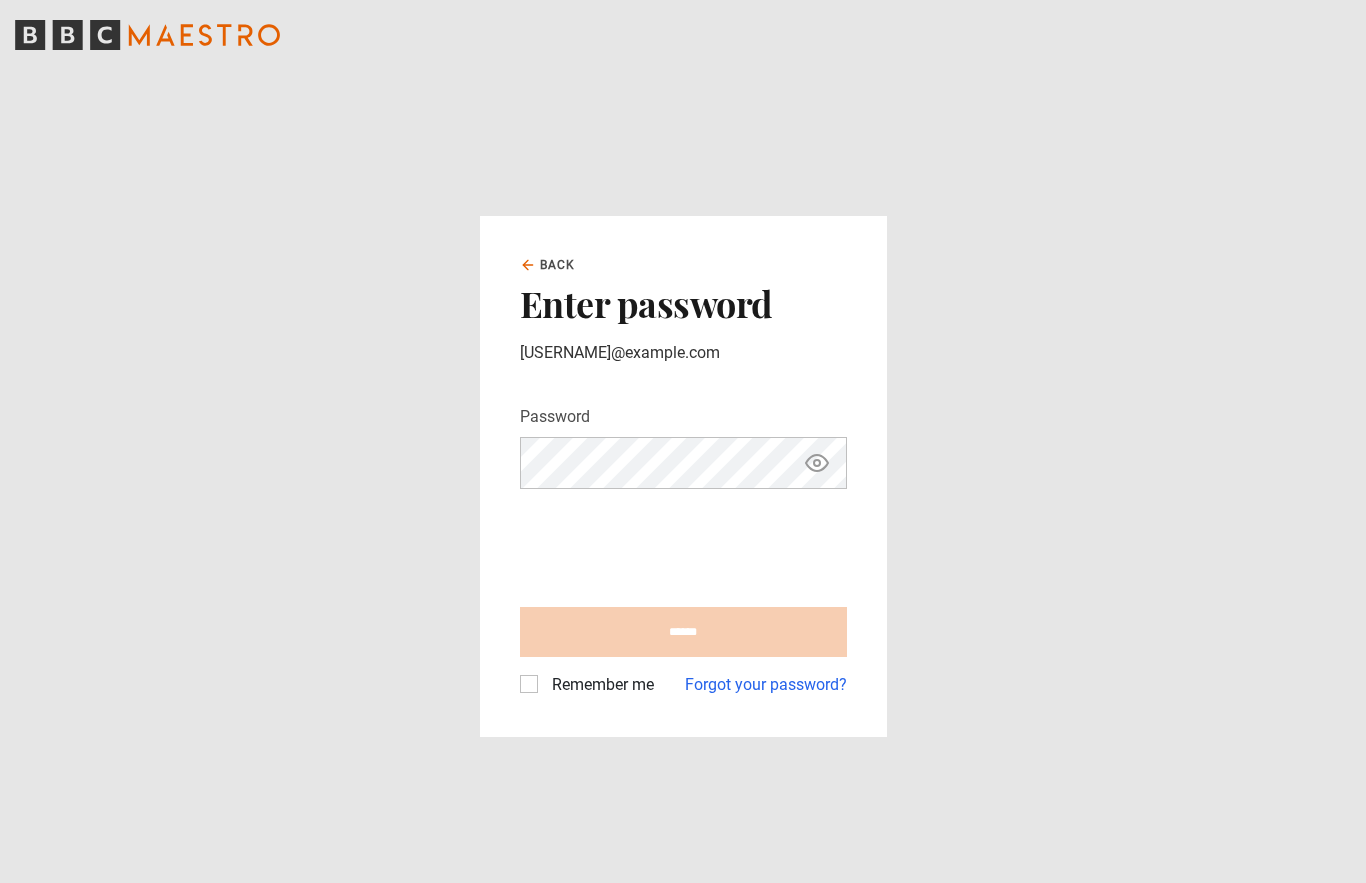 scroll, scrollTop: 250, scrollLeft: 0, axis: vertical 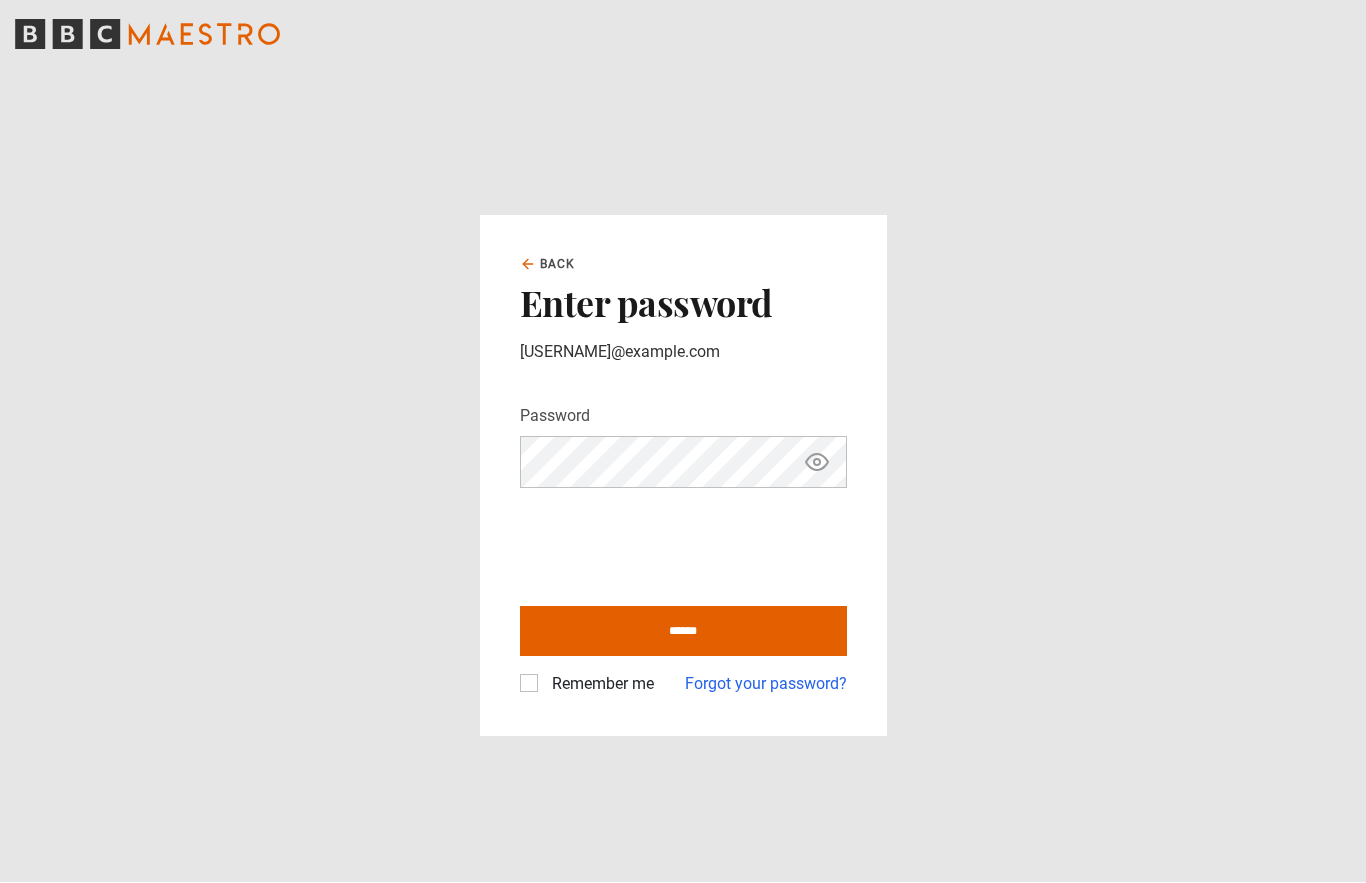 click on "******" at bounding box center (683, 632) 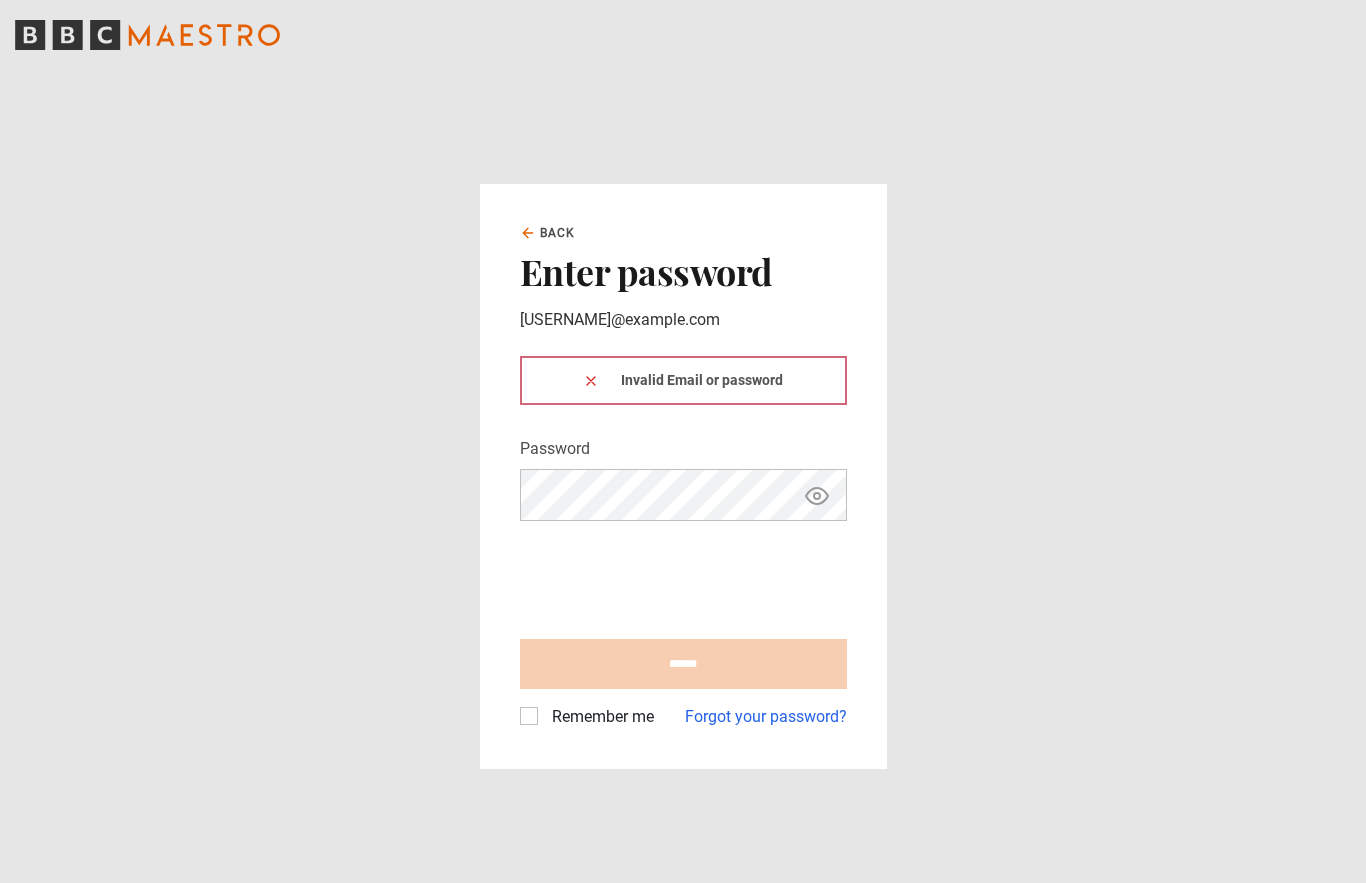 scroll, scrollTop: 0, scrollLeft: 0, axis: both 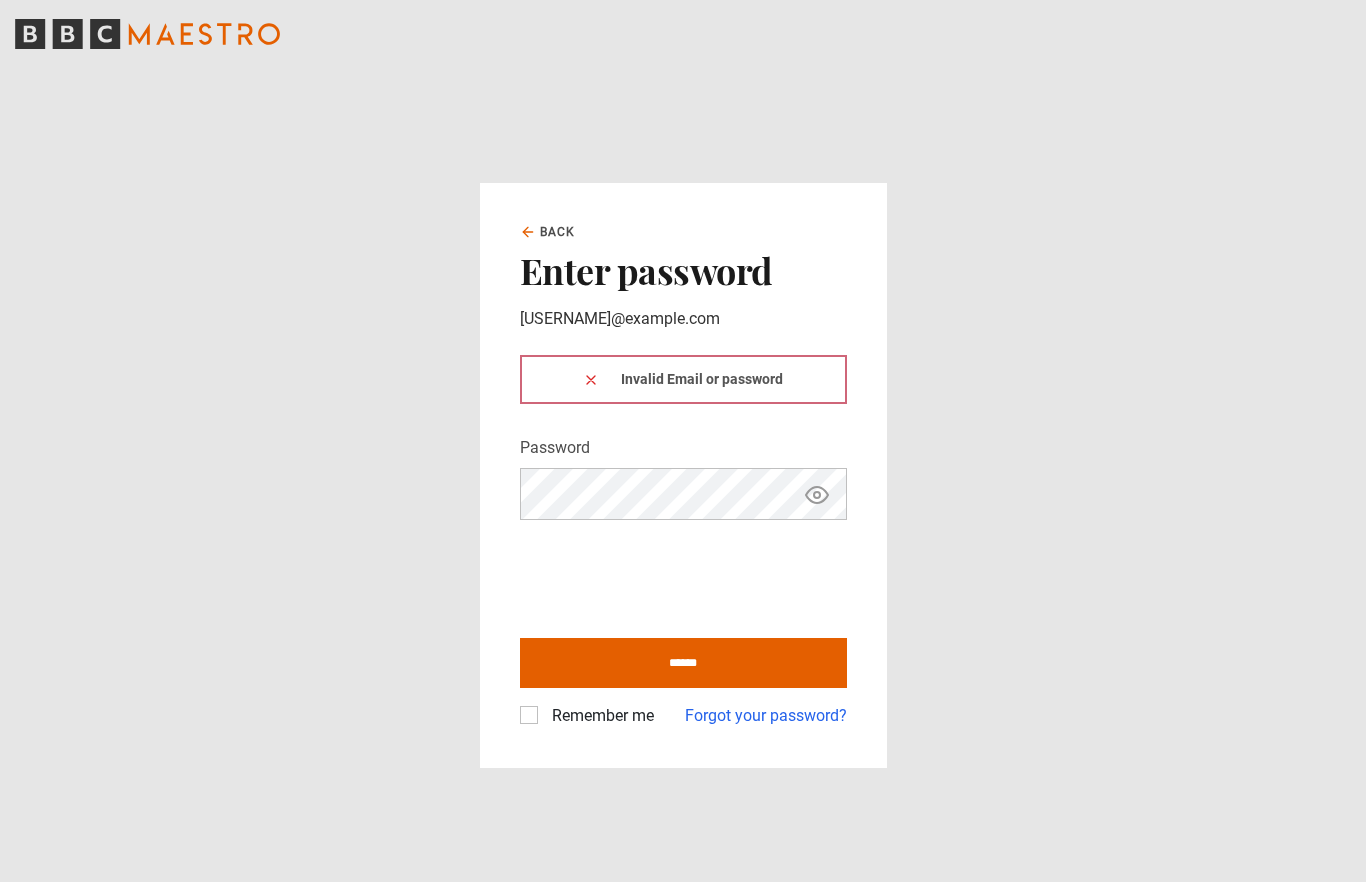 click on "******" at bounding box center [683, 664] 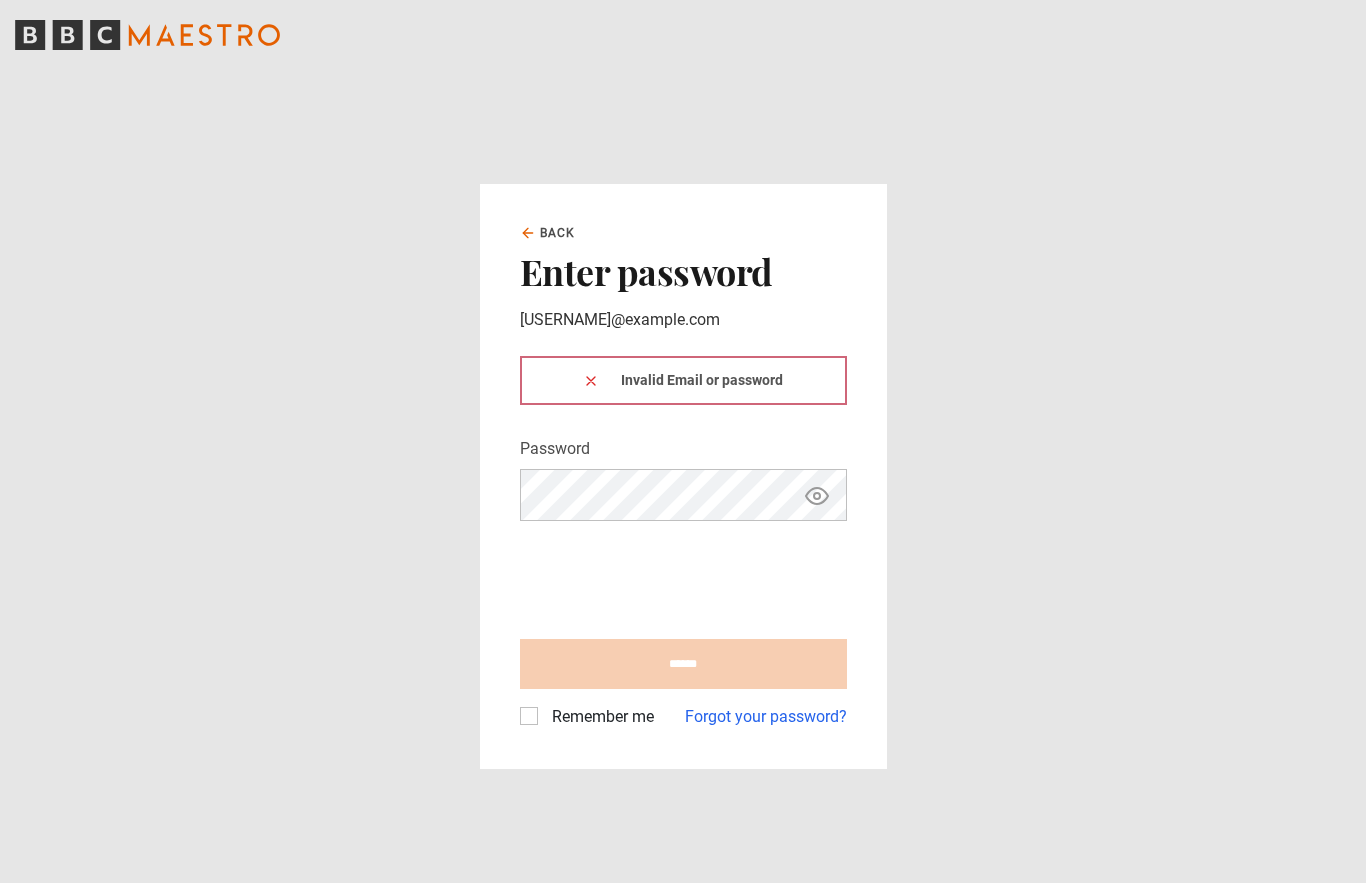 scroll, scrollTop: 0, scrollLeft: 0, axis: both 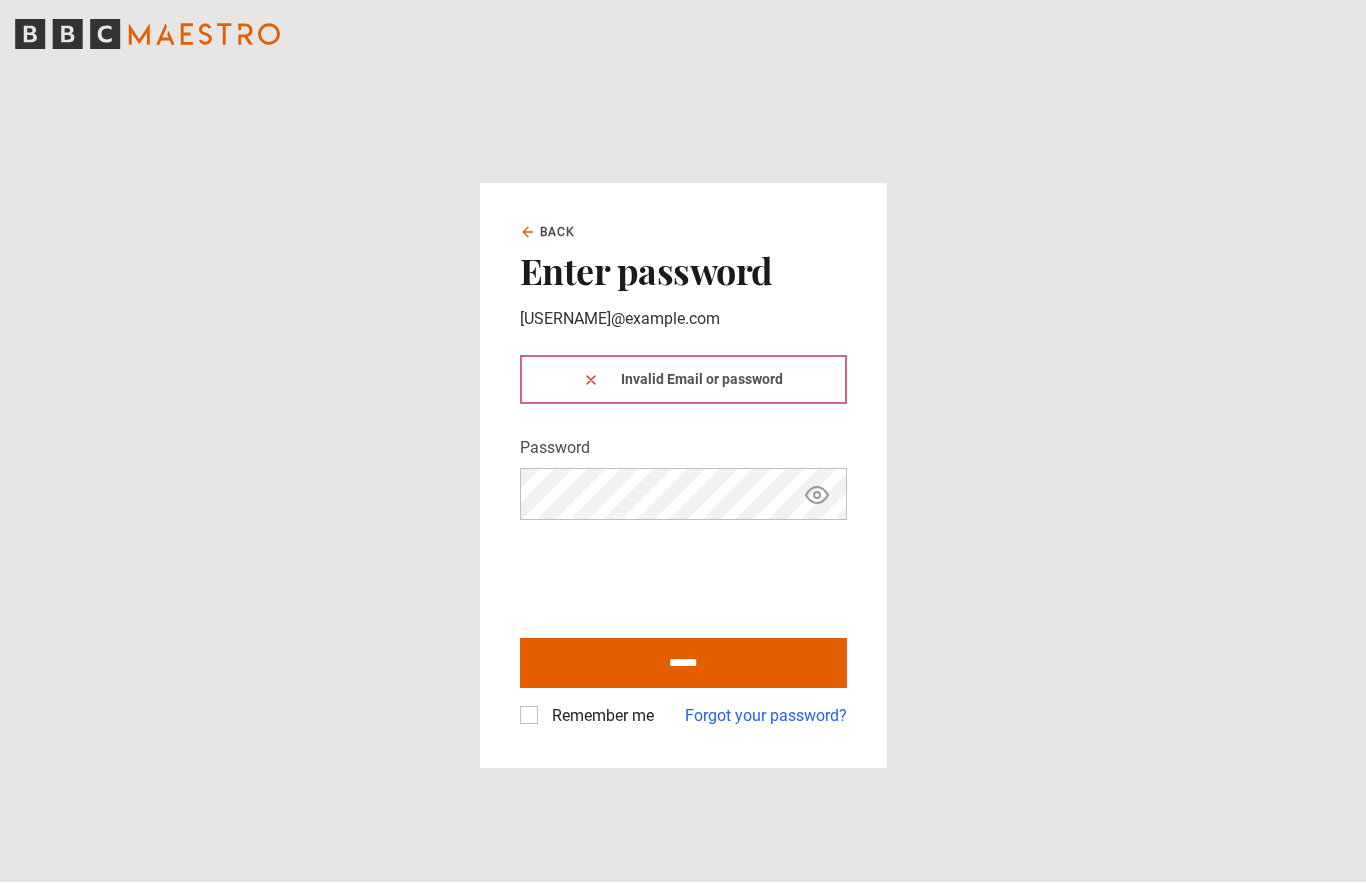click on "******" at bounding box center [683, 664] 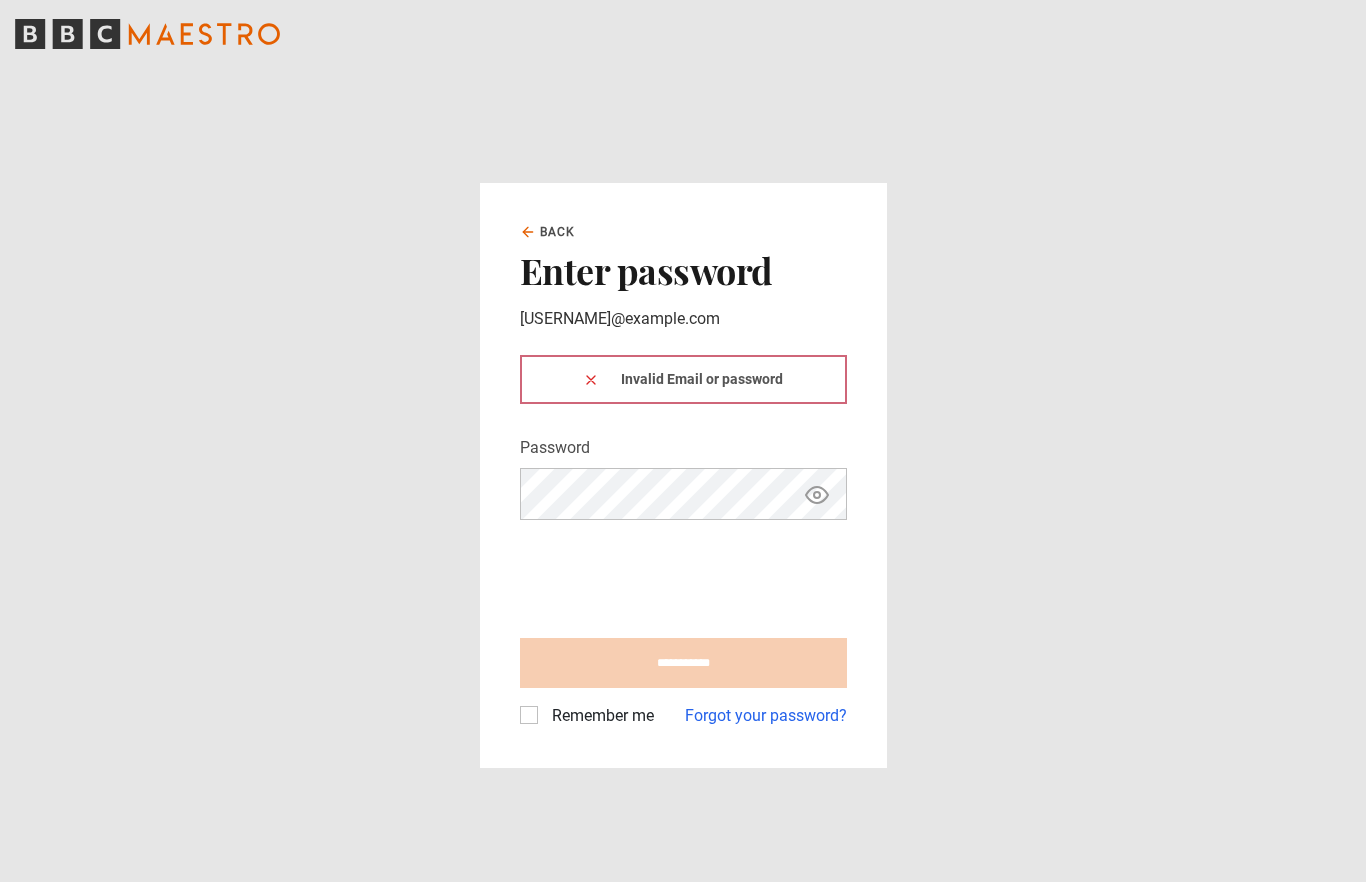 type on "******" 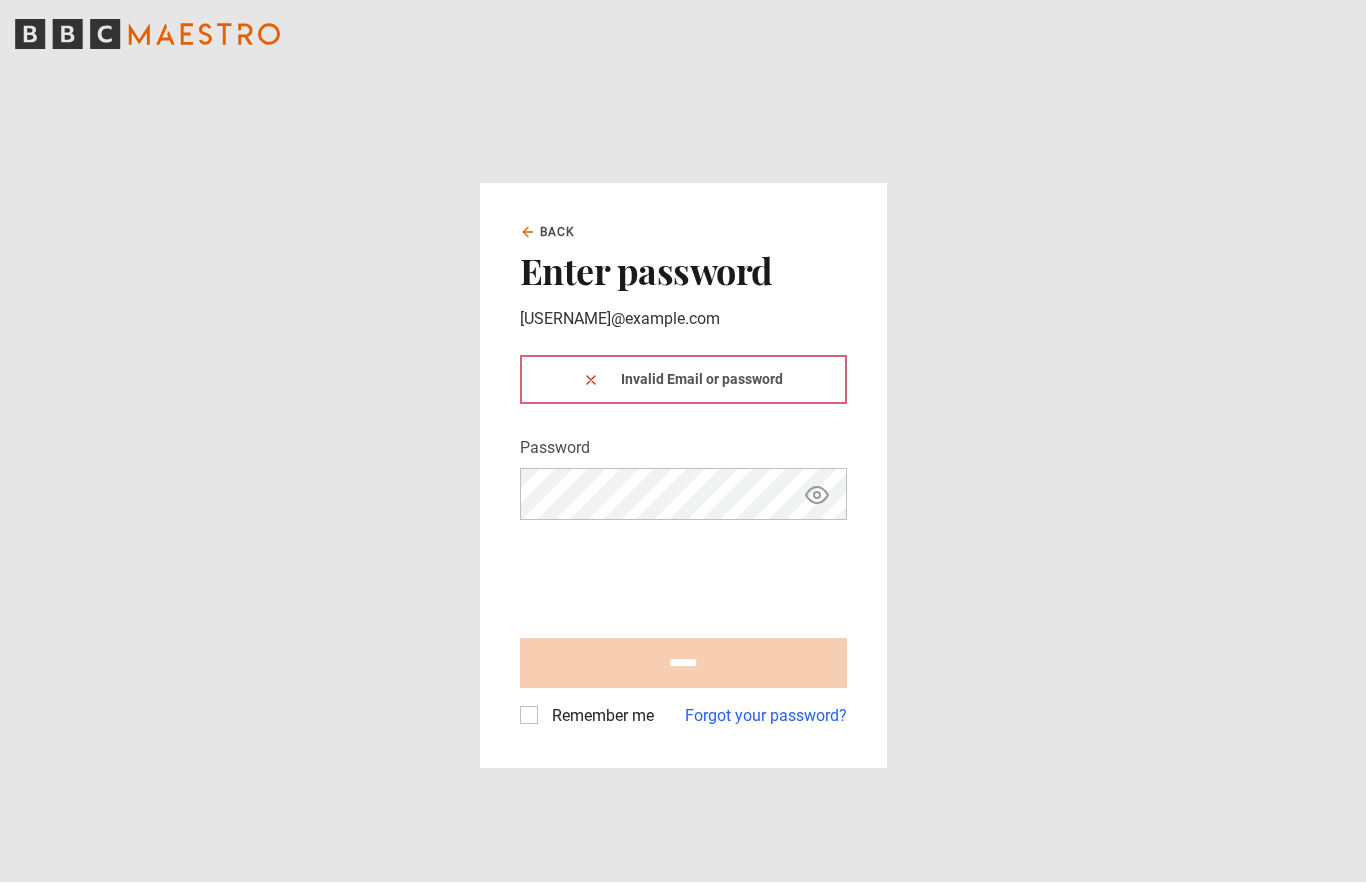scroll, scrollTop: 0, scrollLeft: 0, axis: both 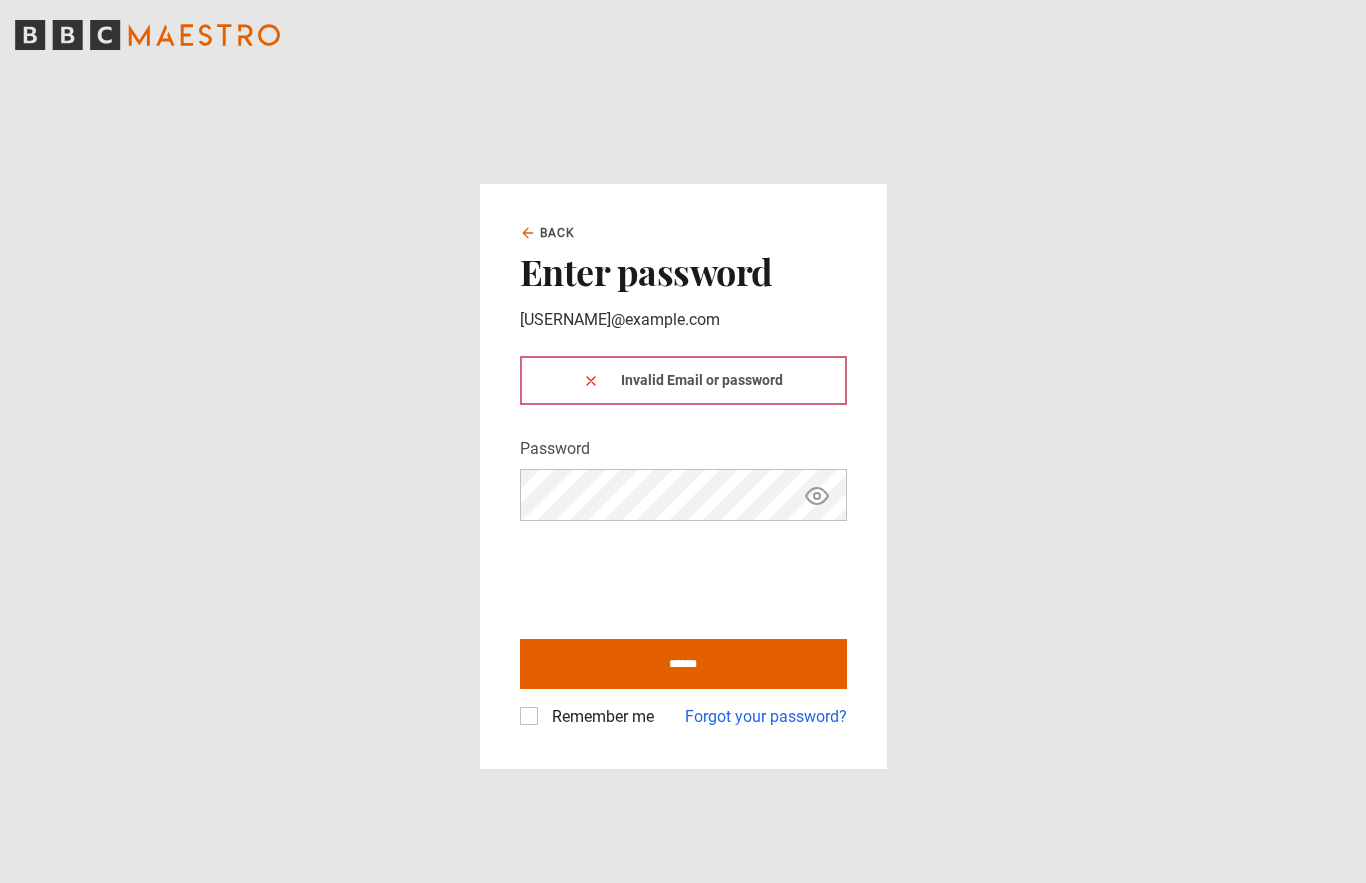 click on "Forgot your password?" at bounding box center [766, 717] 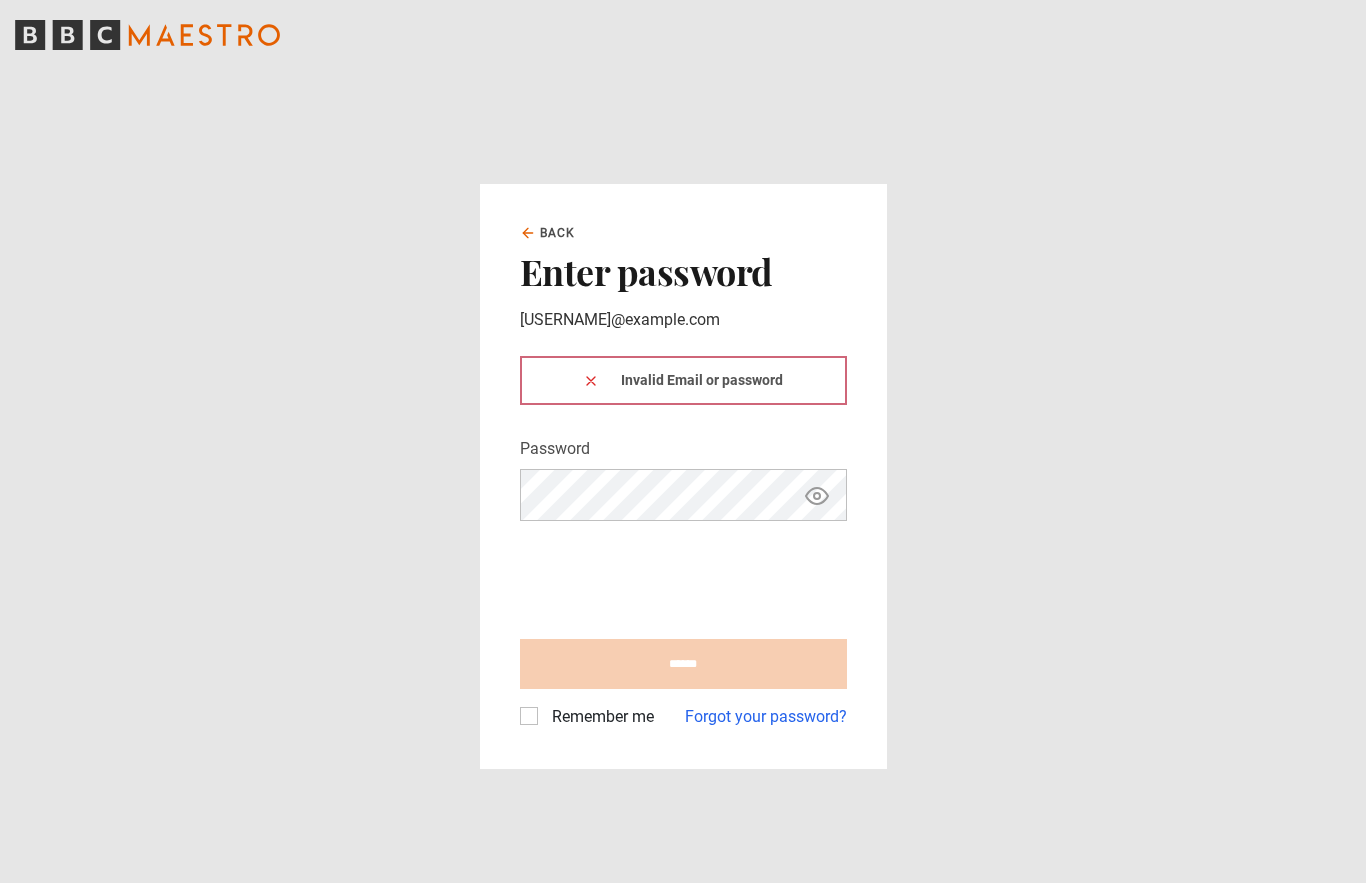 scroll, scrollTop: 0, scrollLeft: 0, axis: both 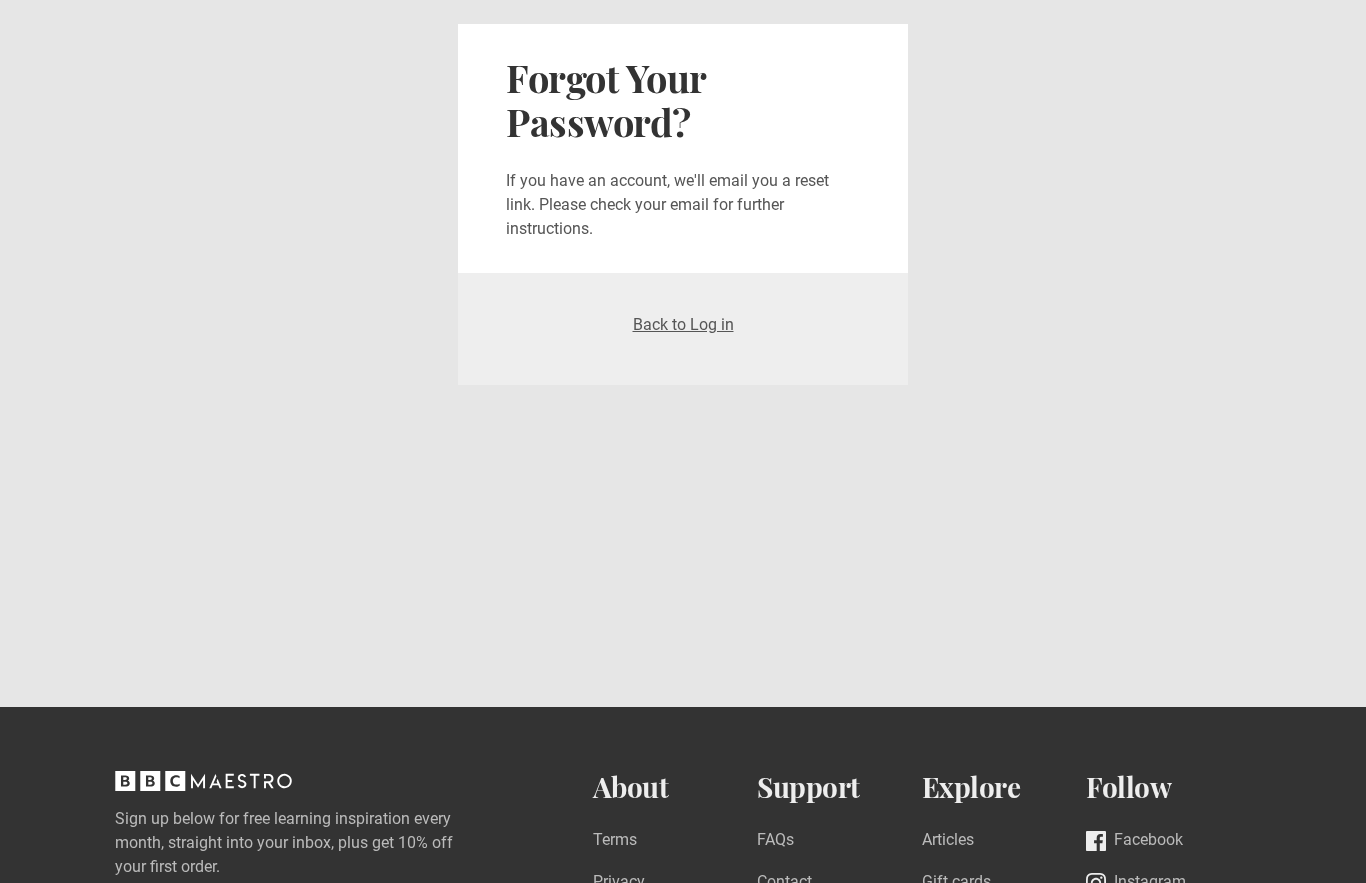 click on "Back to Log in" at bounding box center (683, 324) 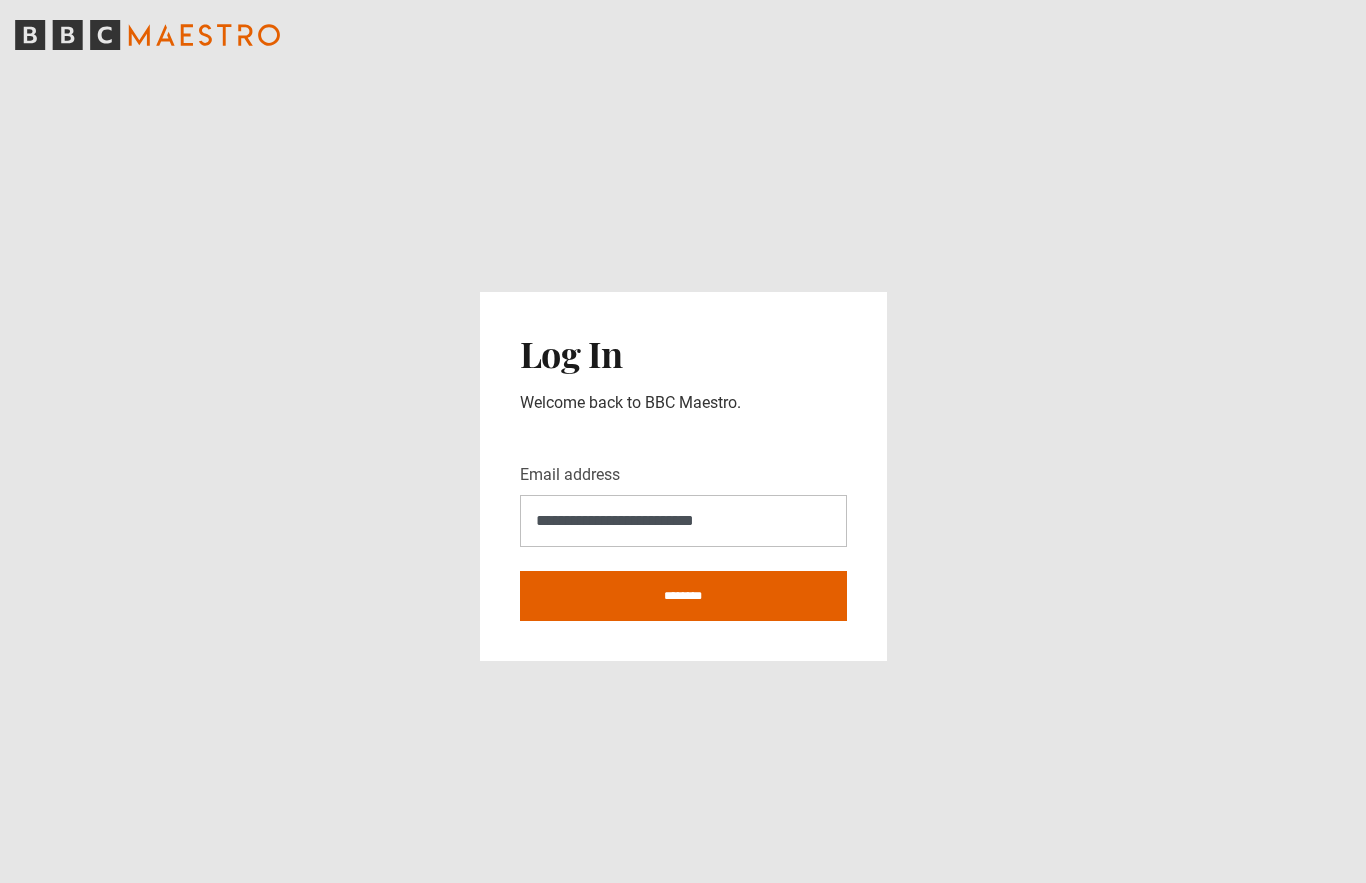 scroll, scrollTop: 308, scrollLeft: 0, axis: vertical 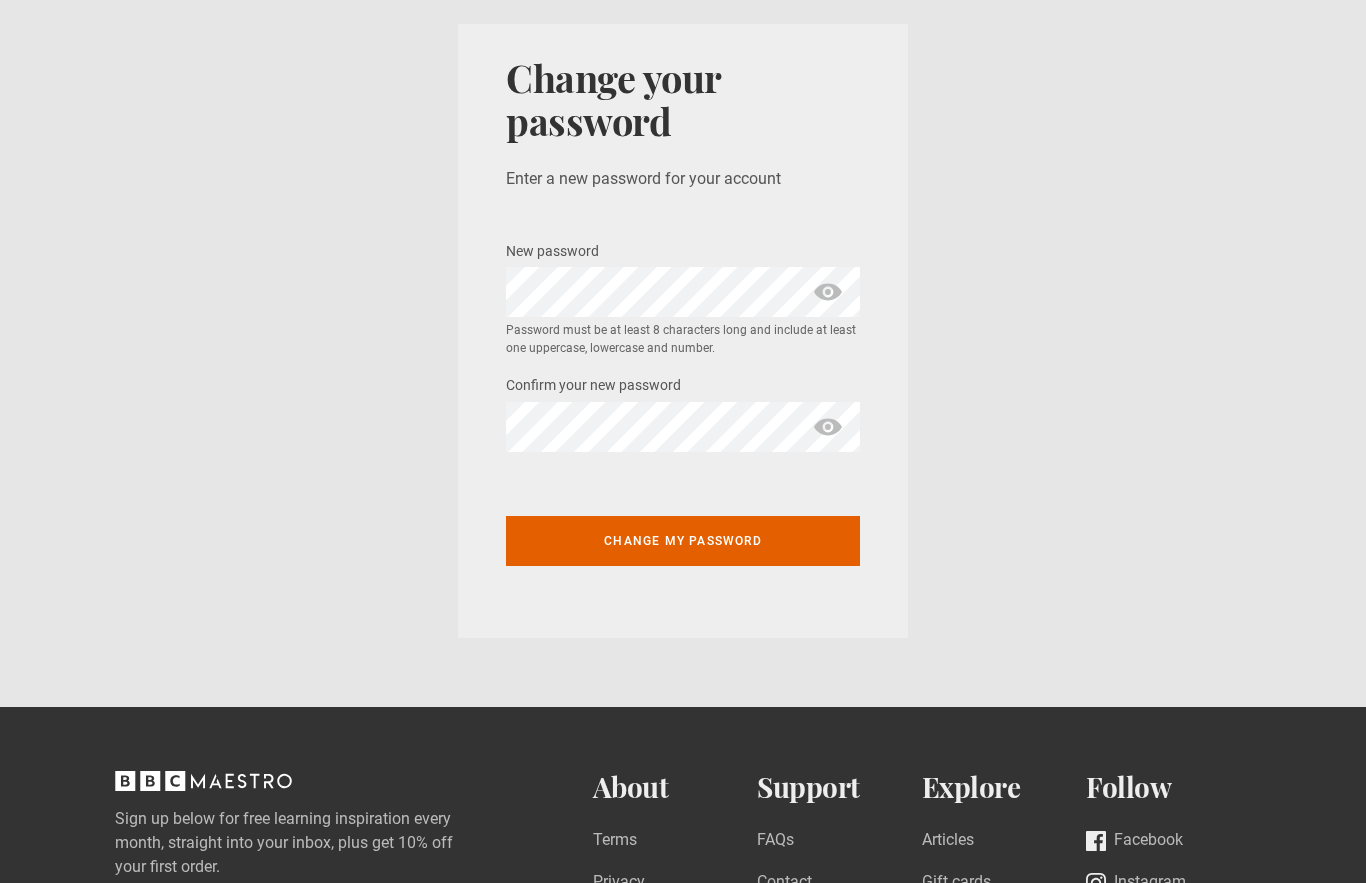 click on "Change your password
Enter a new password for your account
New password  * Password must be at least 8 characters long and include at least one uppercase, lowercase and number.
Confirm your new password  *
Change my password" at bounding box center (683, 331) 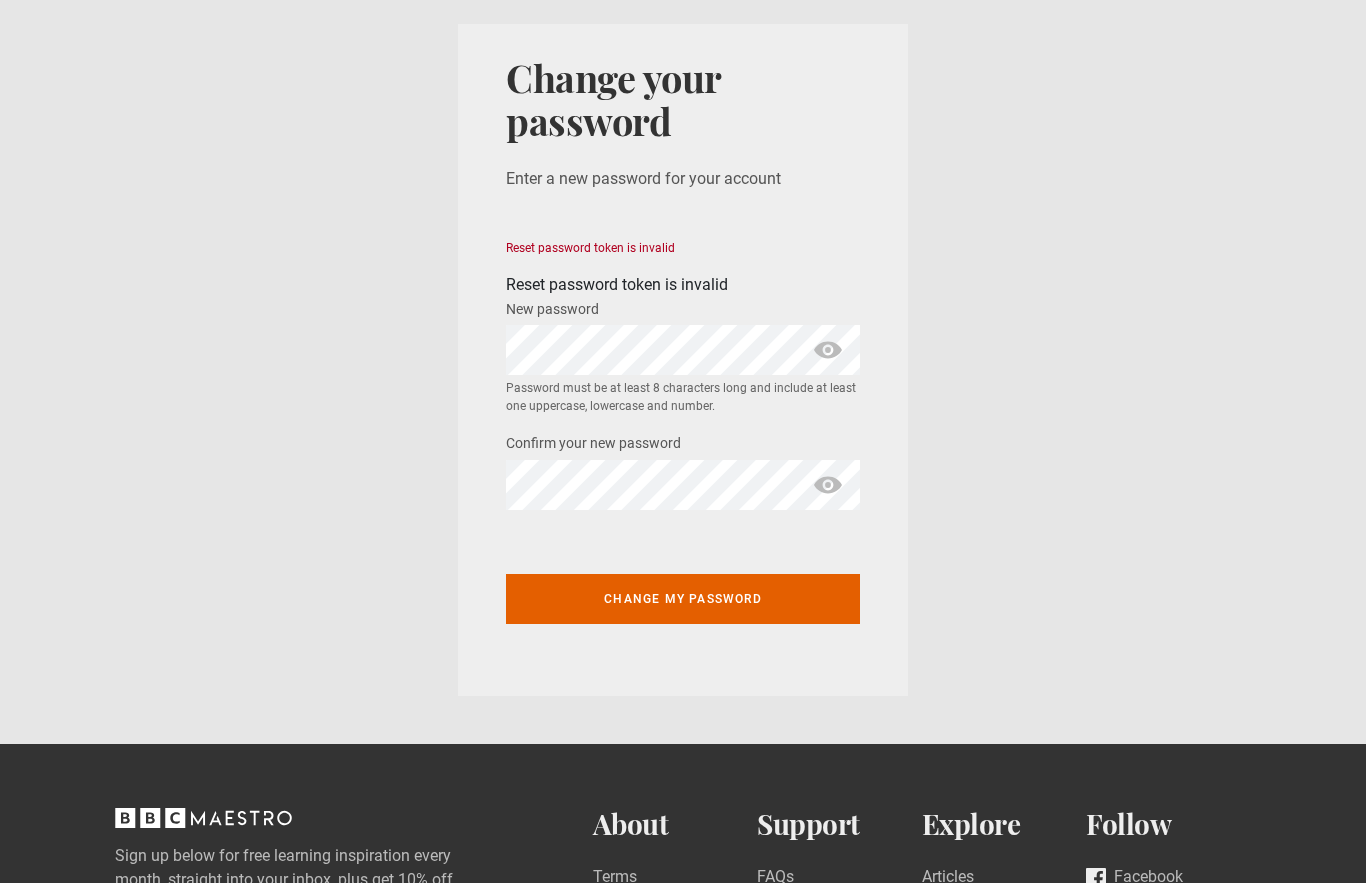 scroll, scrollTop: 0, scrollLeft: 0, axis: both 